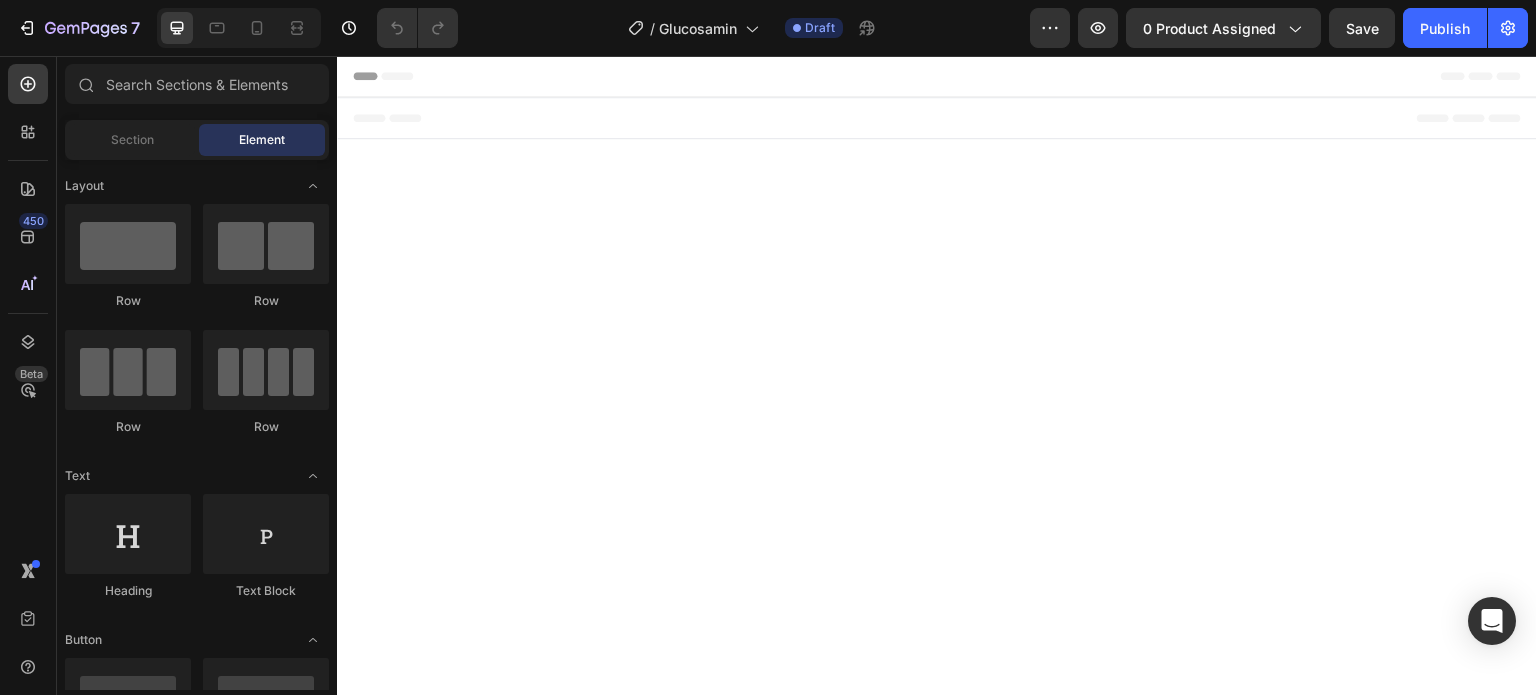 scroll, scrollTop: 0, scrollLeft: 0, axis: both 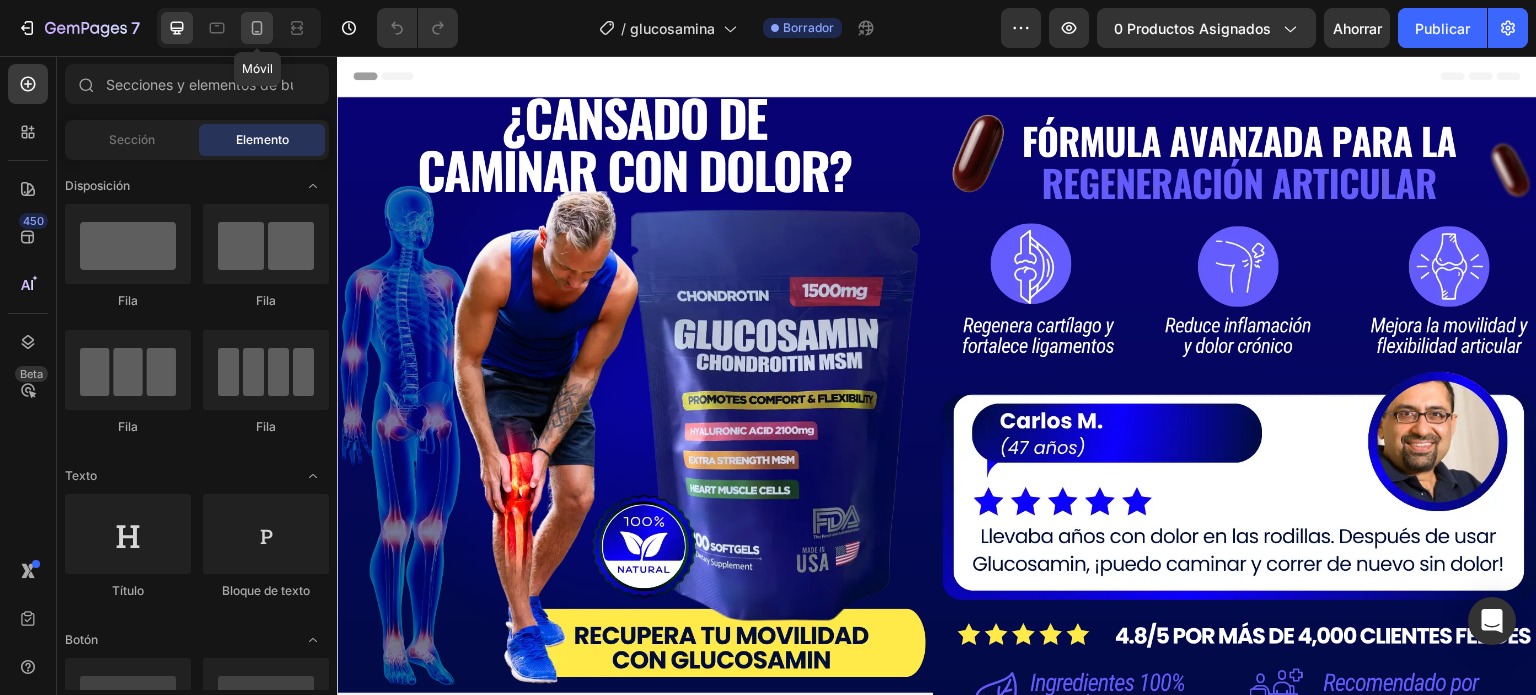 click 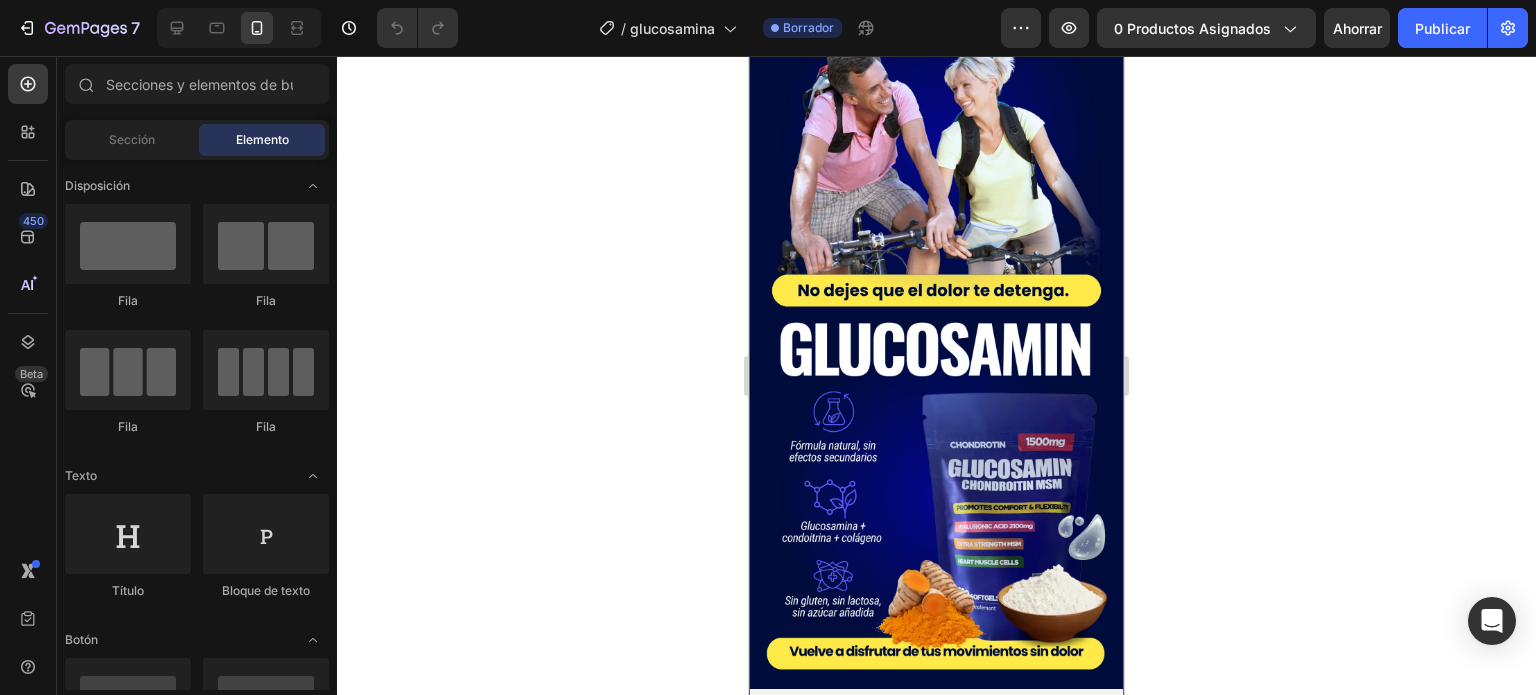 scroll, scrollTop: 4181, scrollLeft: 0, axis: vertical 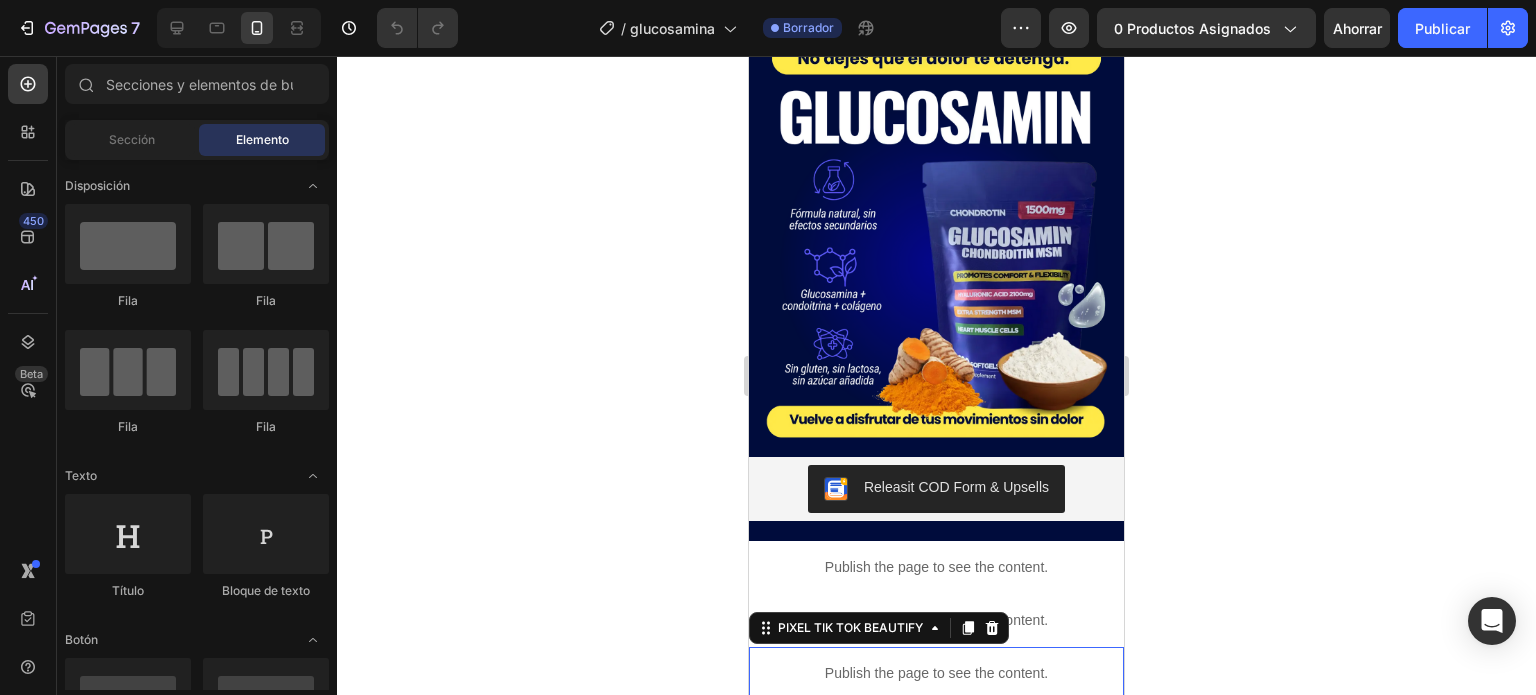 click on "Publish the page to see the content." at bounding box center (936, 673) 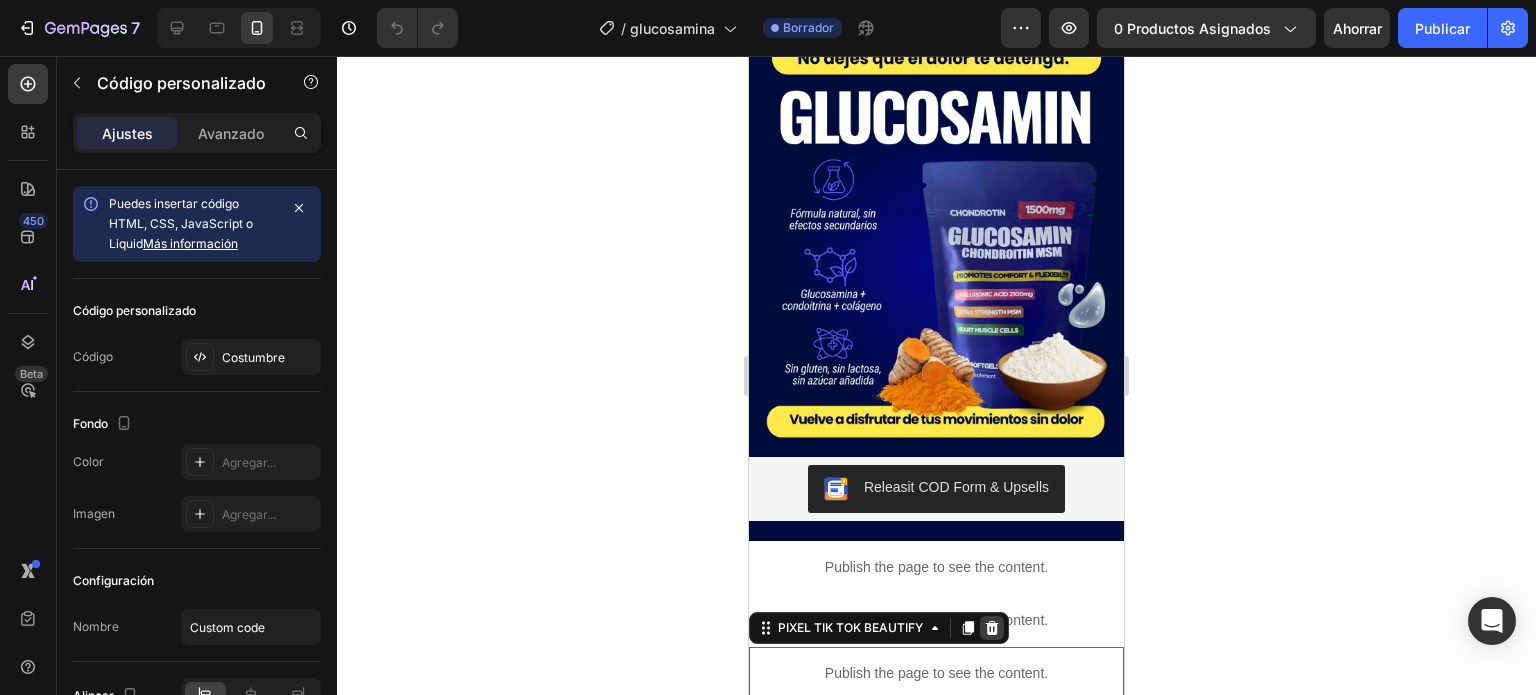 click 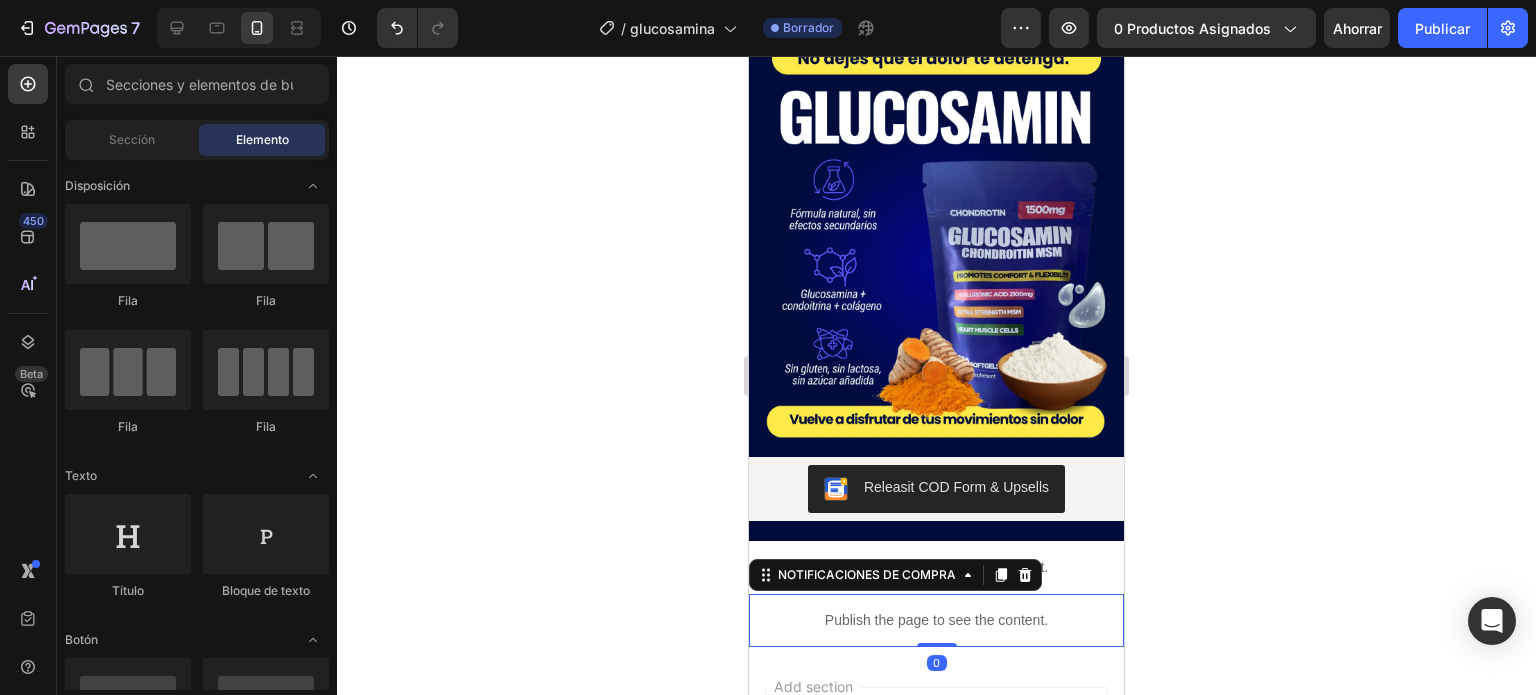 click on "Publish the page to see the content." at bounding box center (936, 620) 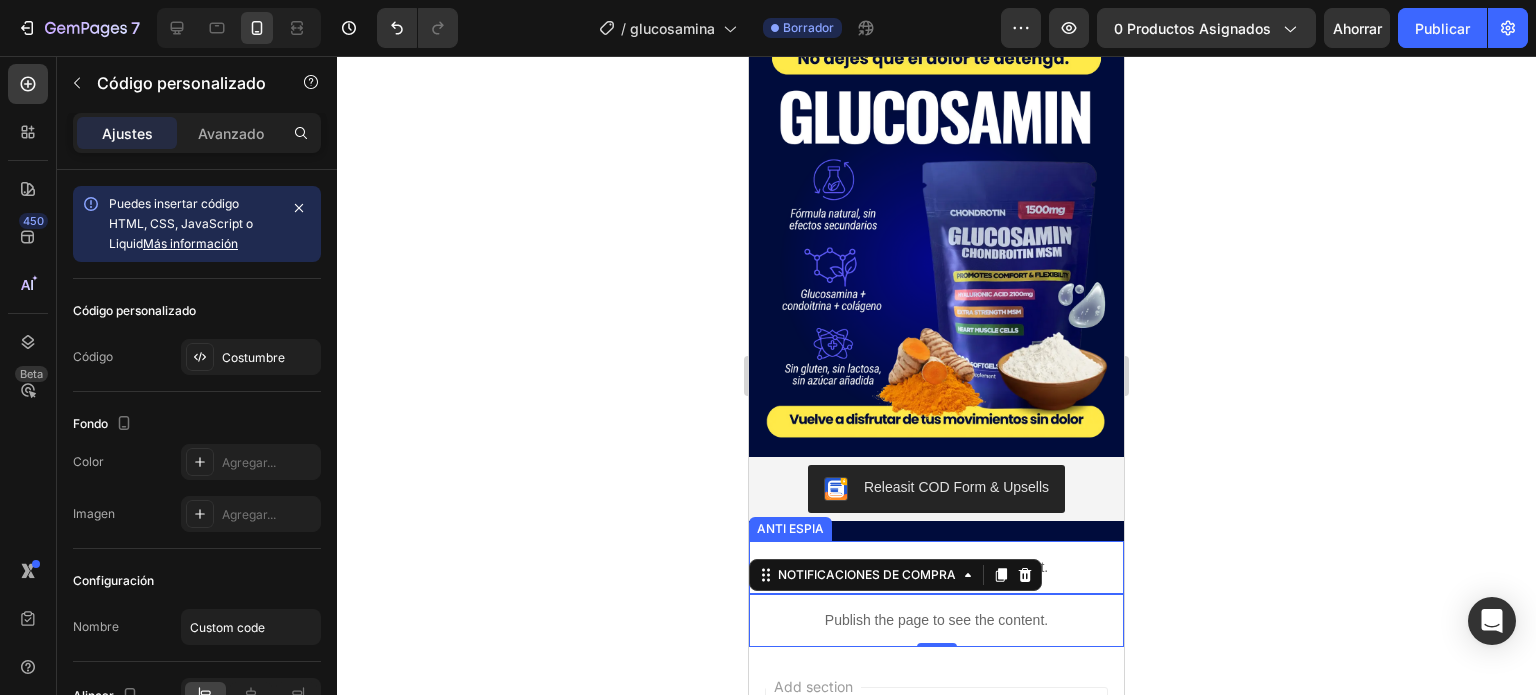 click on "Publish the page to see the content." at bounding box center (936, 567) 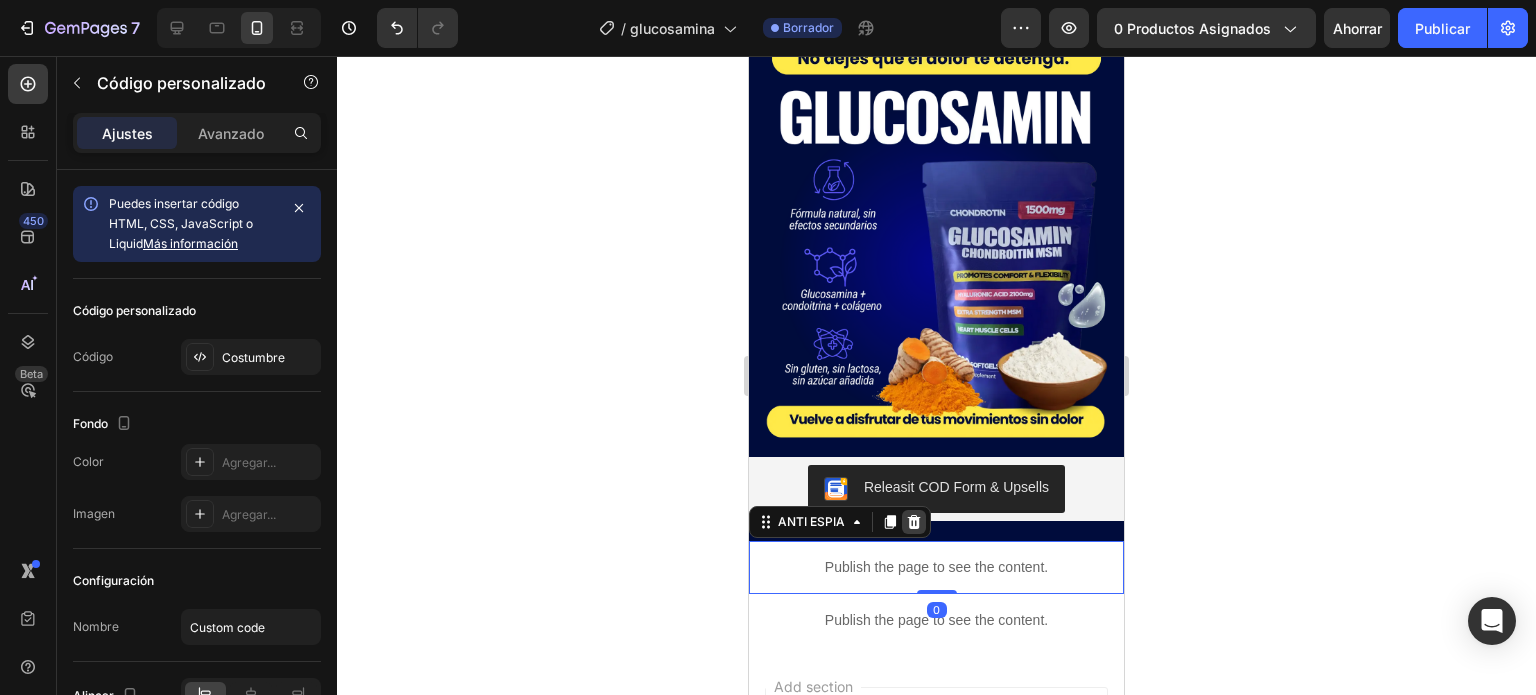click 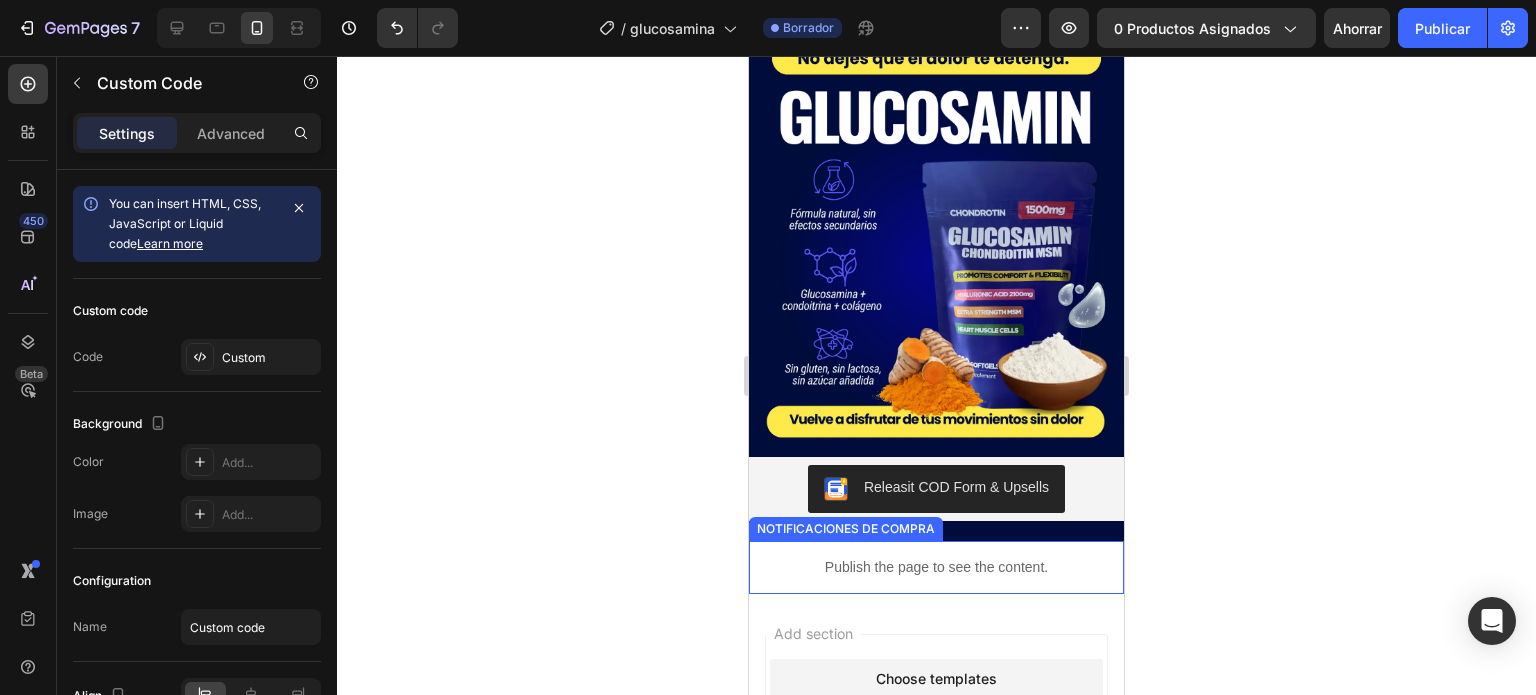 click on "Publish the page to see the content." at bounding box center [936, 567] 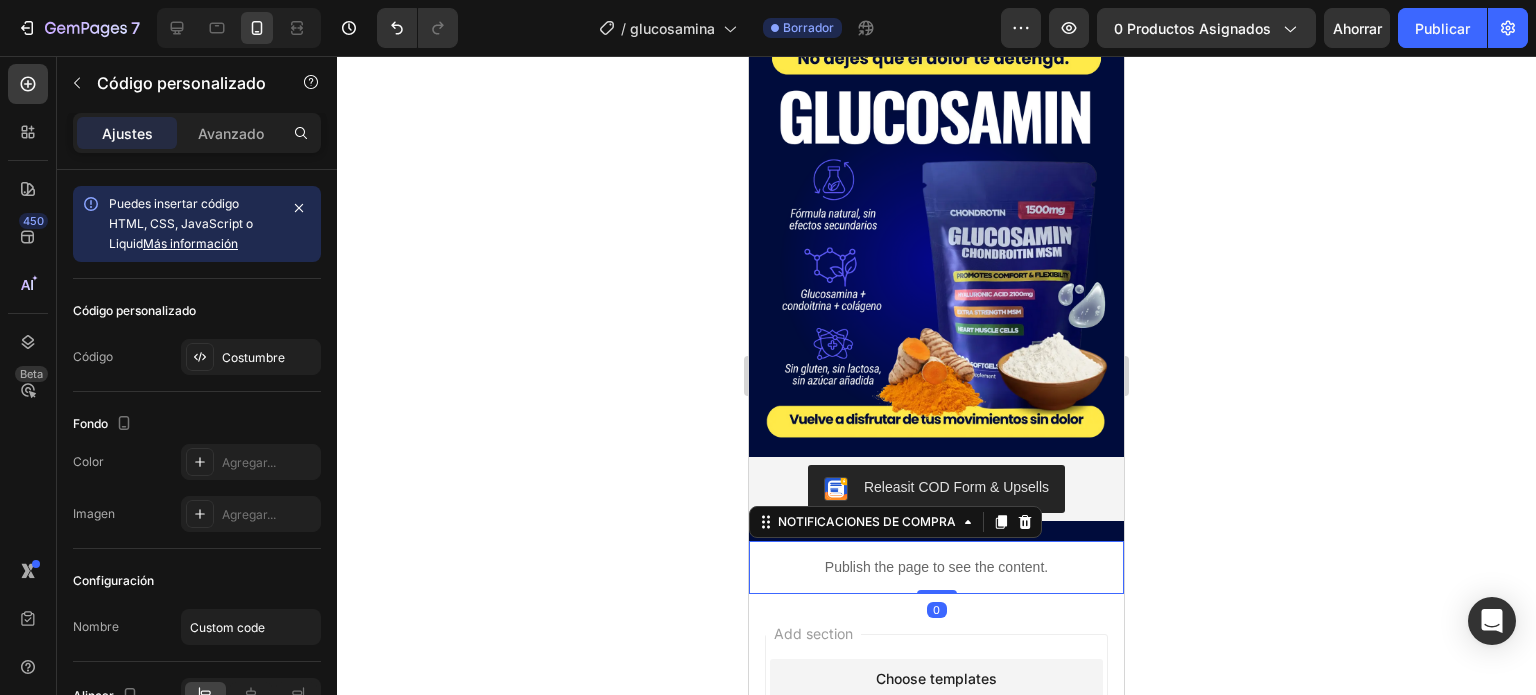 click 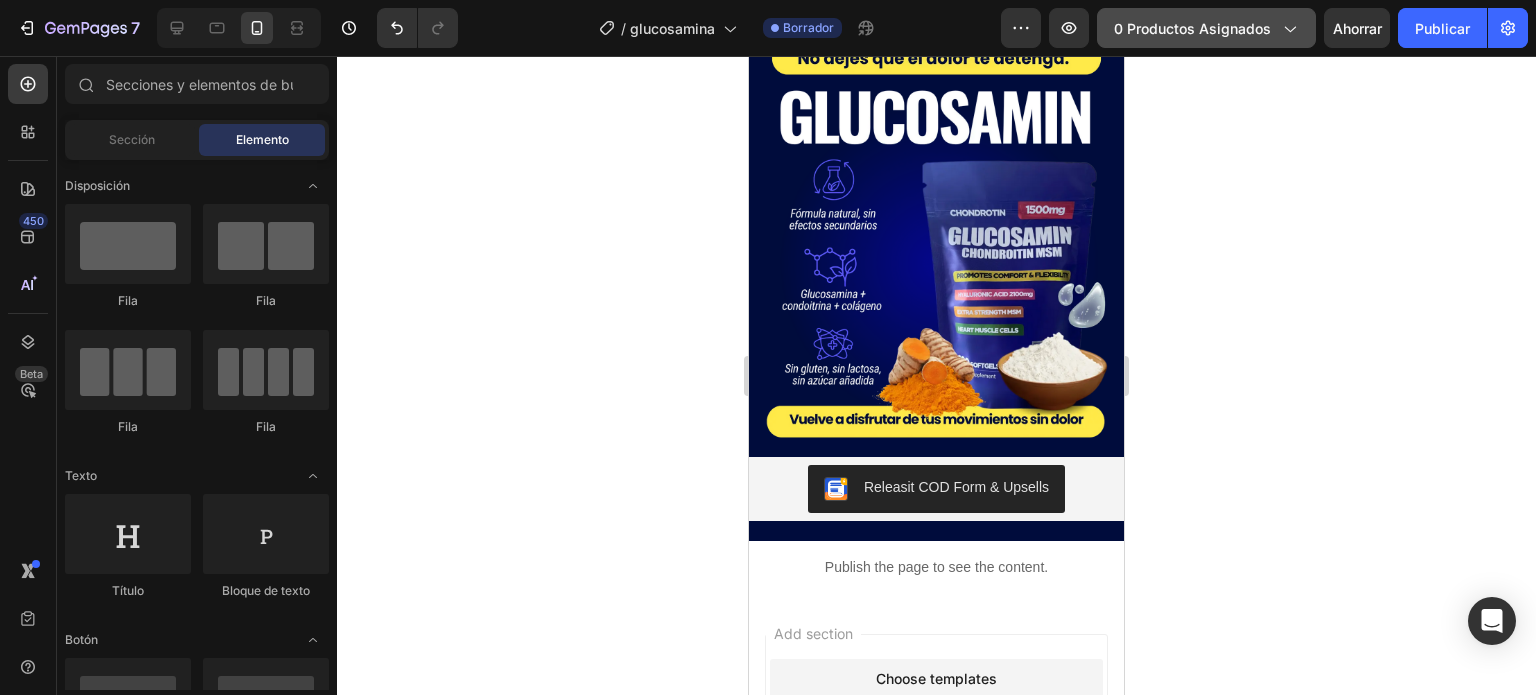 click on "0 productos asignados" at bounding box center [1192, 28] 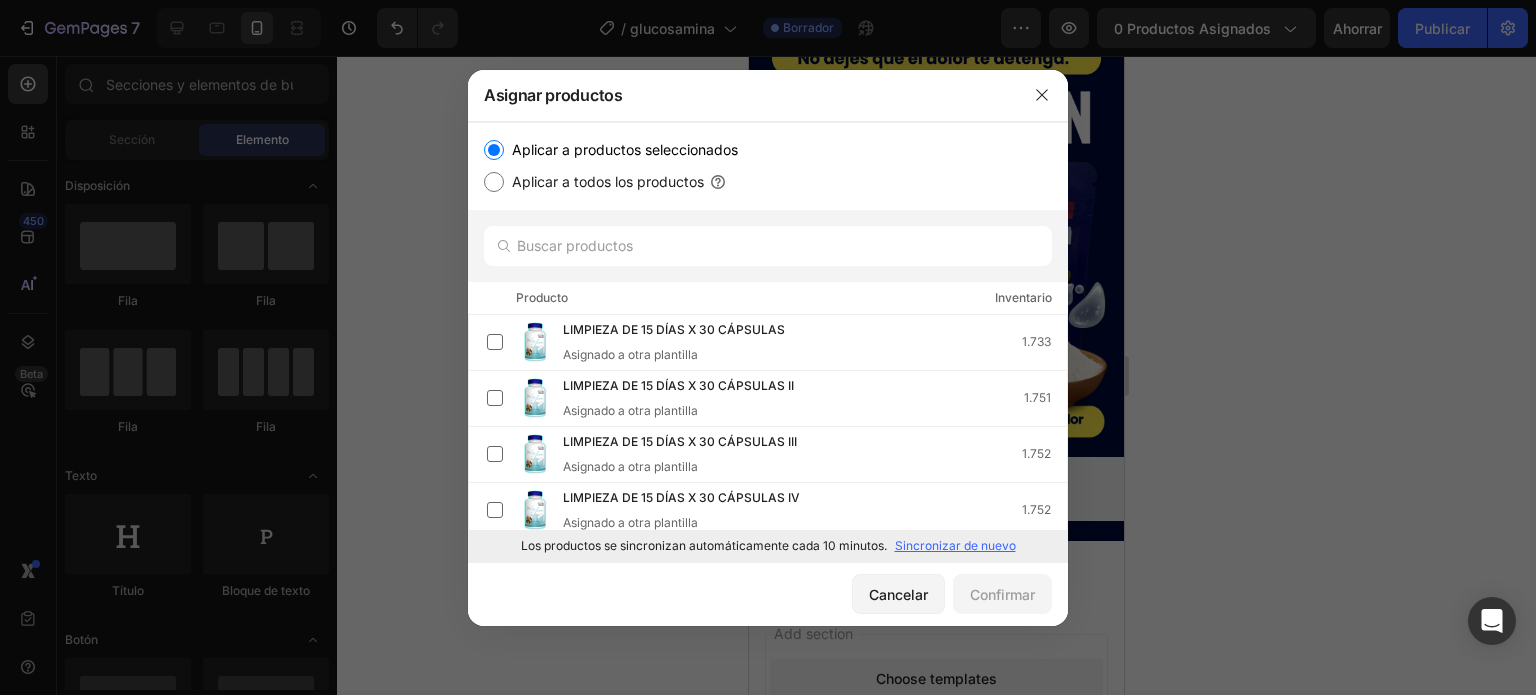 click on "Sincronizar de nuevo" at bounding box center (955, 545) 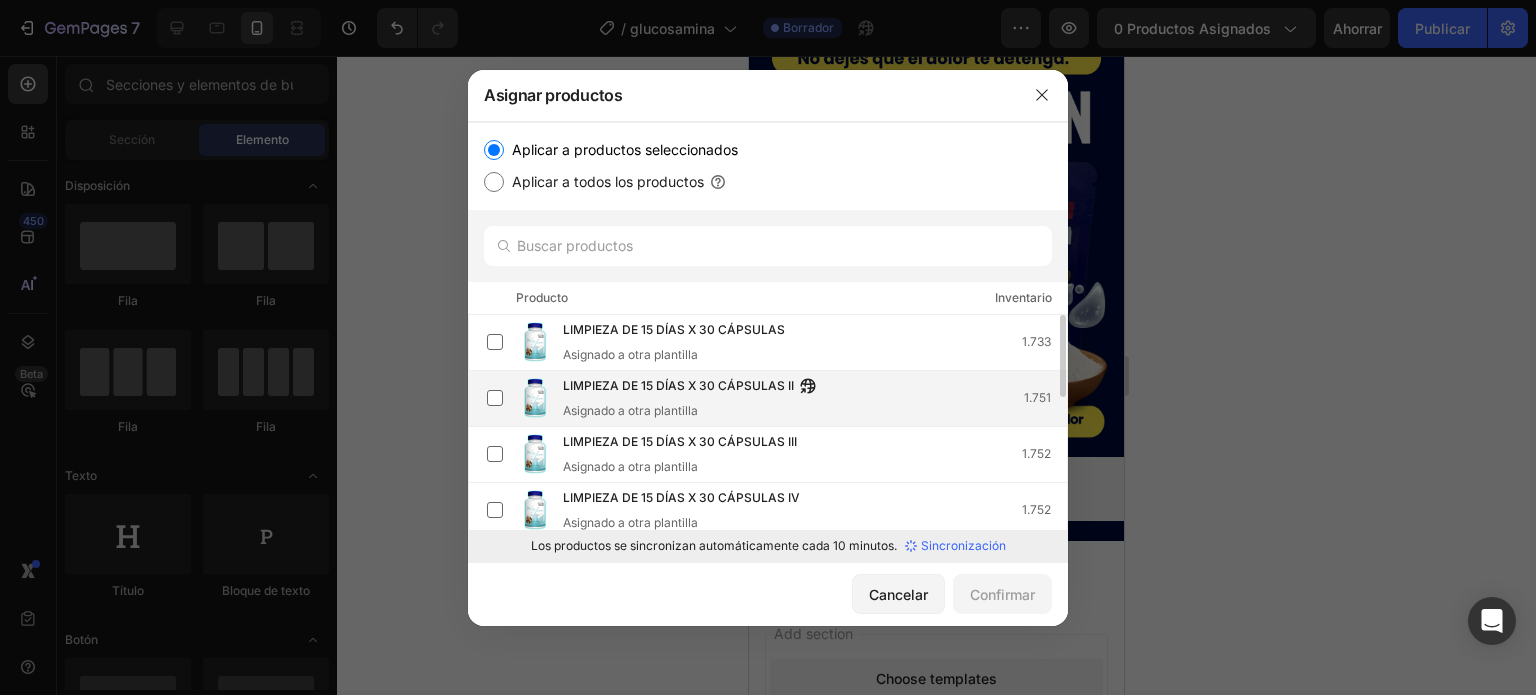 scroll, scrollTop: 0, scrollLeft: 0, axis: both 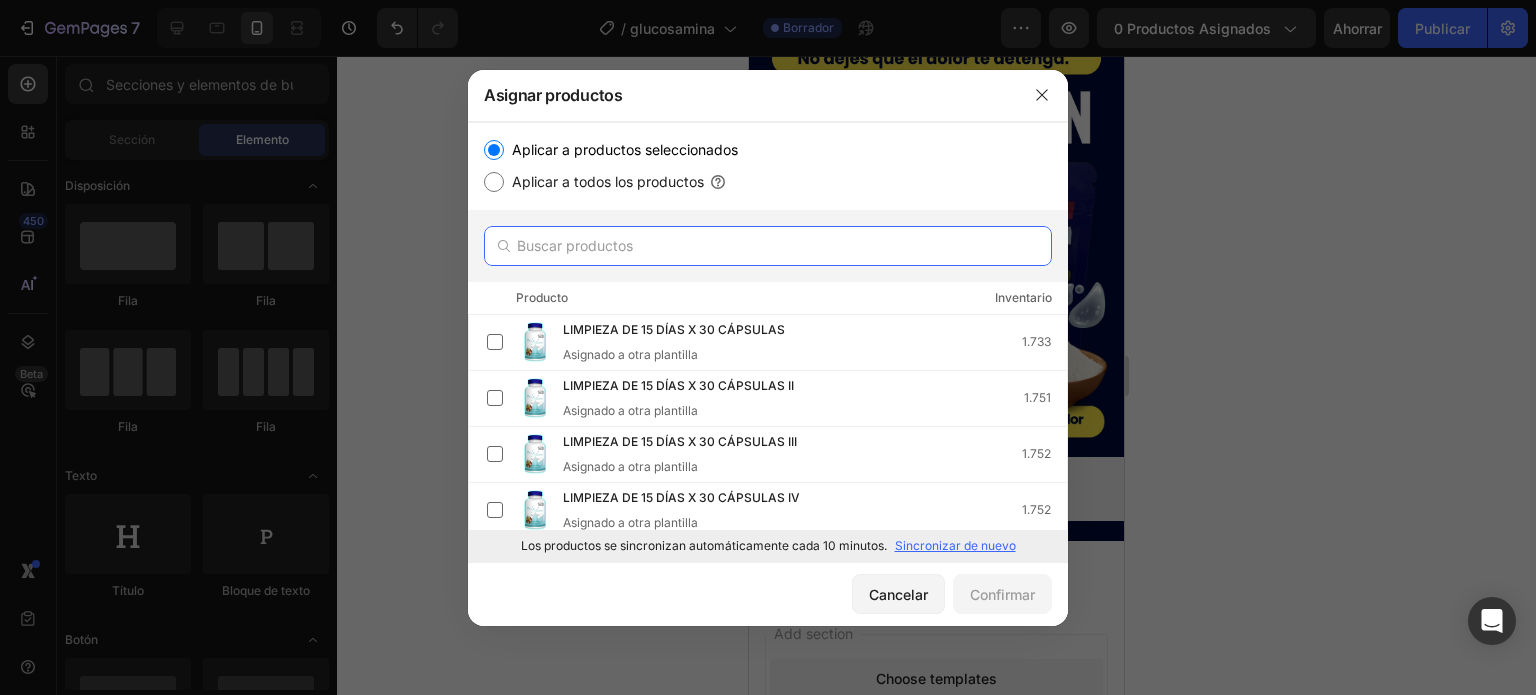 click at bounding box center [768, 246] 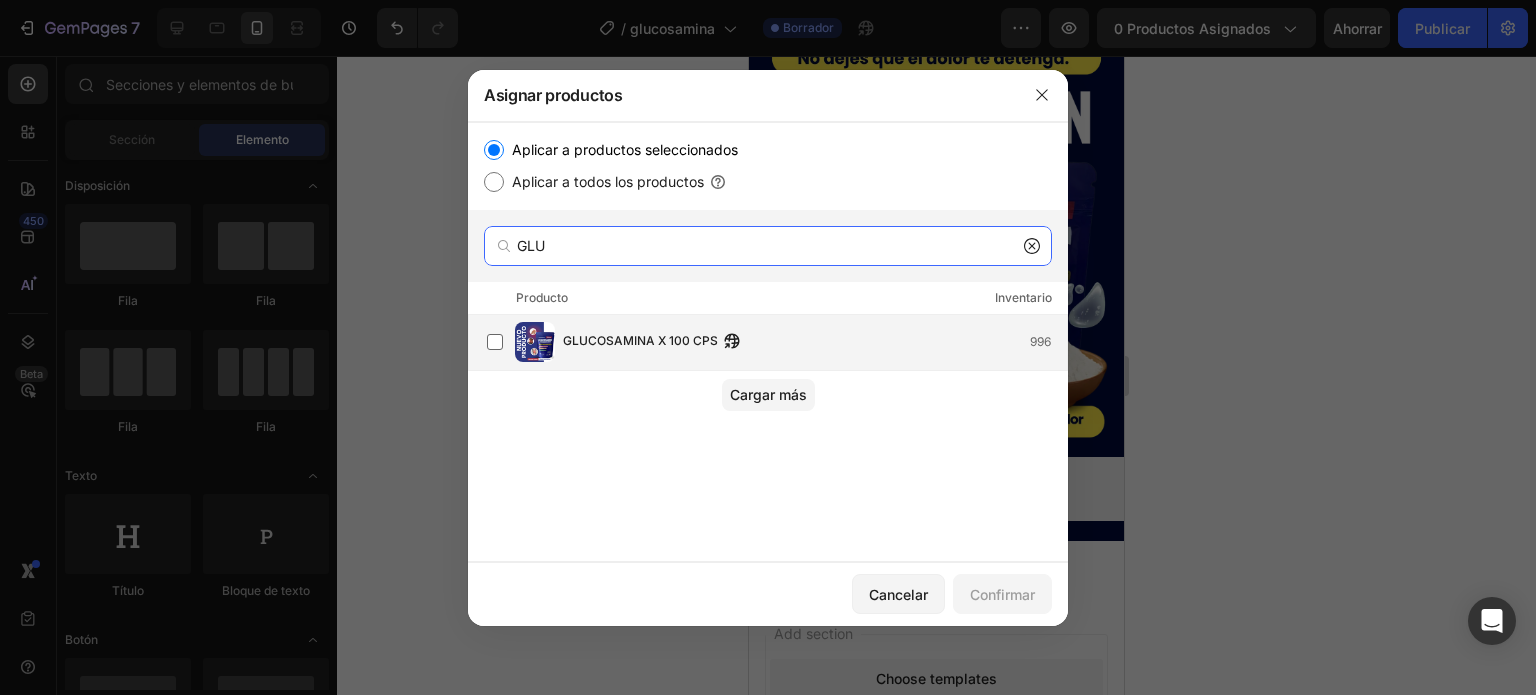 type on "GLU" 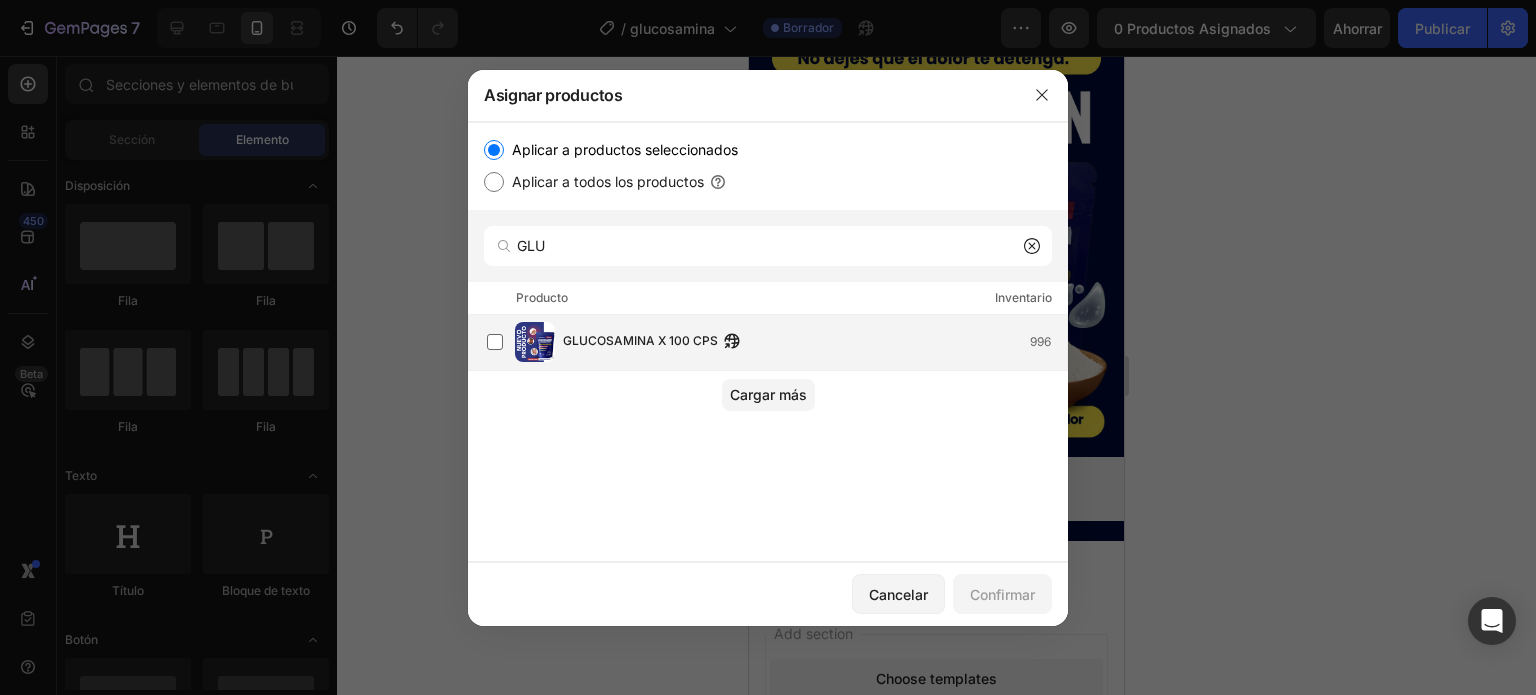 click on "GLUCOSAMINA X 100 CPS" at bounding box center [640, 340] 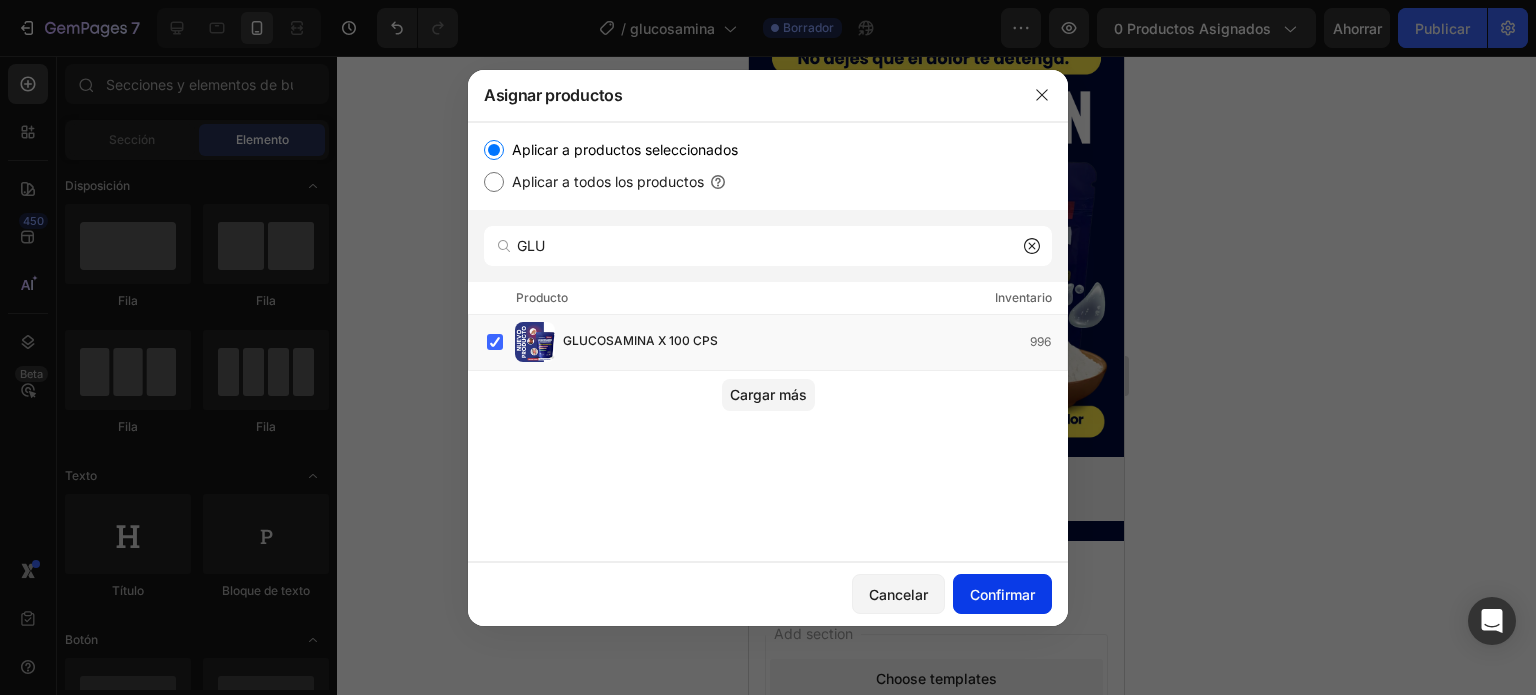 click on "Confirmar" at bounding box center [1002, 594] 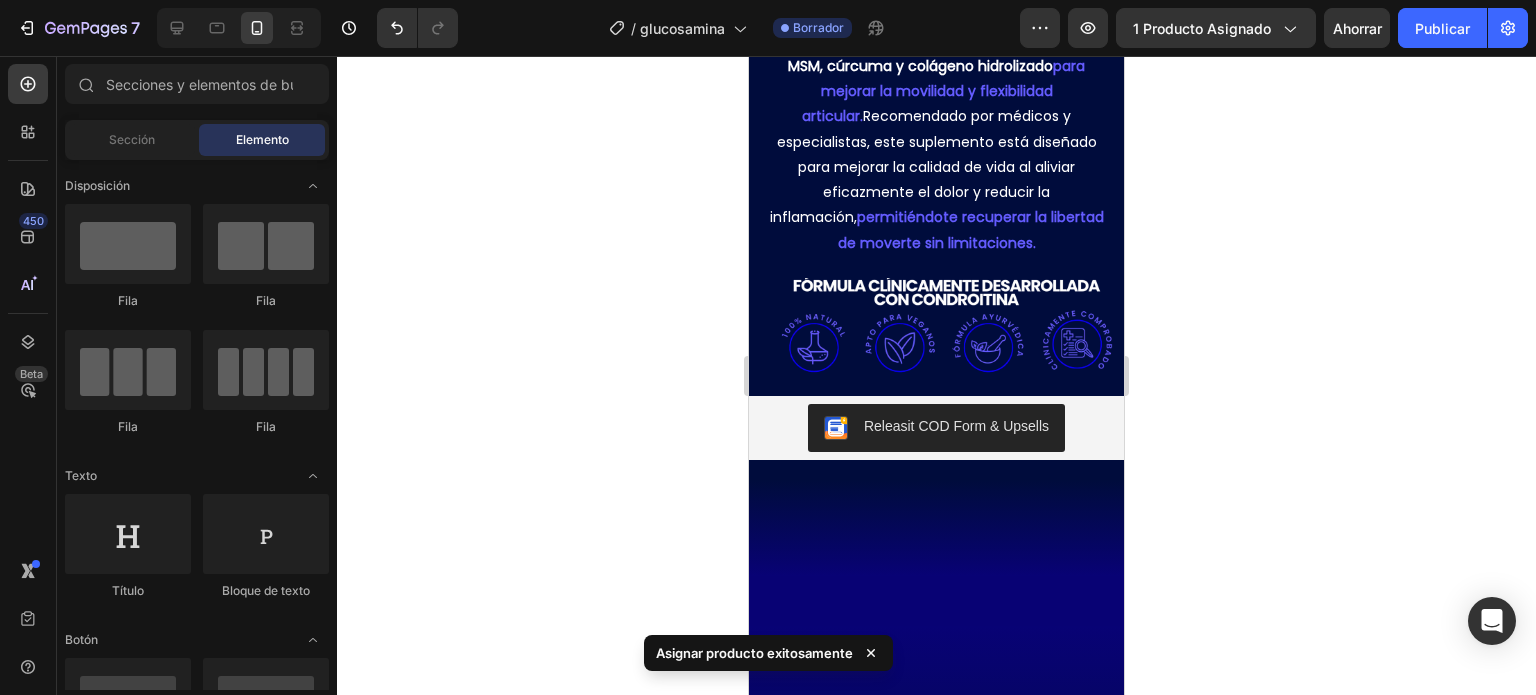 scroll, scrollTop: 0, scrollLeft: 0, axis: both 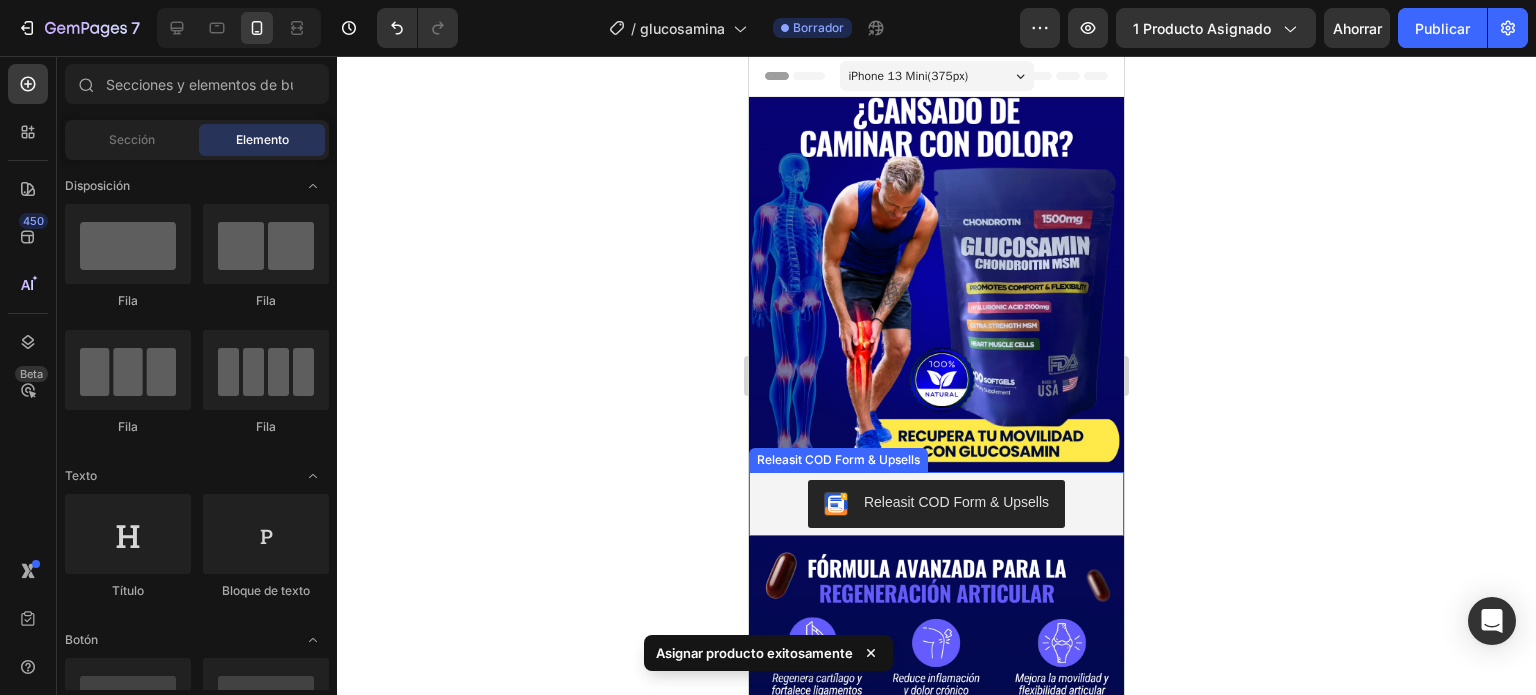 click on "Releasit COD Form & Upsells" at bounding box center (936, 504) 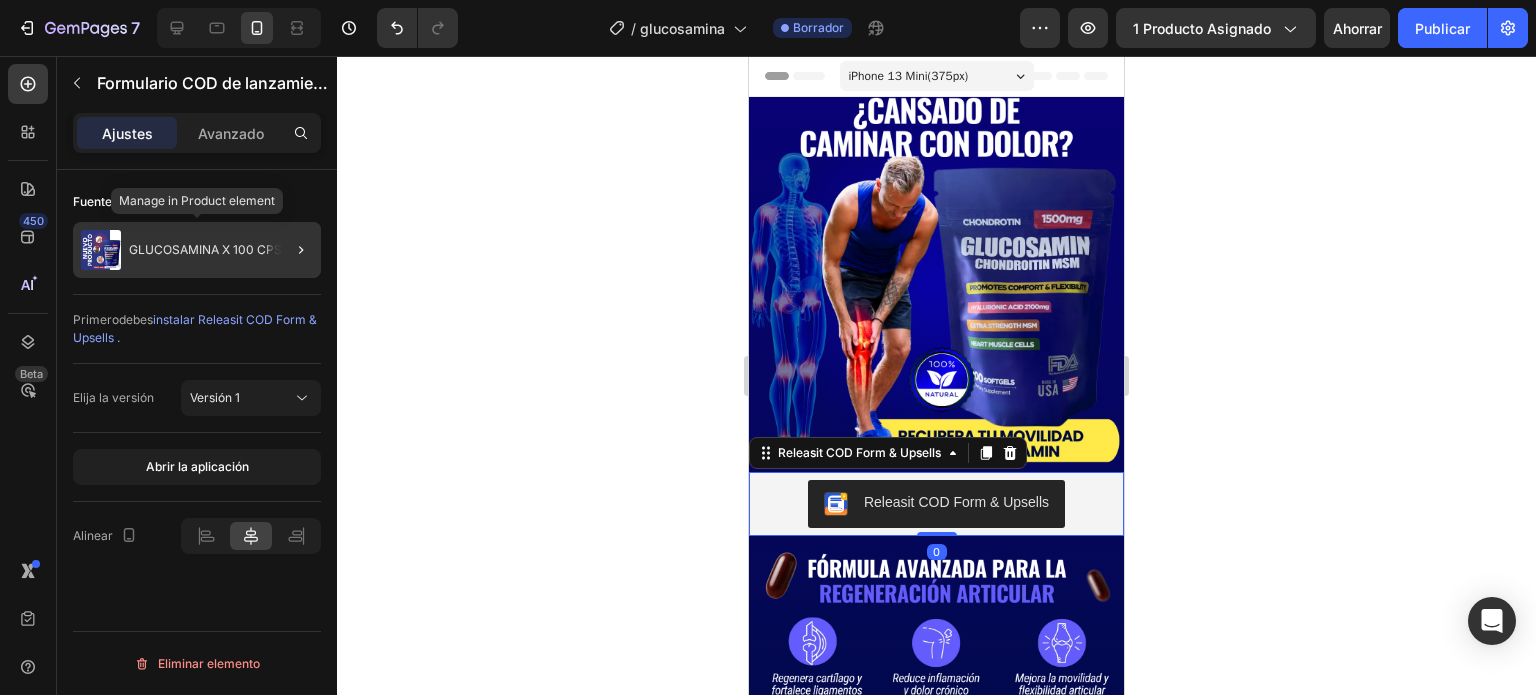 click on "GLUCOSAMINA X 100 CPS" at bounding box center [205, 249] 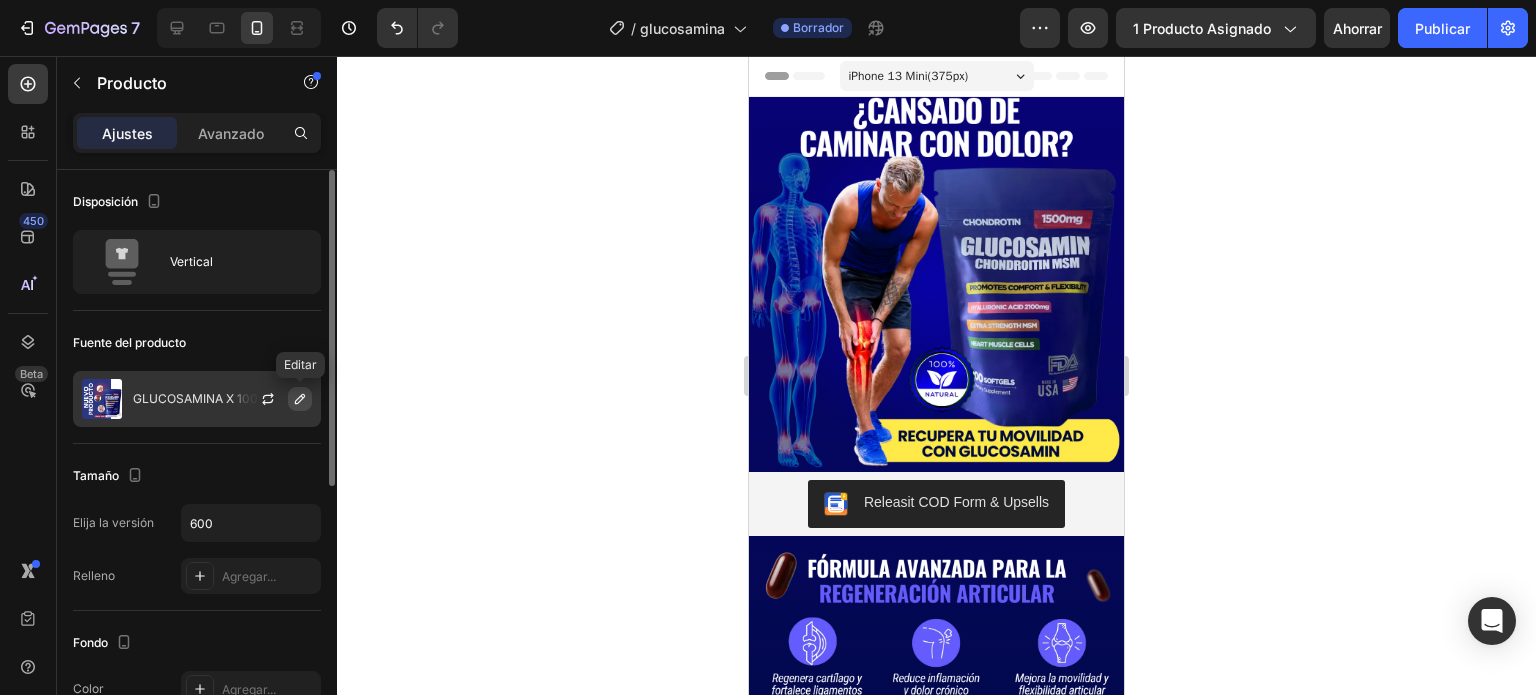 click 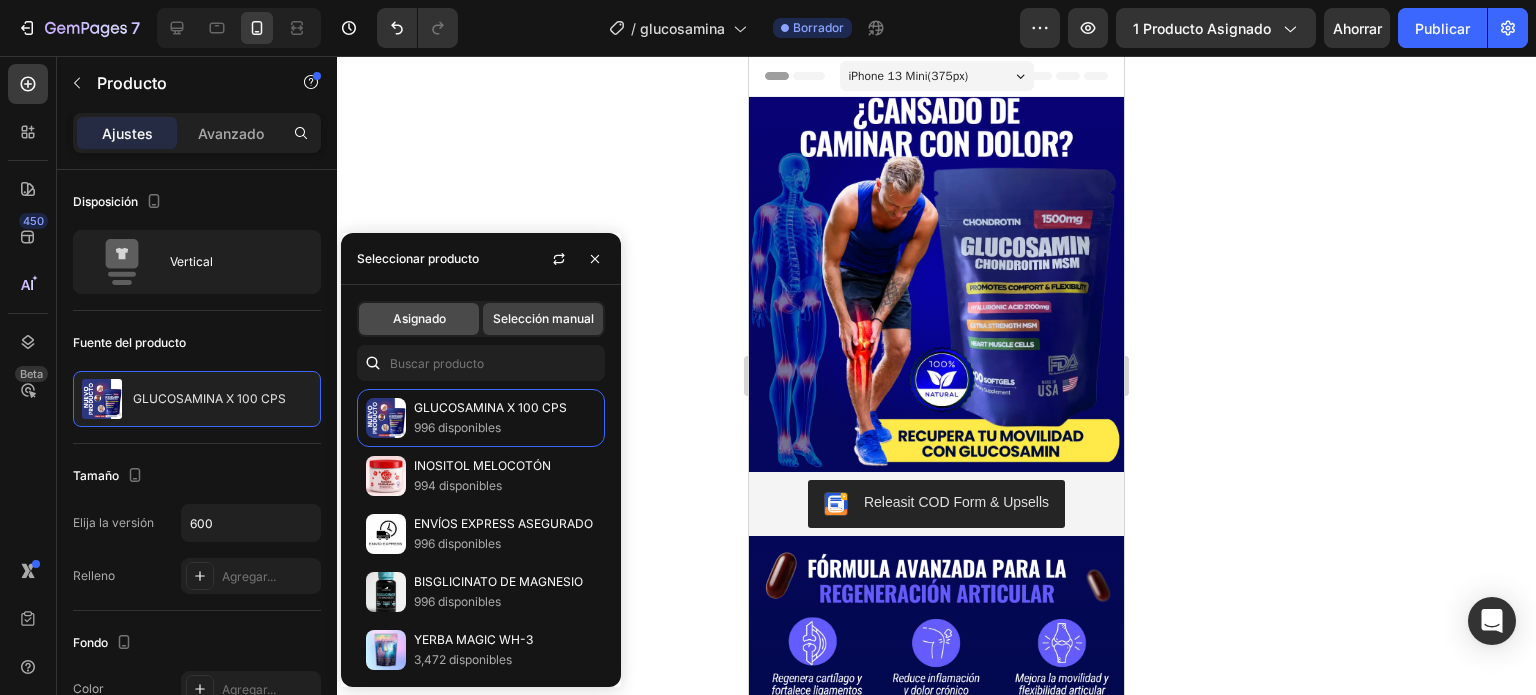 click on "Asignado" at bounding box center (419, 318) 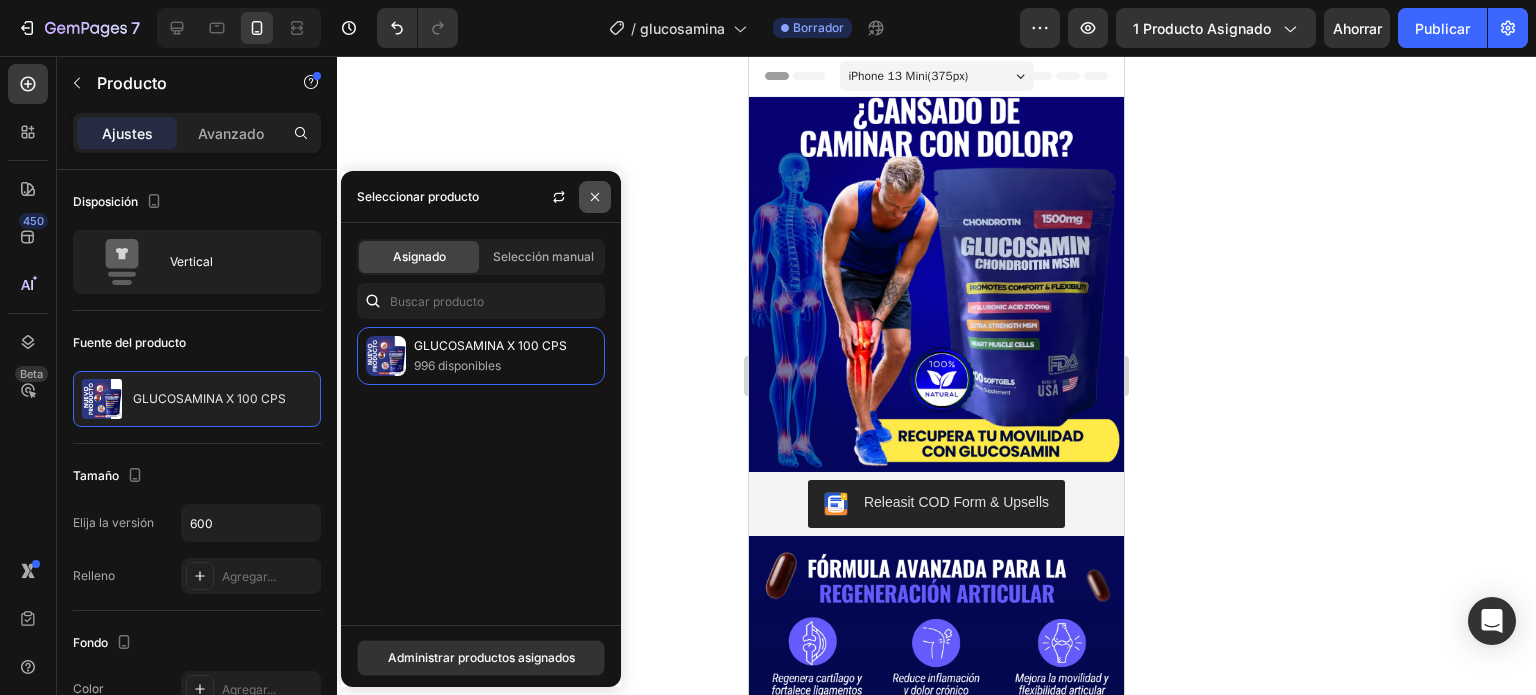 click 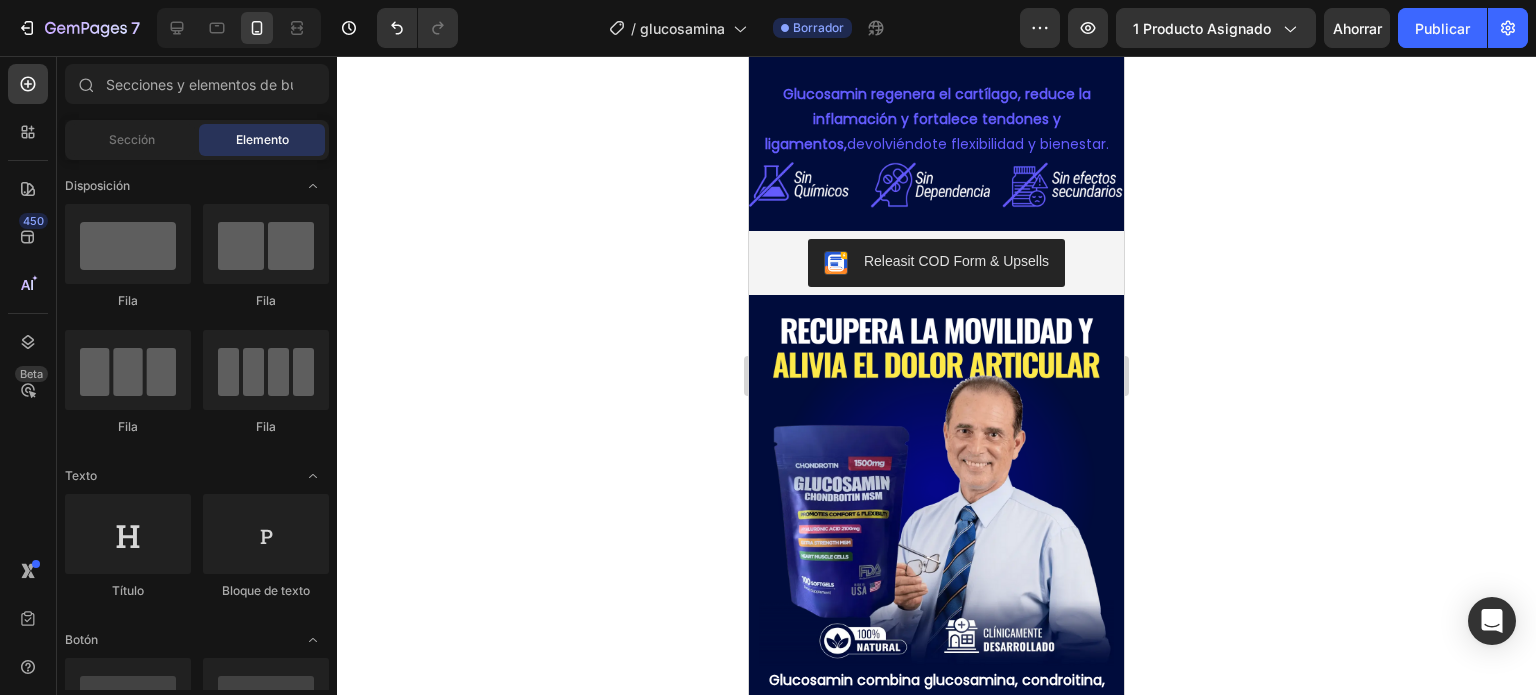 scroll, scrollTop: 1597, scrollLeft: 0, axis: vertical 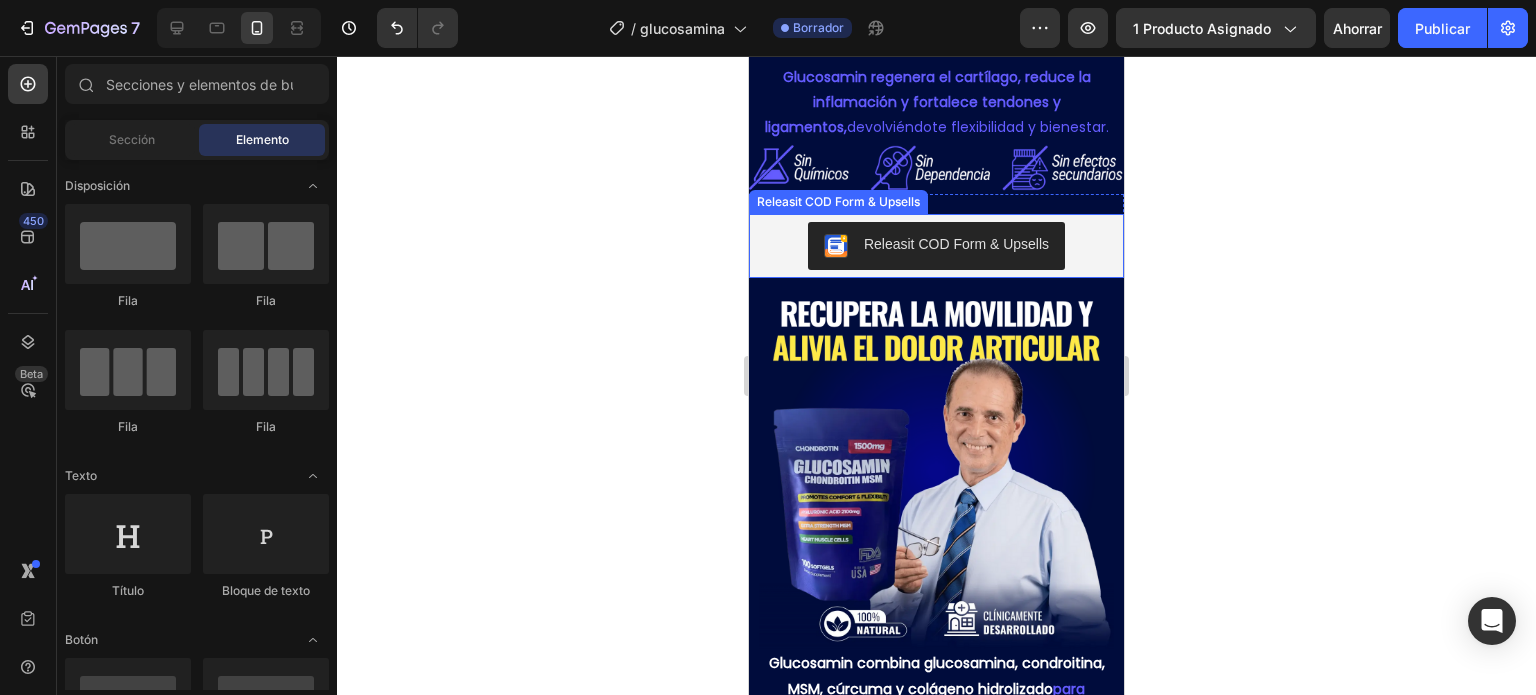 click on "Releasit COD Form & Upsells" at bounding box center (936, 246) 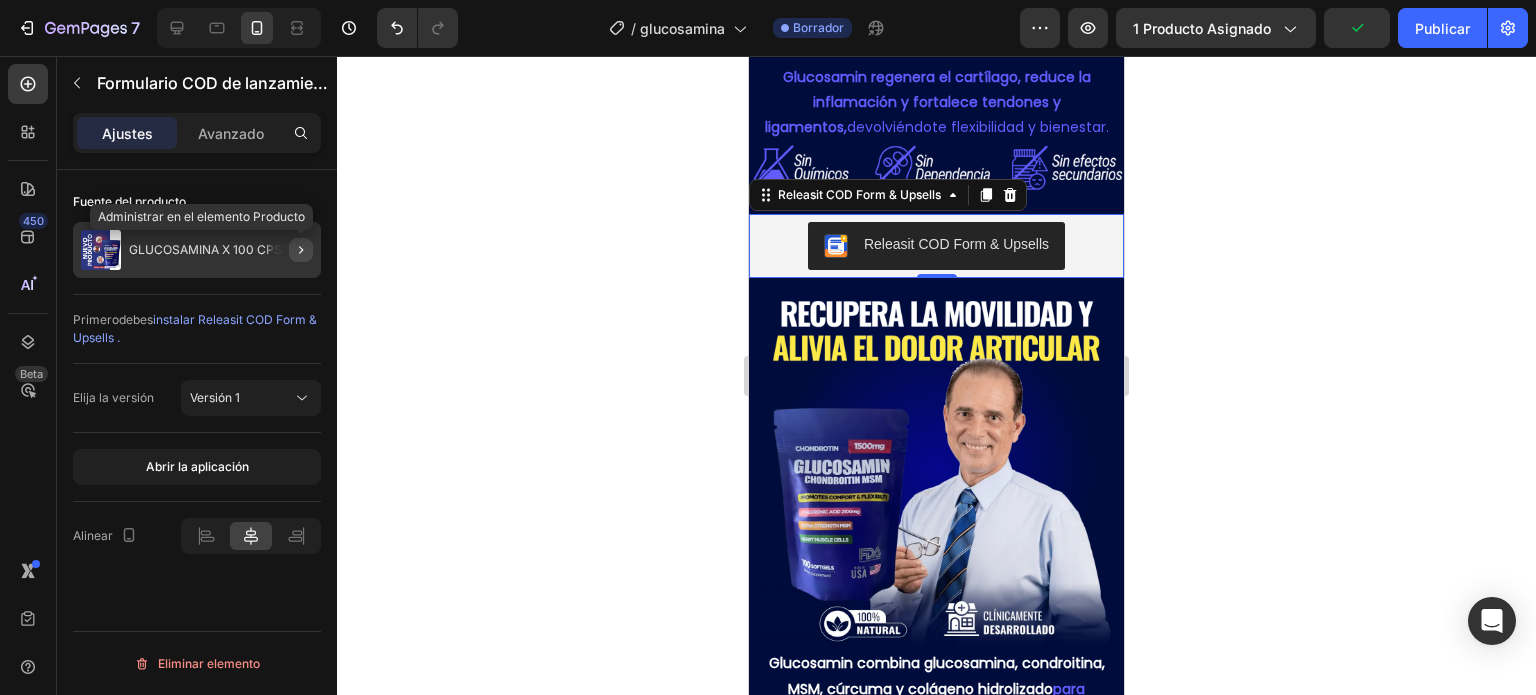 click 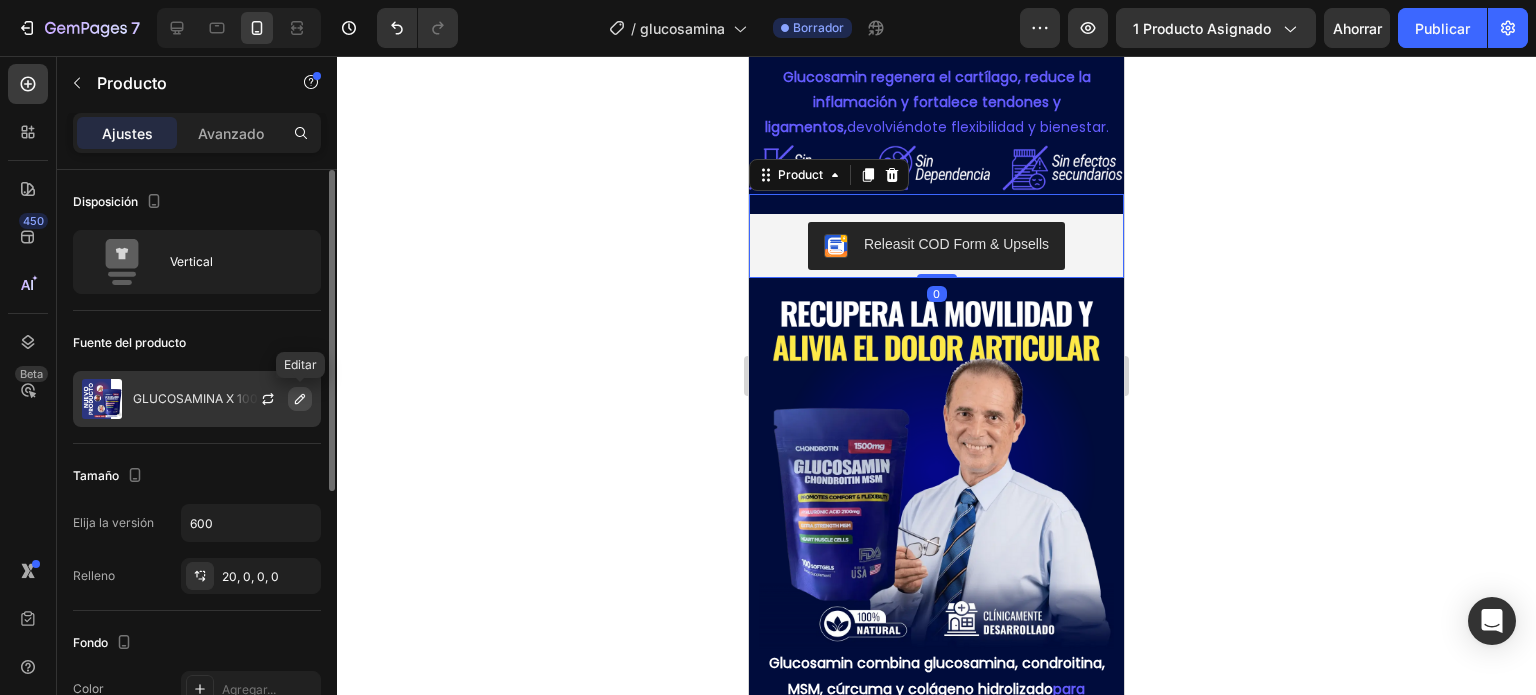 click 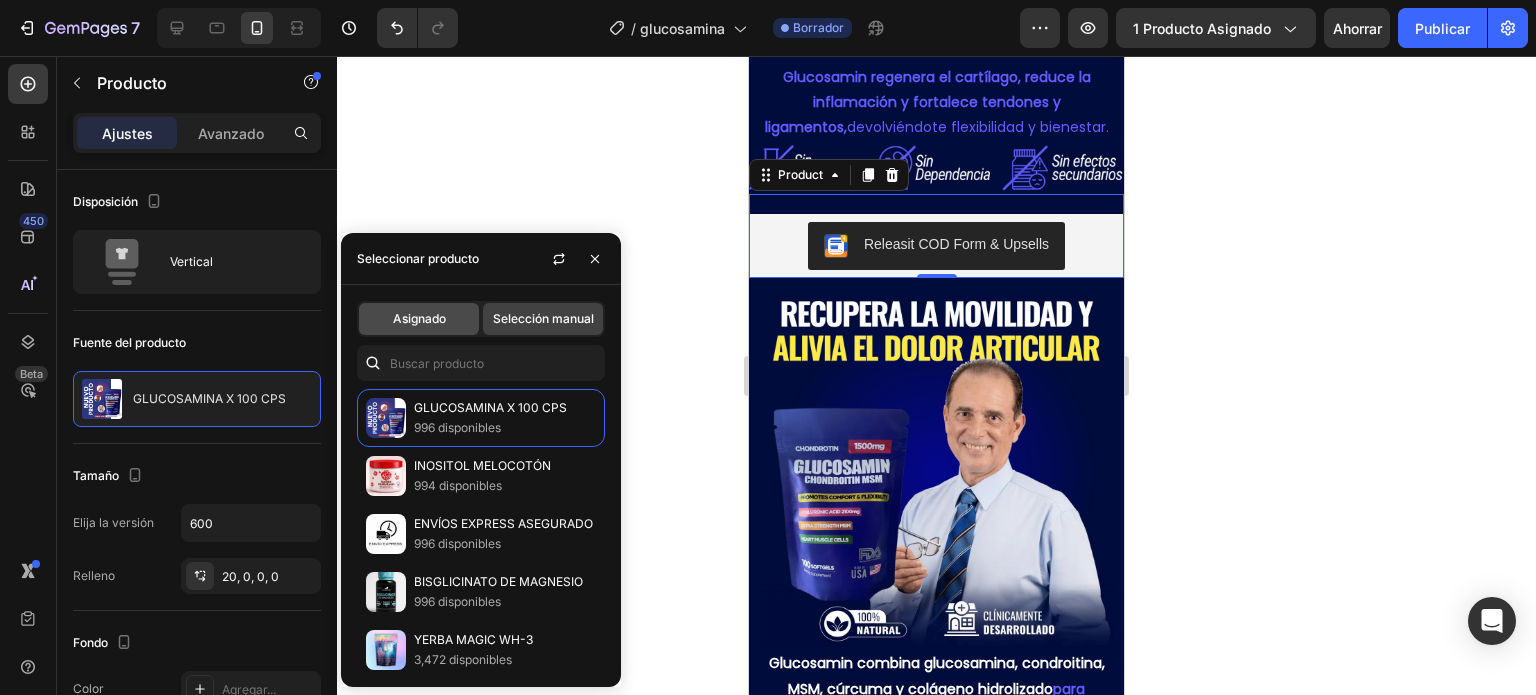 click on "Asignado" 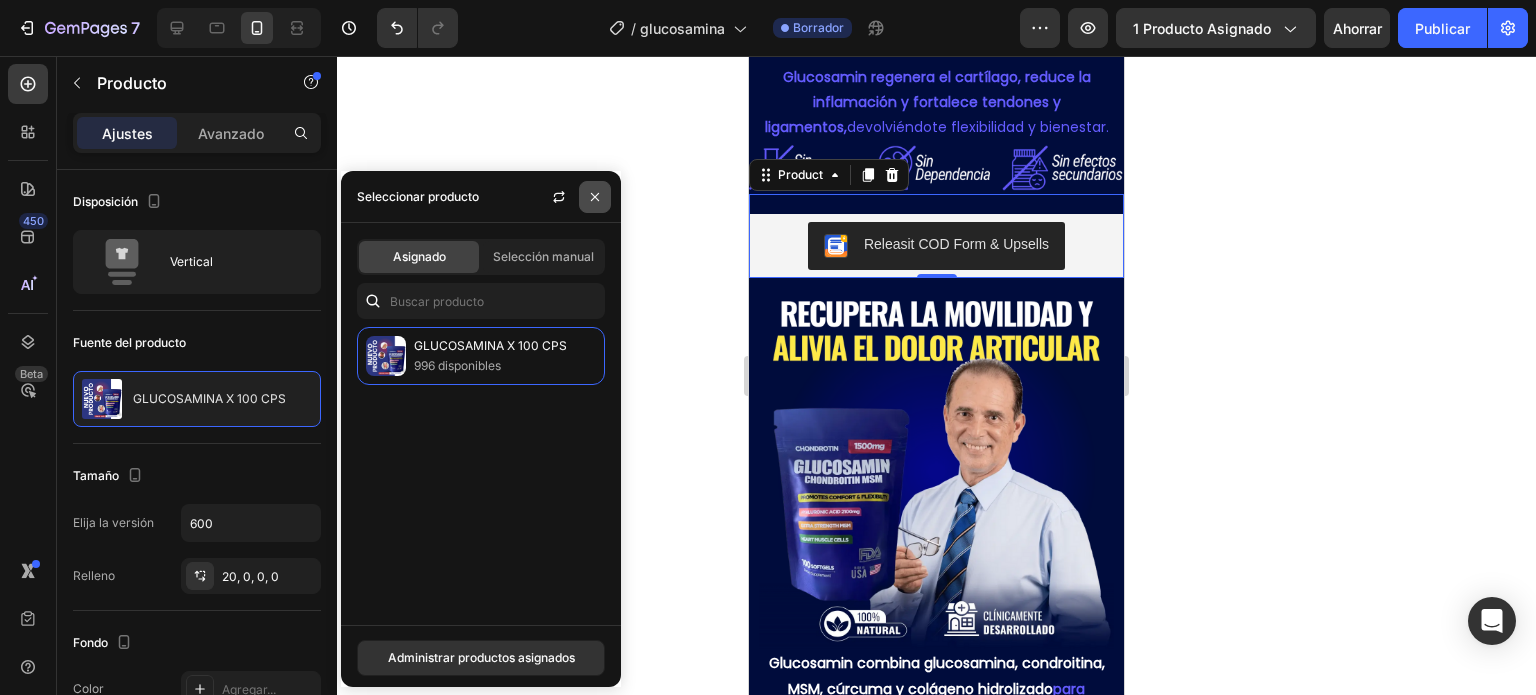 click 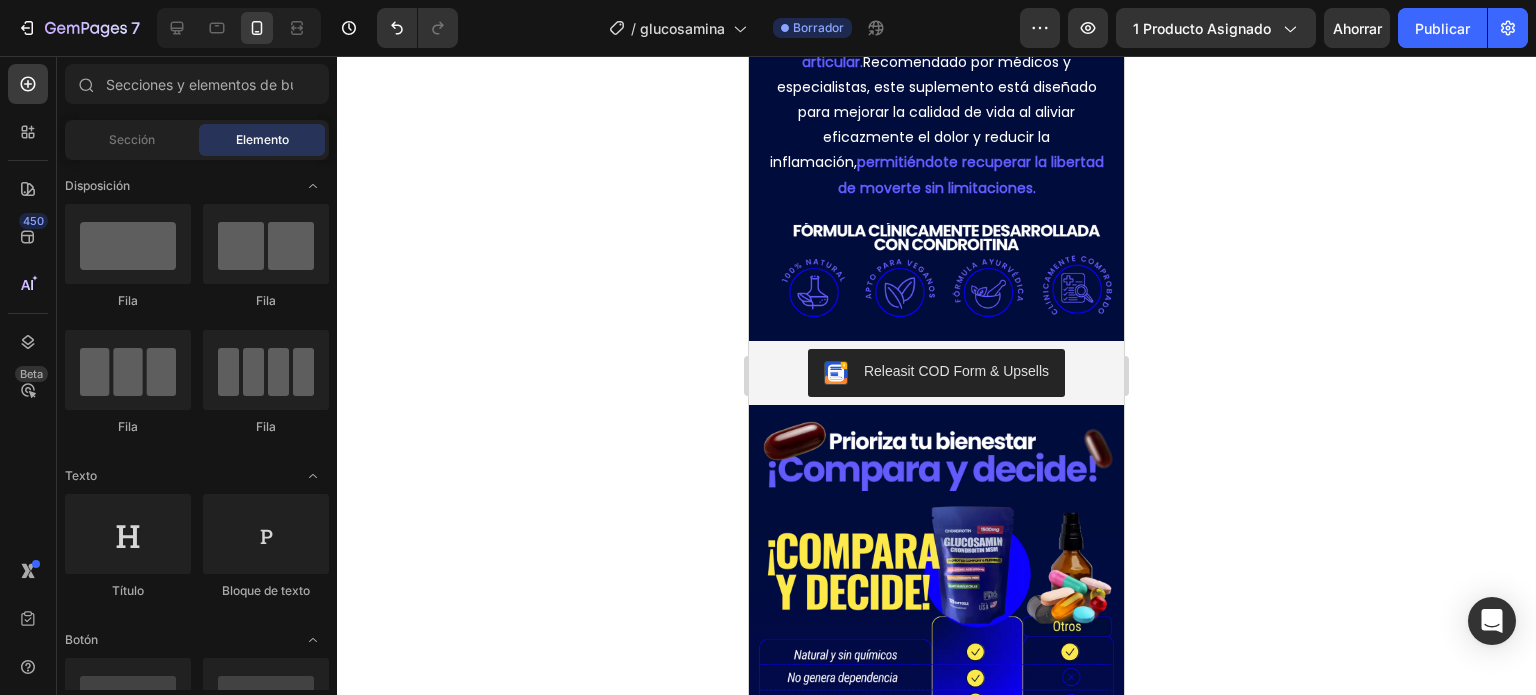 scroll, scrollTop: 2310, scrollLeft: 0, axis: vertical 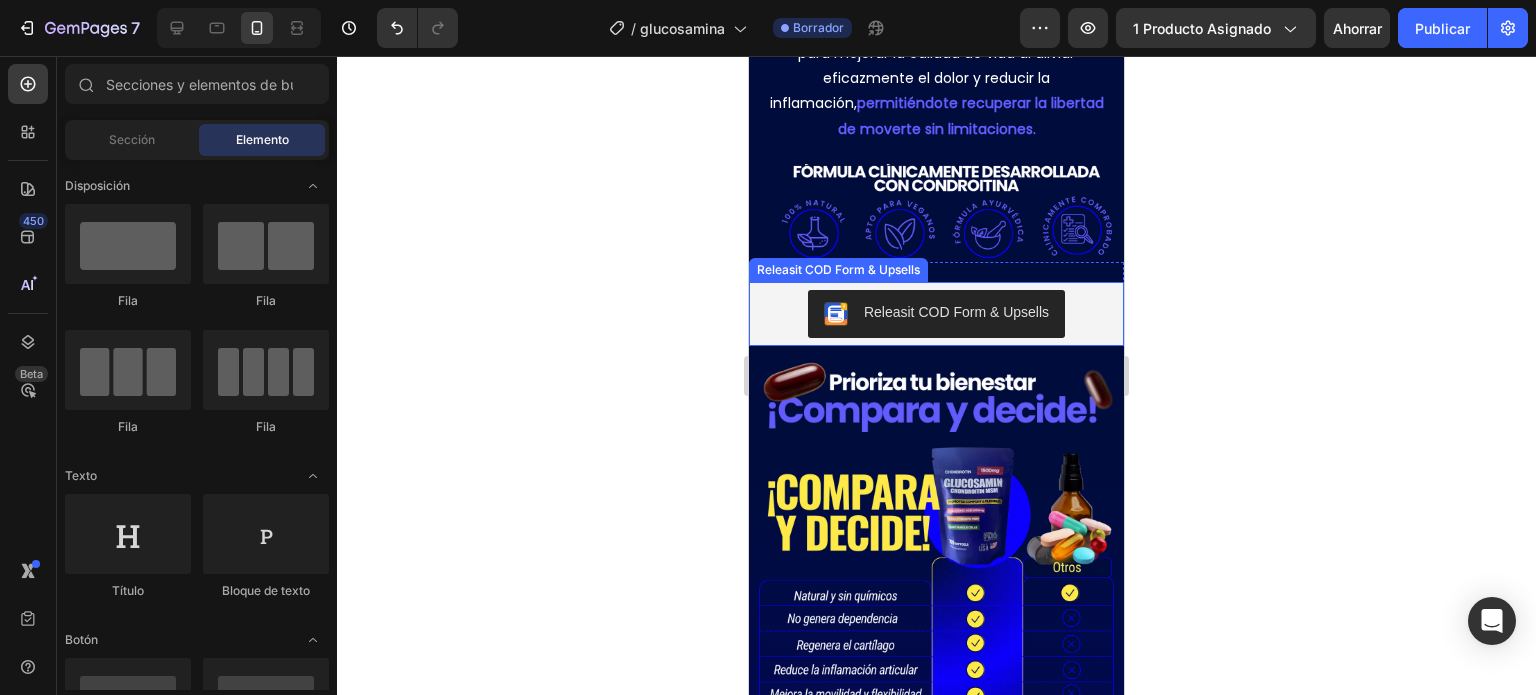 click on "Releasit COD Form & Upsells" at bounding box center [936, 314] 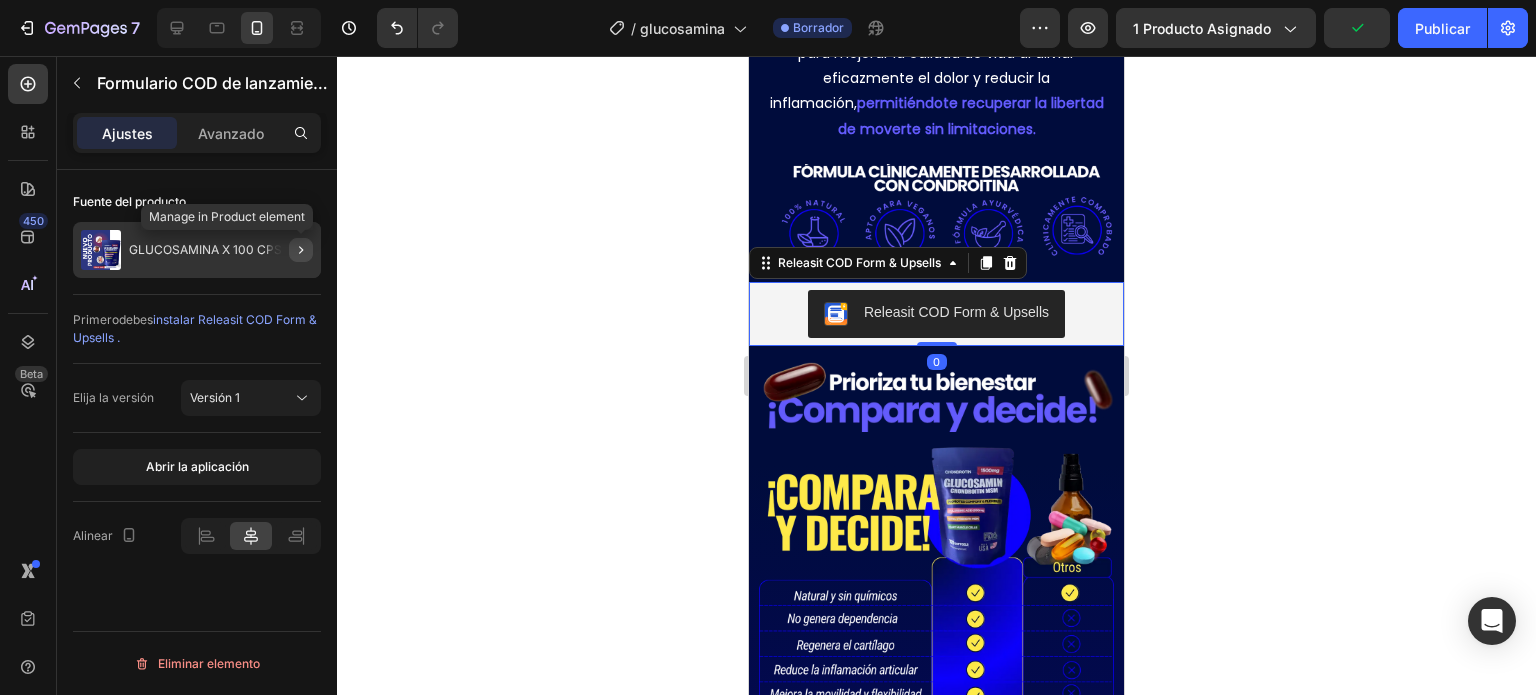 click 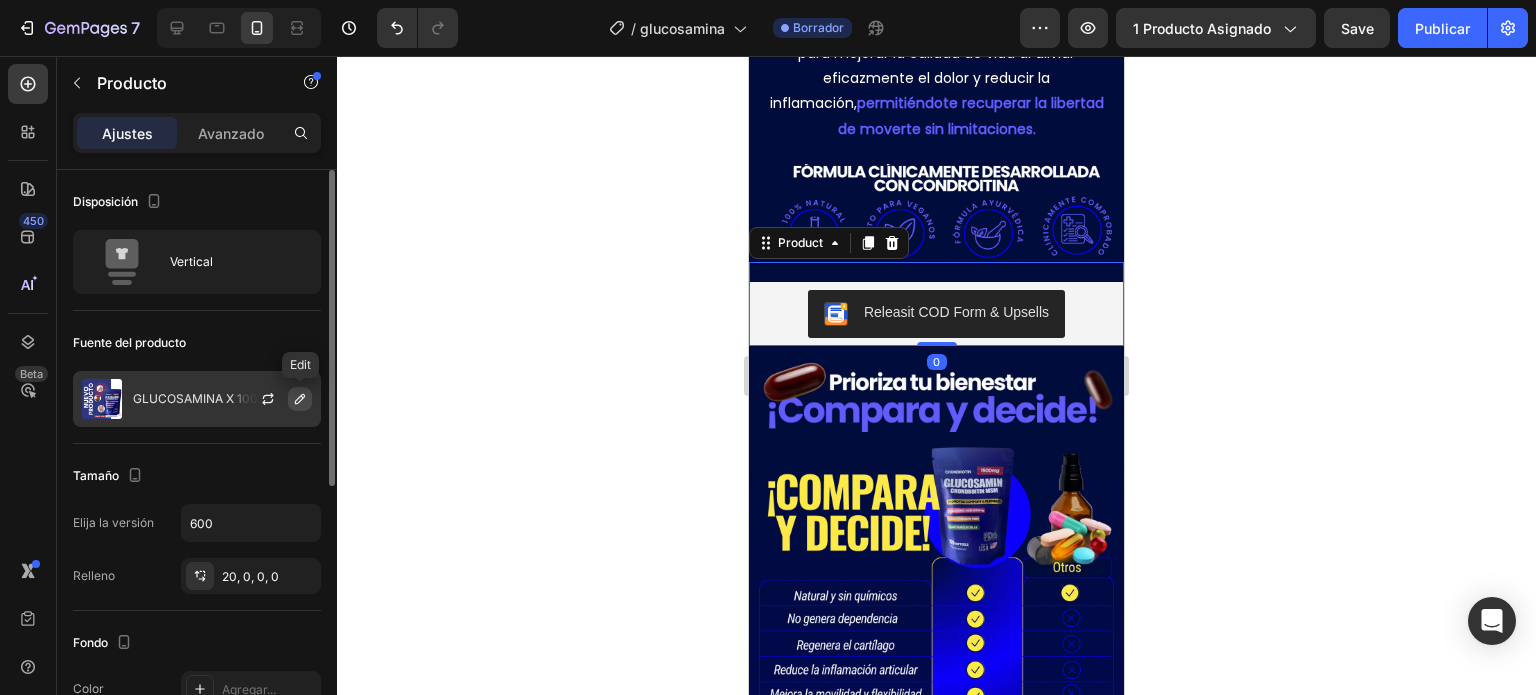 click 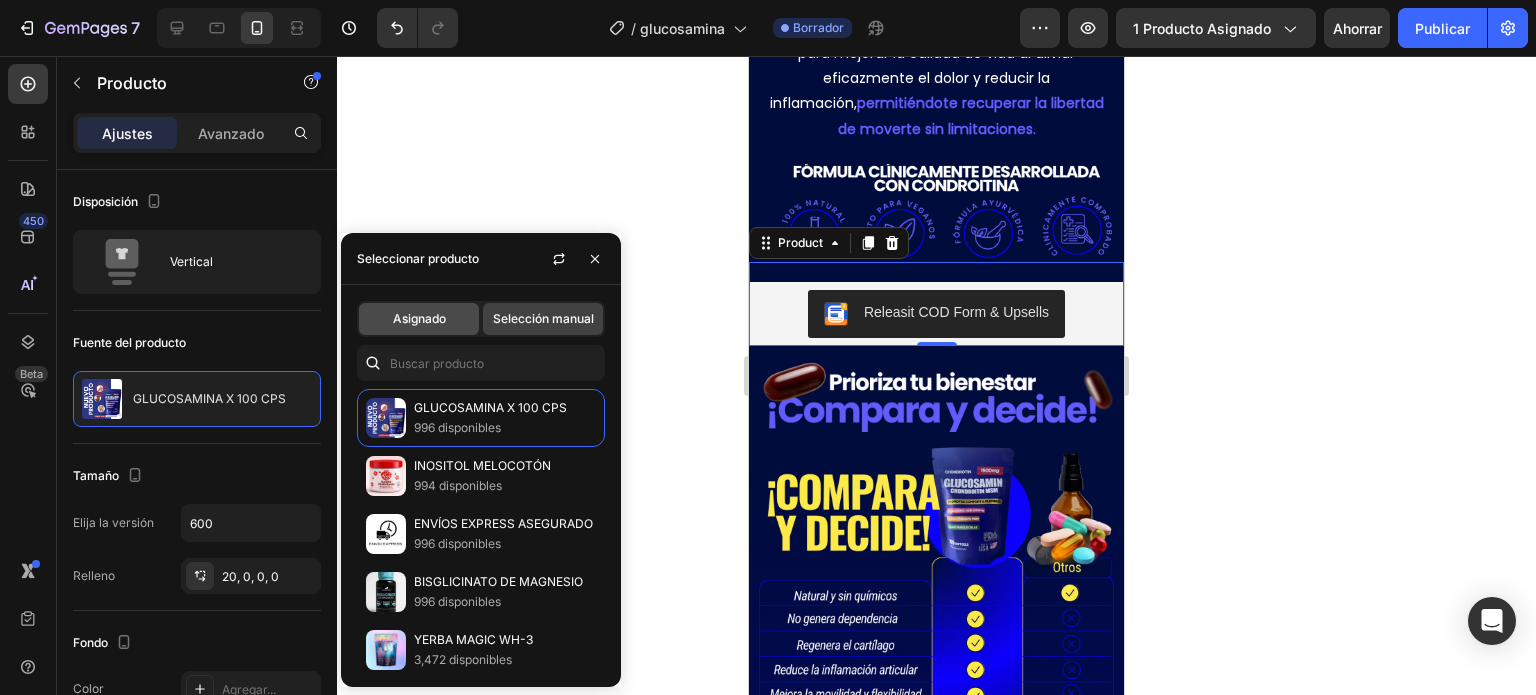 click on "Asignado" at bounding box center (419, 318) 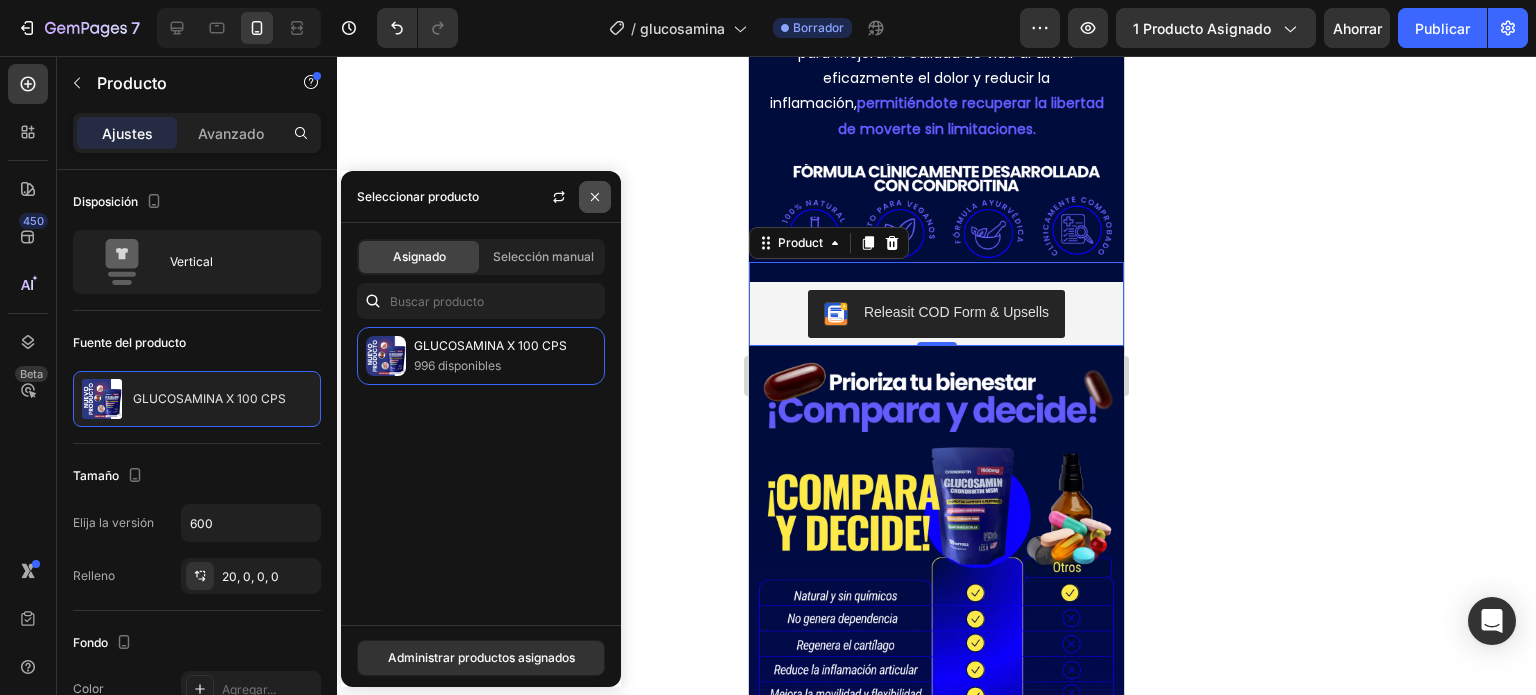 click 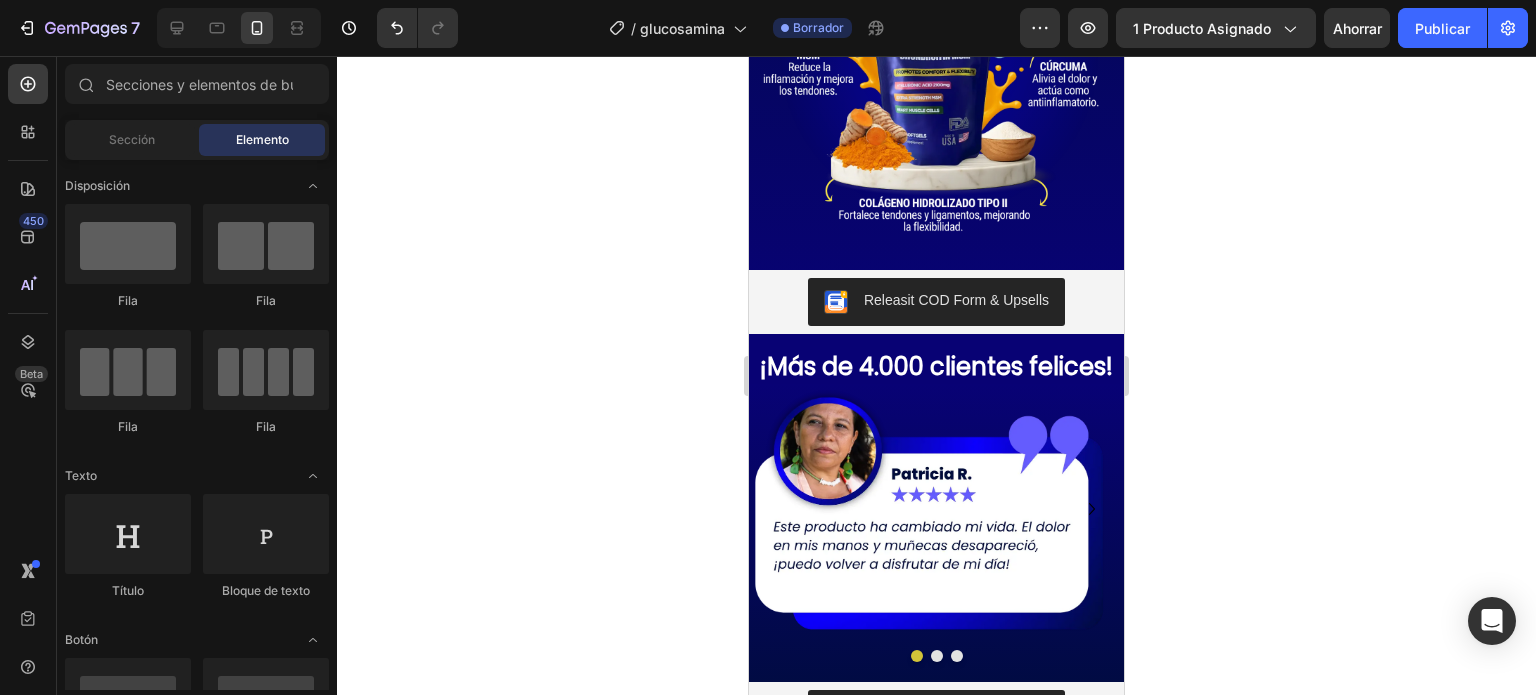 scroll, scrollTop: 3189, scrollLeft: 0, axis: vertical 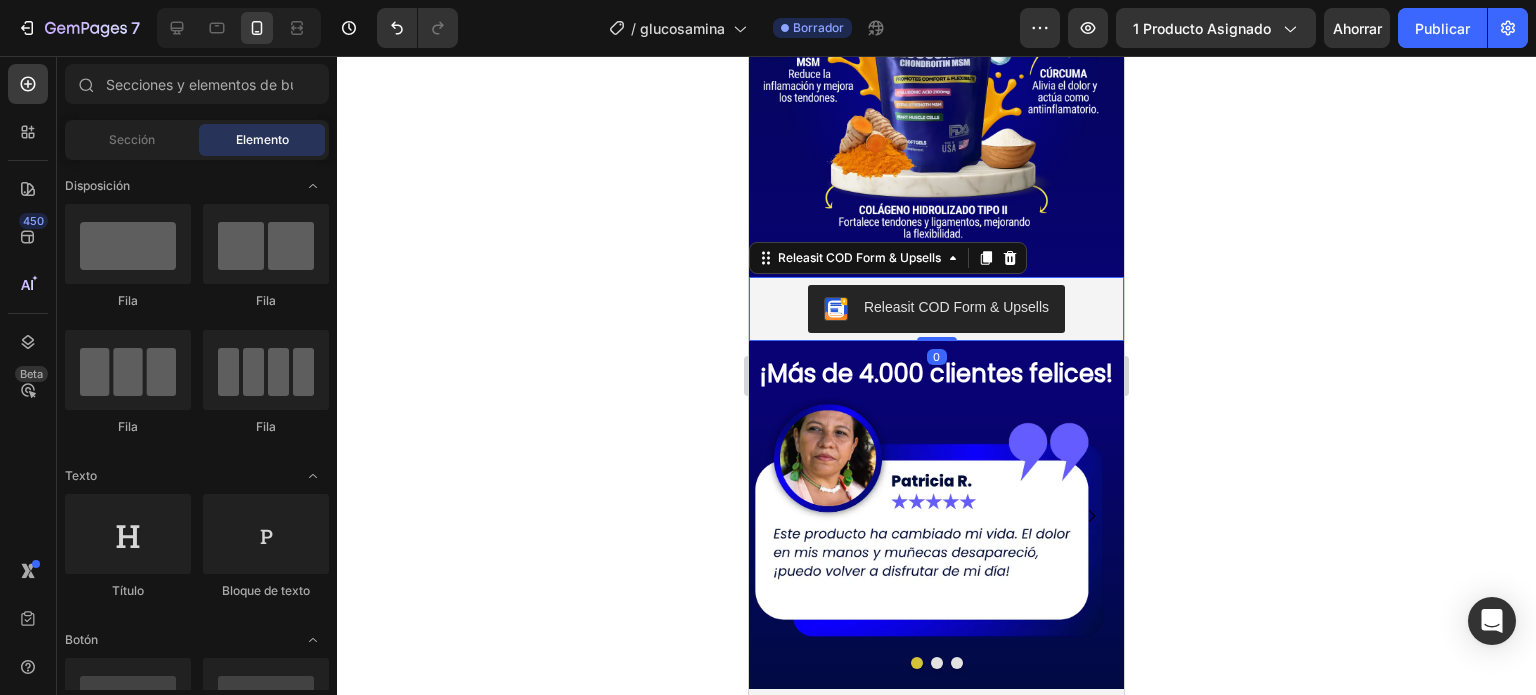 click on "Releasit COD Form & Upsells" at bounding box center [936, 309] 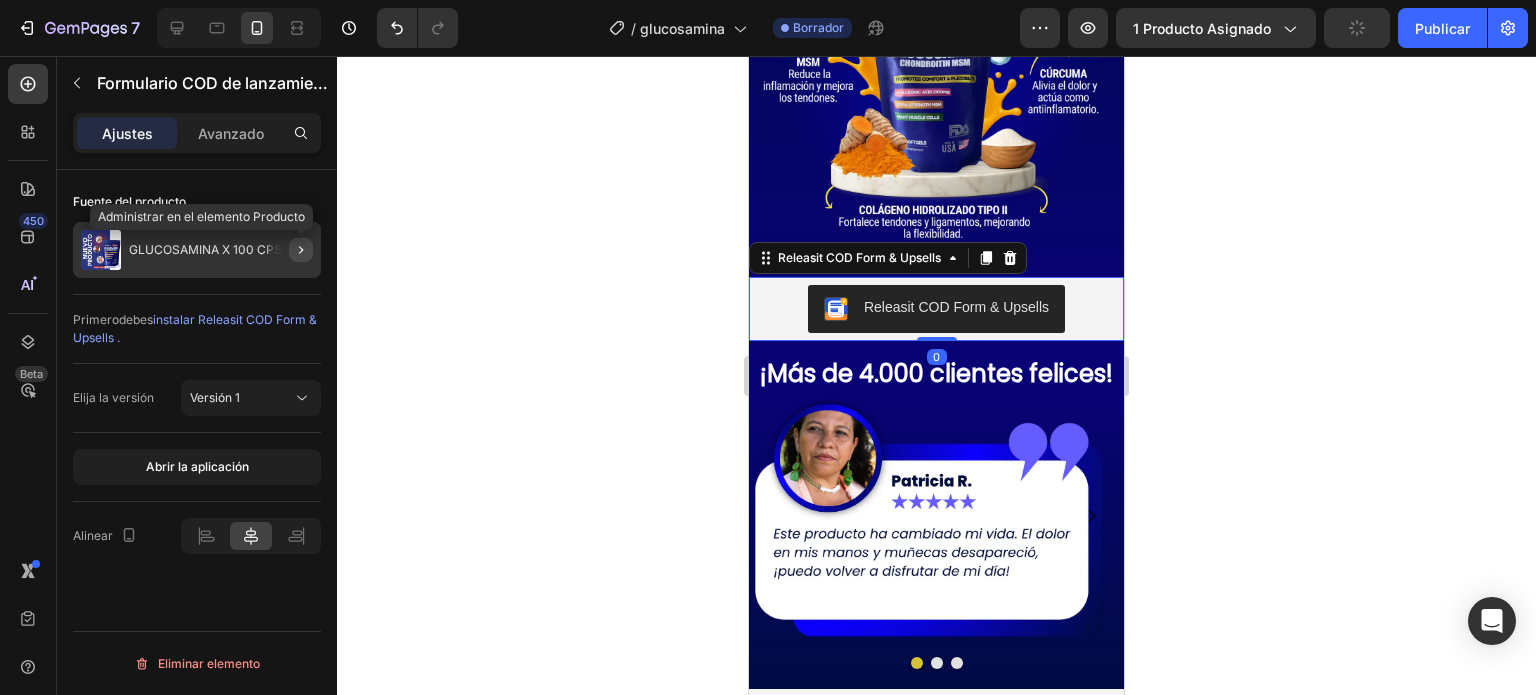 click 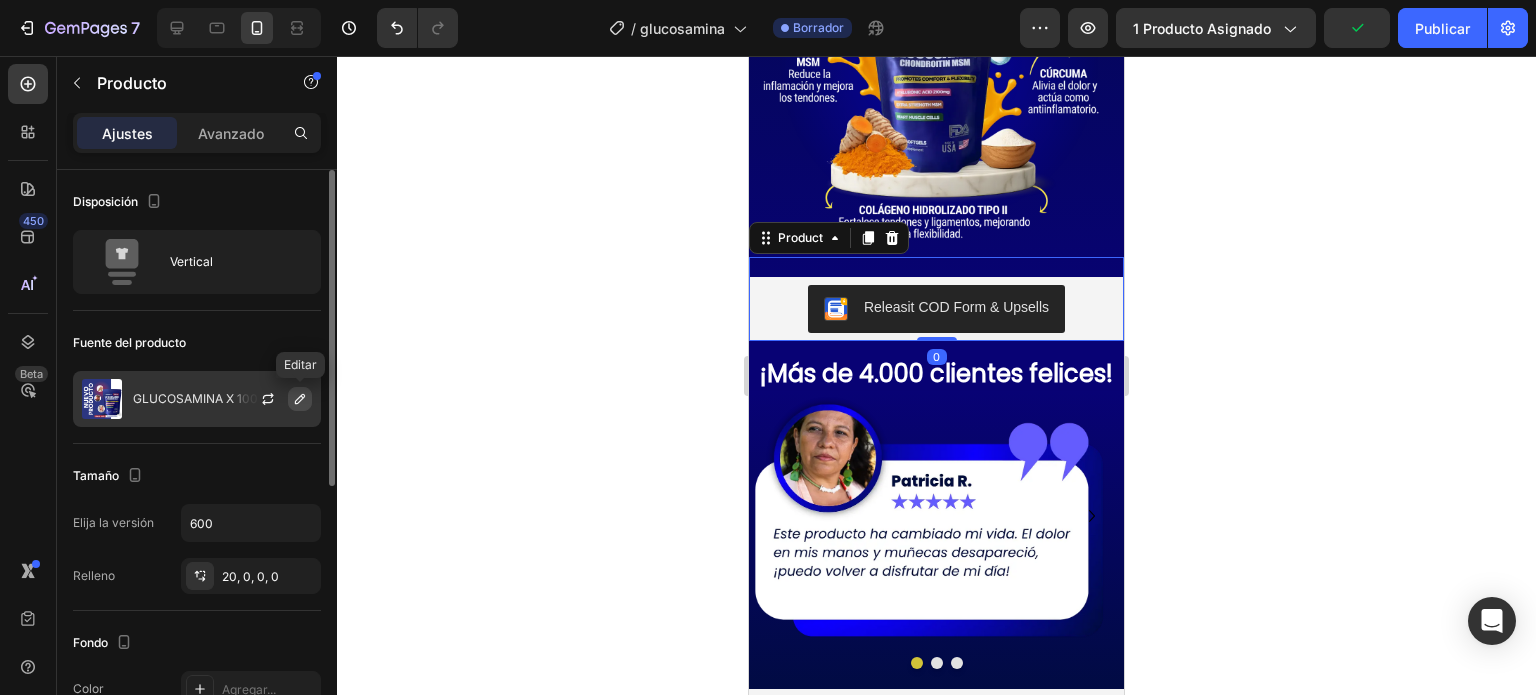 click 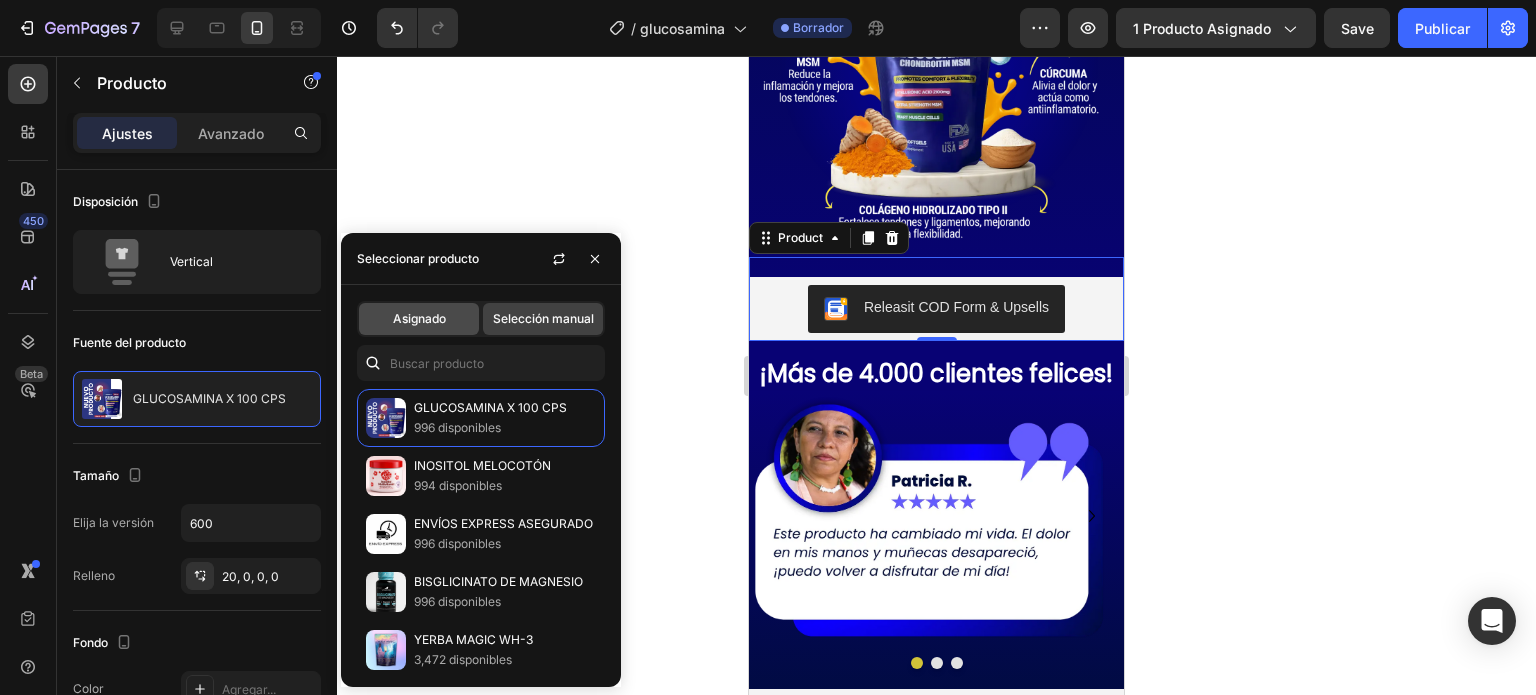 click on "Asignado" at bounding box center (419, 318) 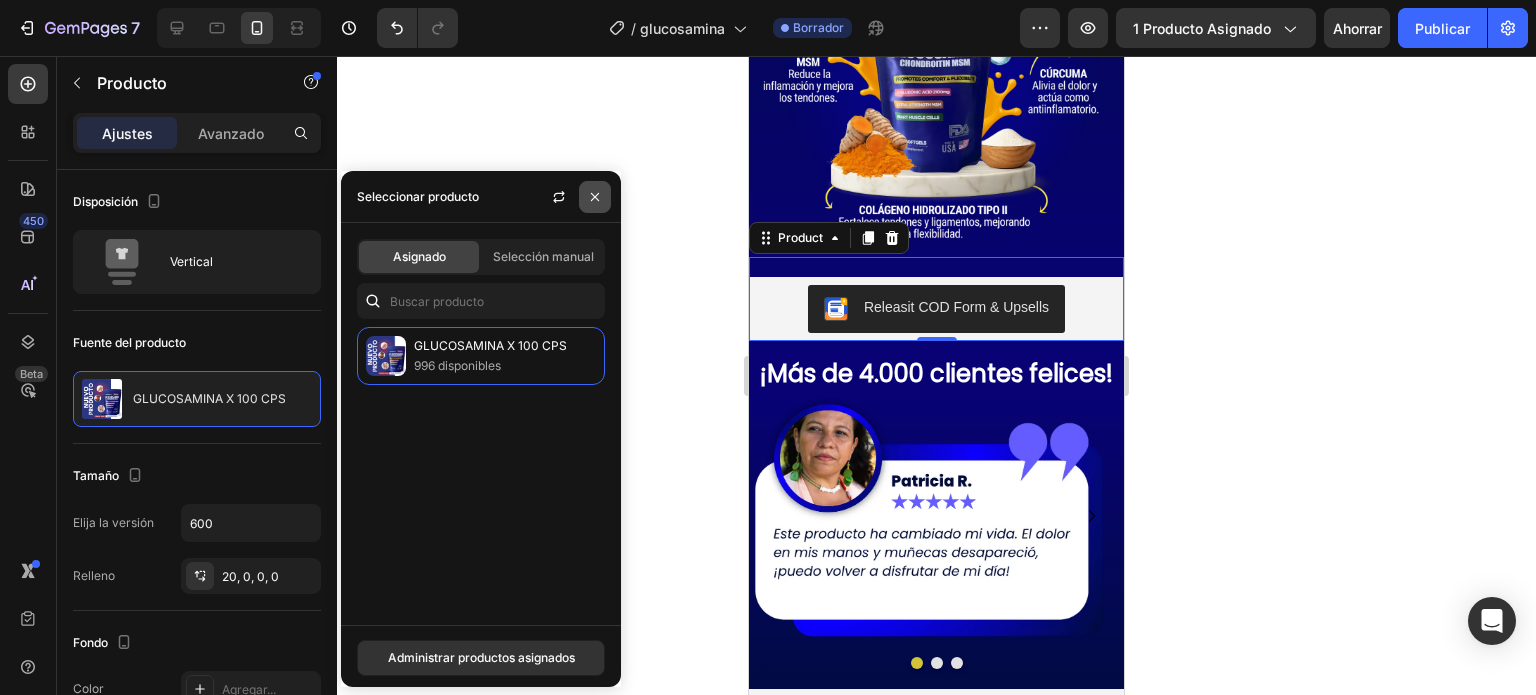 click 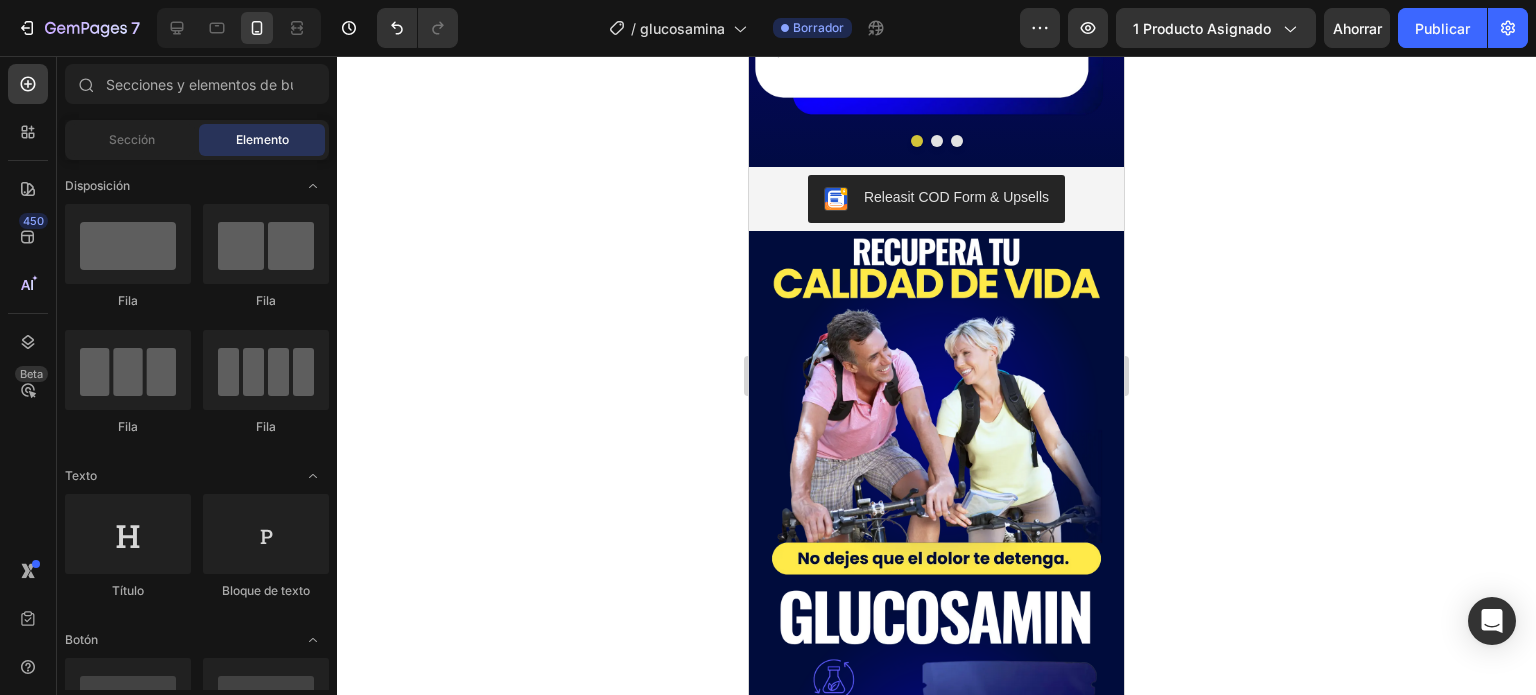 scroll, scrollTop: 3602, scrollLeft: 0, axis: vertical 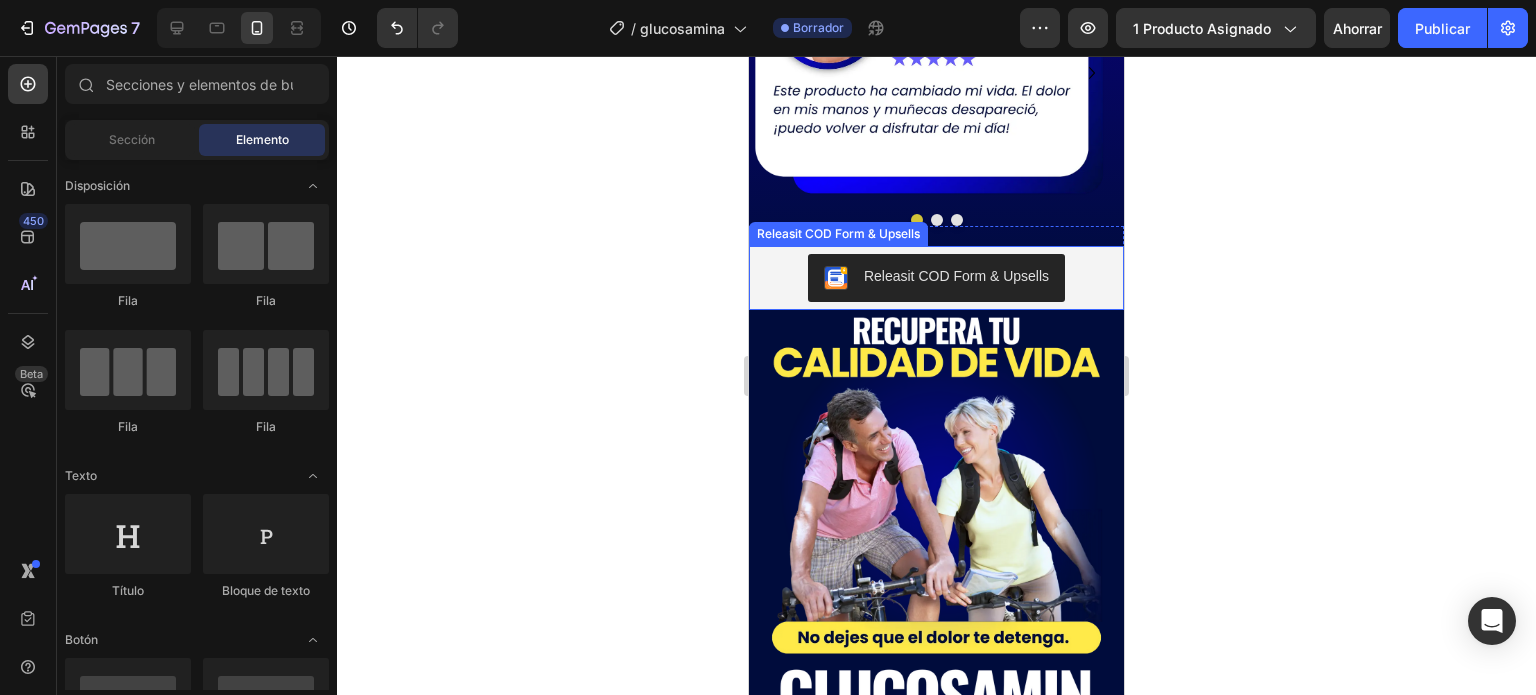 click on "Releasit COD Form & Upsells" at bounding box center (936, 278) 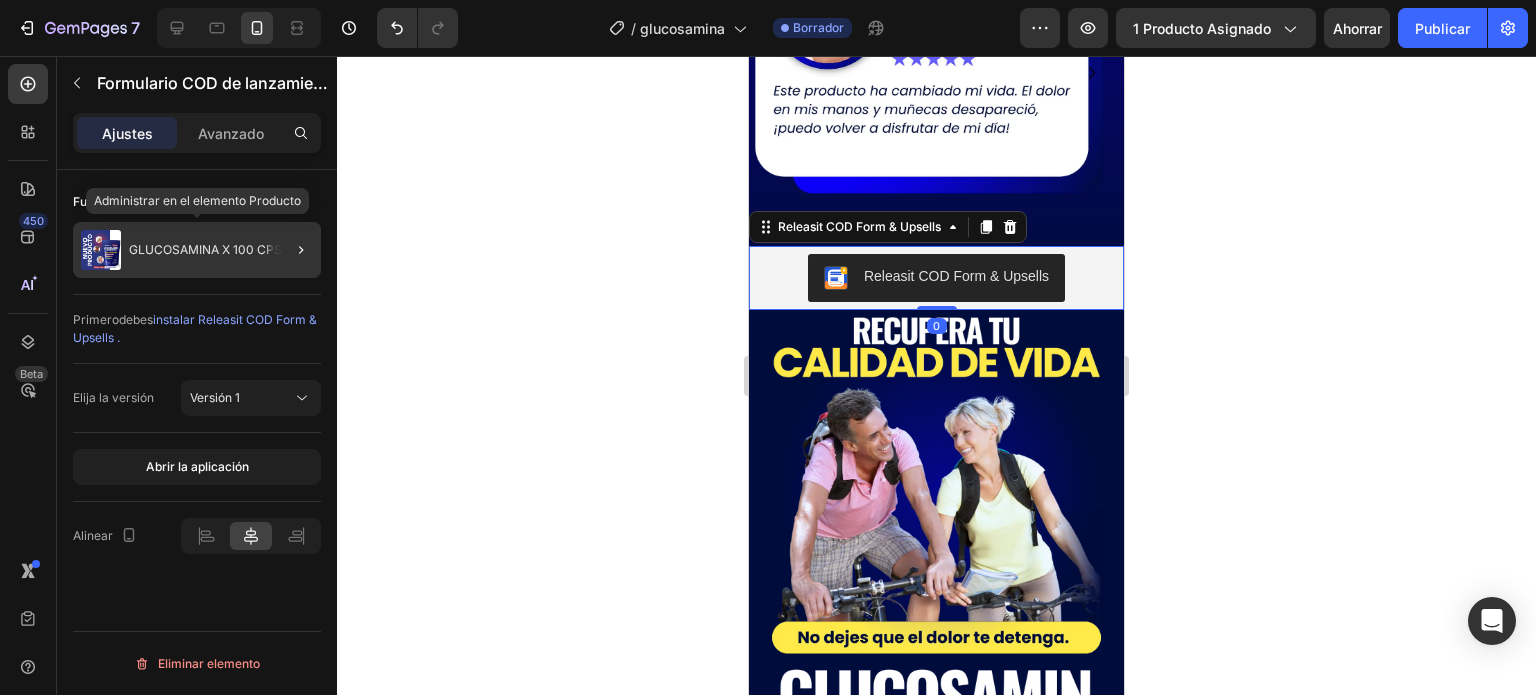 click on "GLUCOSAMINA X 100 CPS" 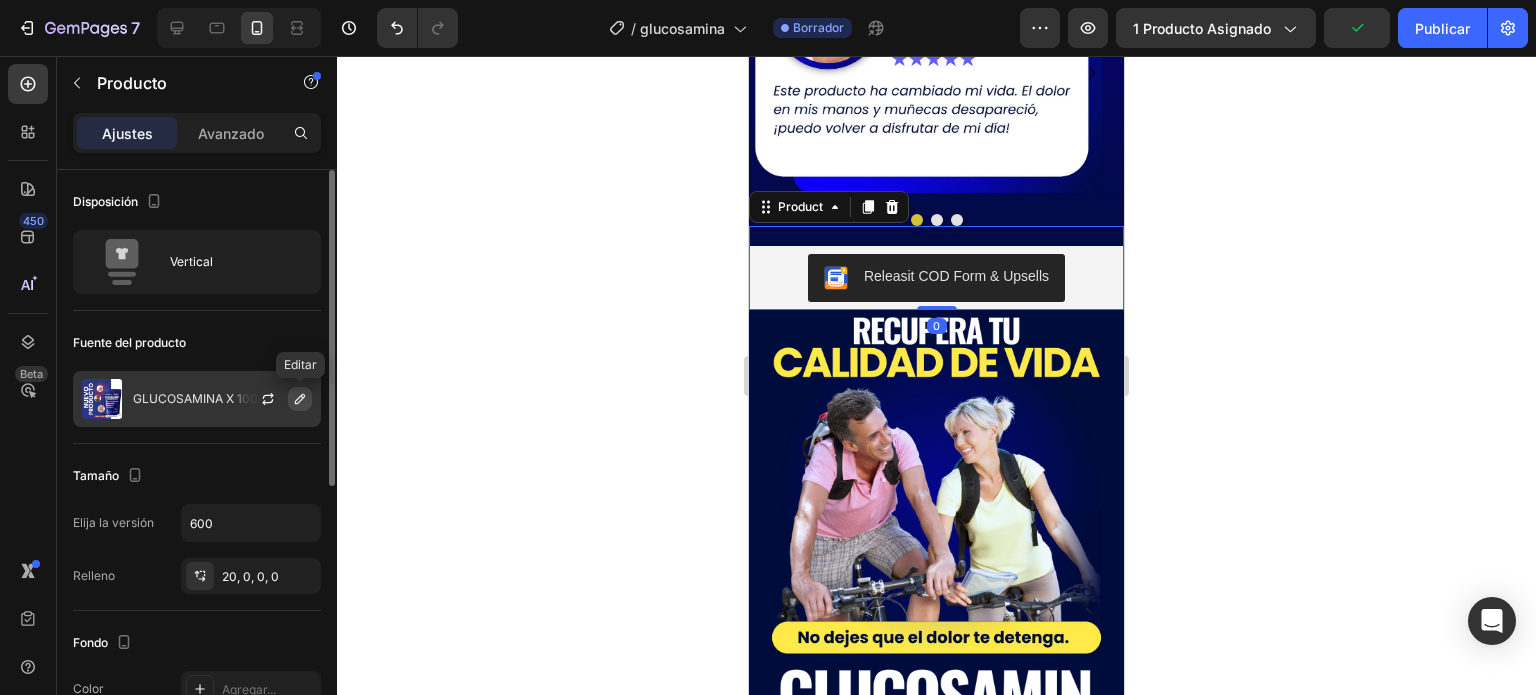 click 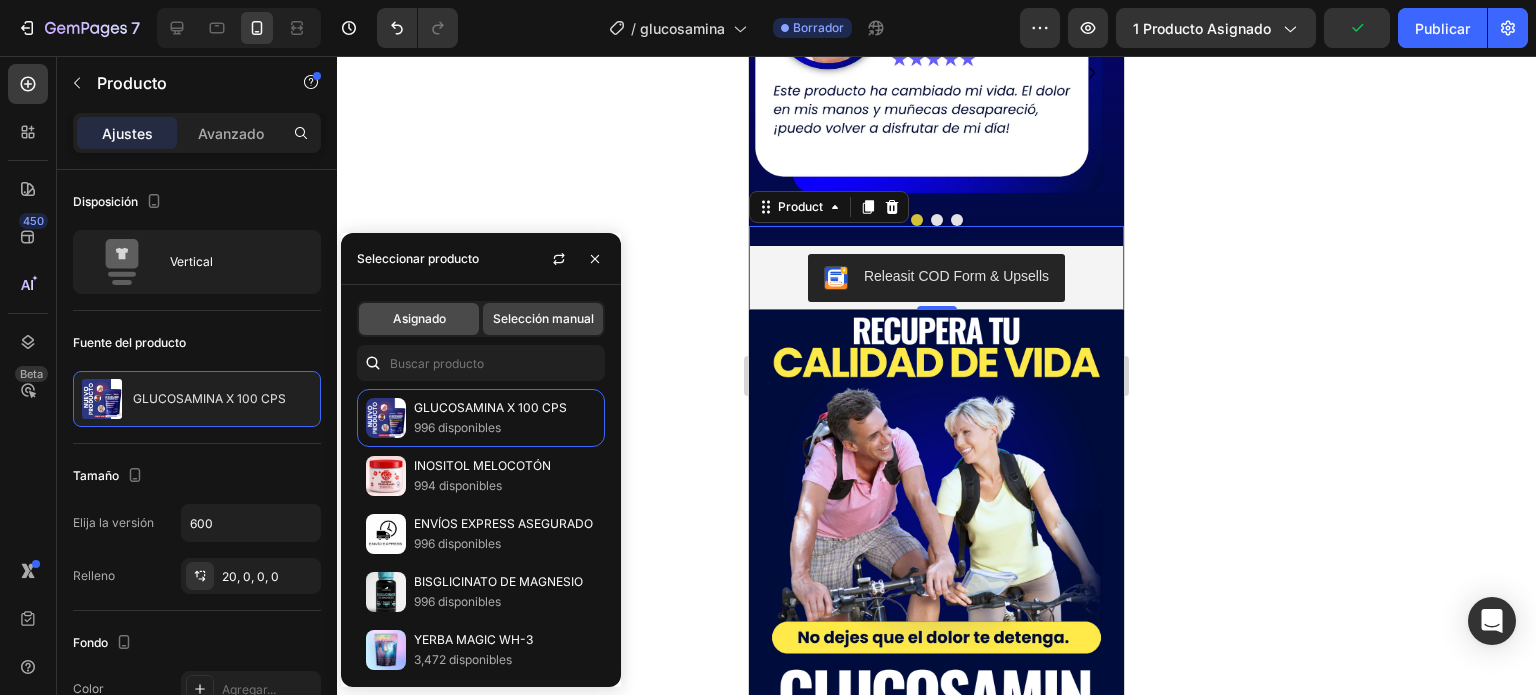 click on "Asignado" at bounding box center (419, 318) 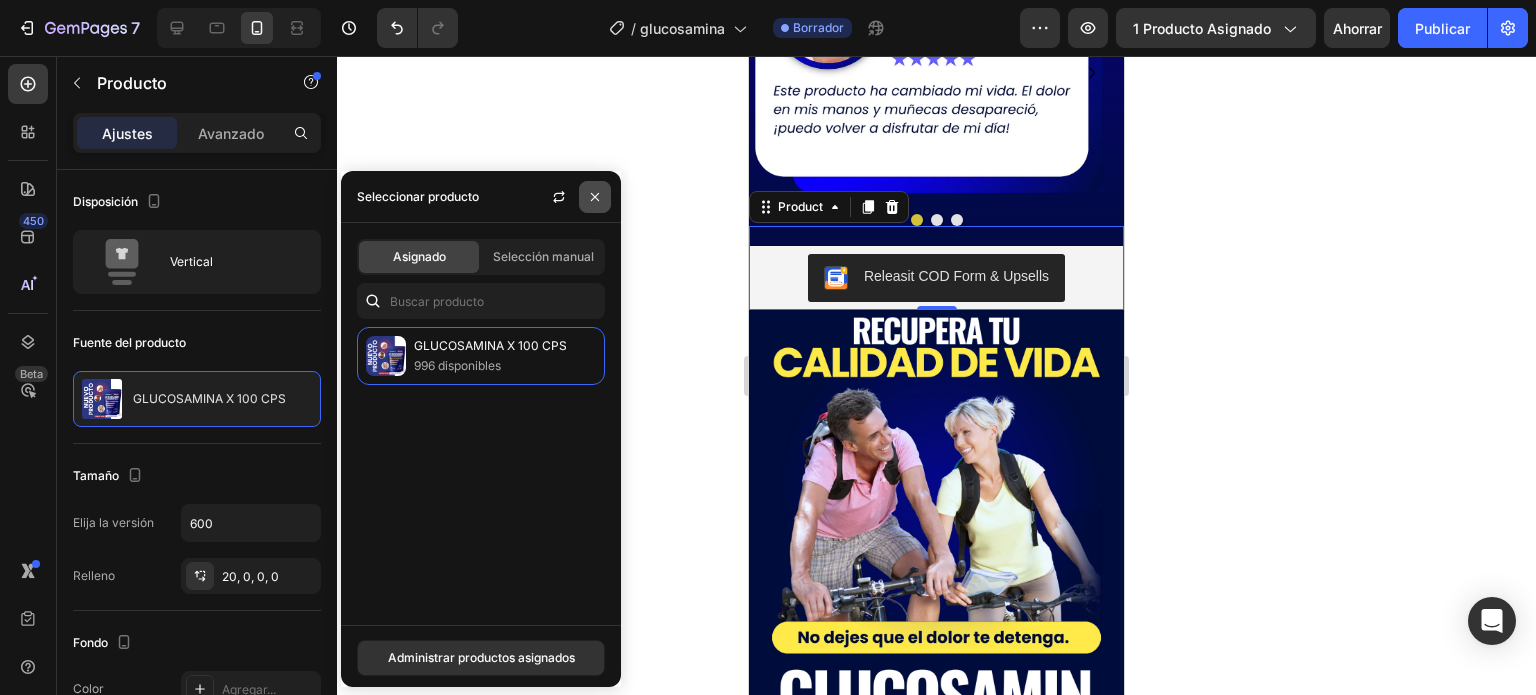 click 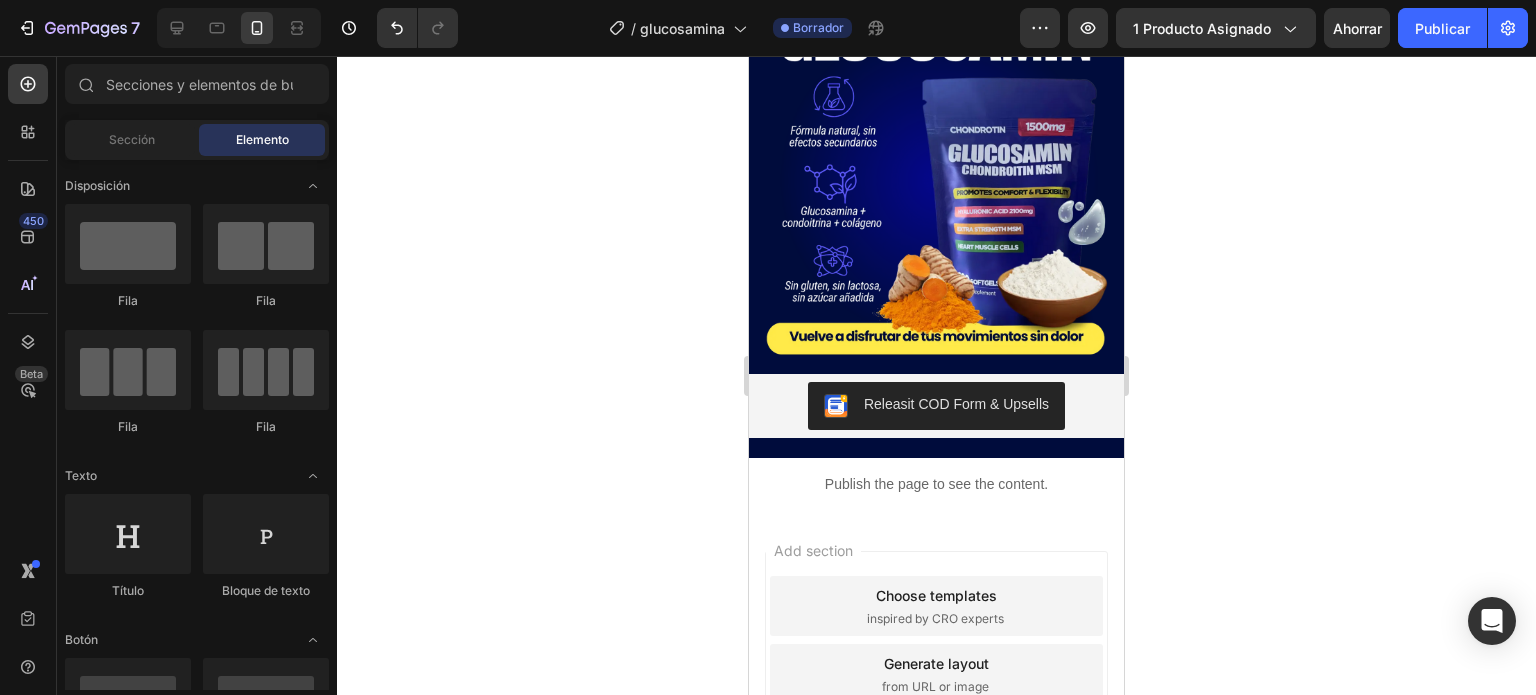 scroll, scrollTop: 4290, scrollLeft: 0, axis: vertical 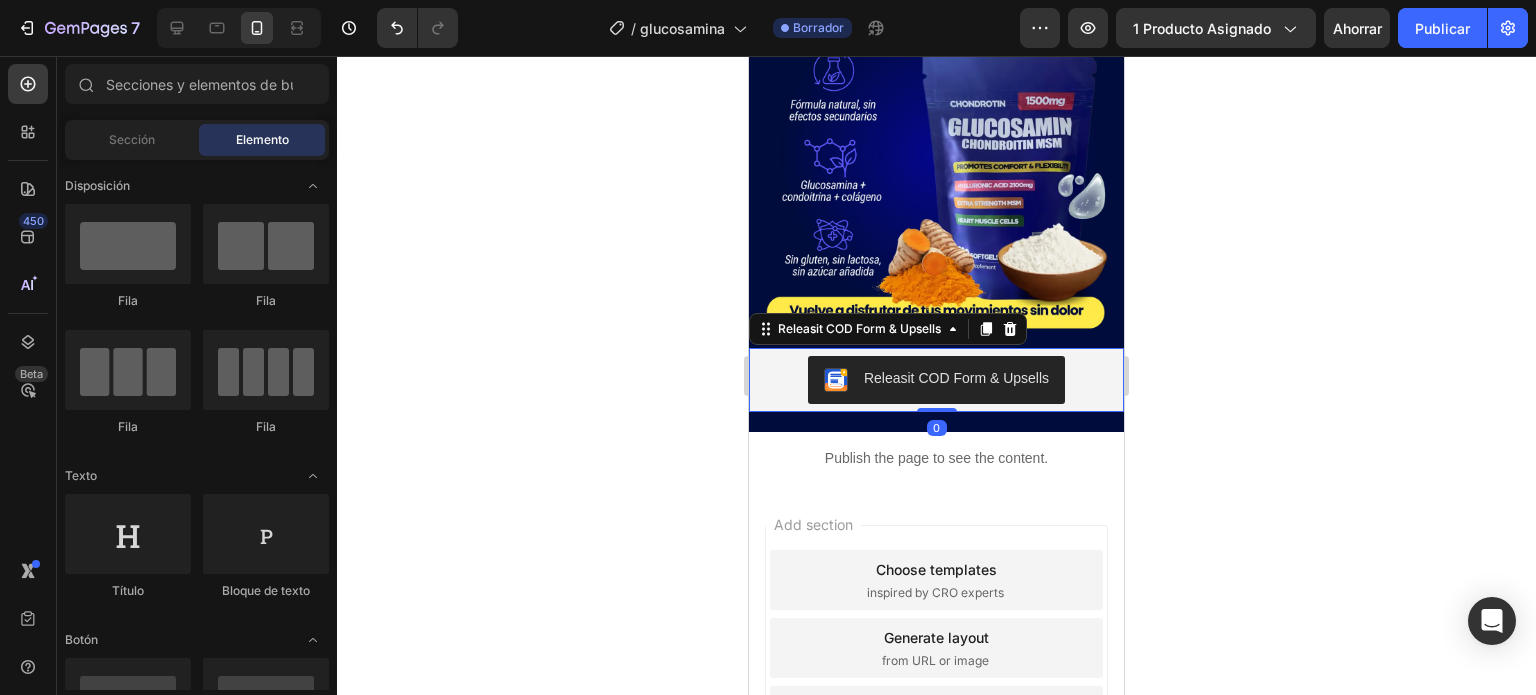 click on "Releasit COD Form & Upsells" at bounding box center (936, 380) 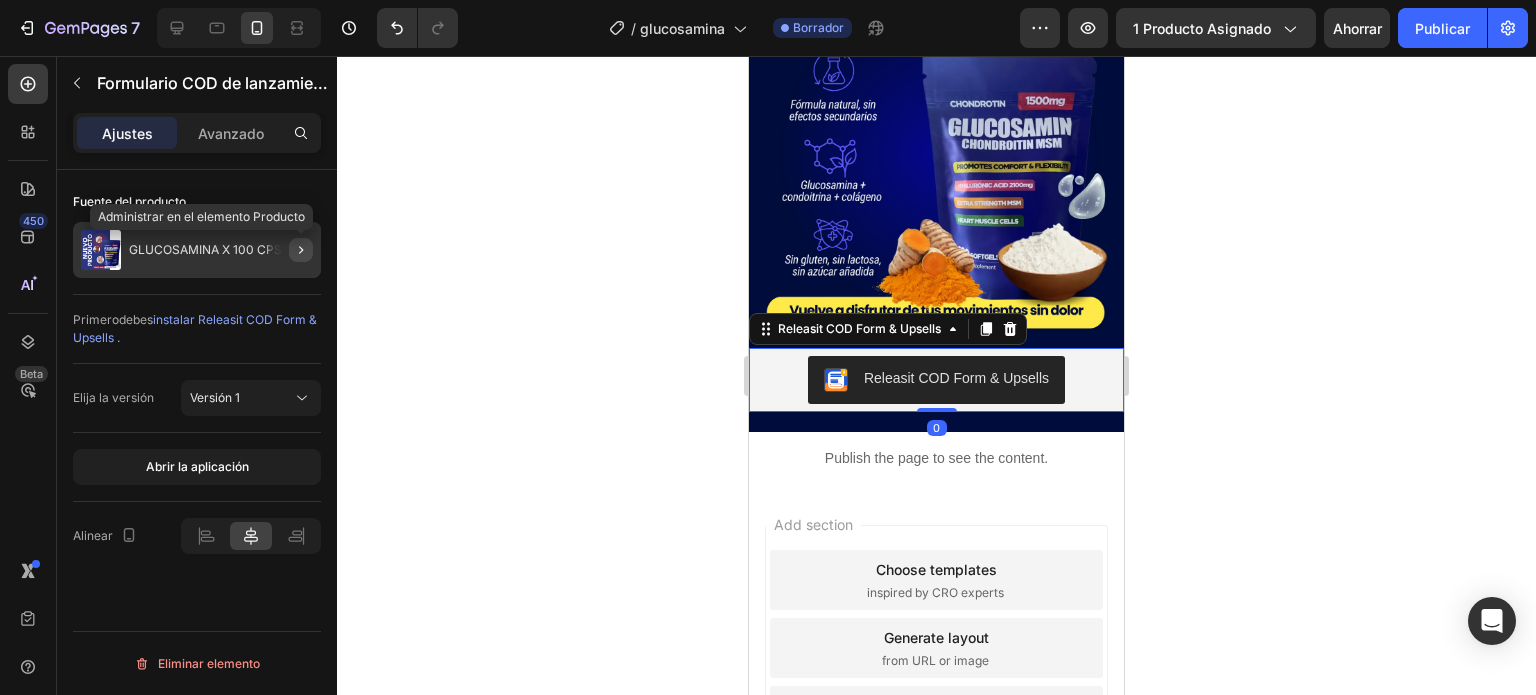 click 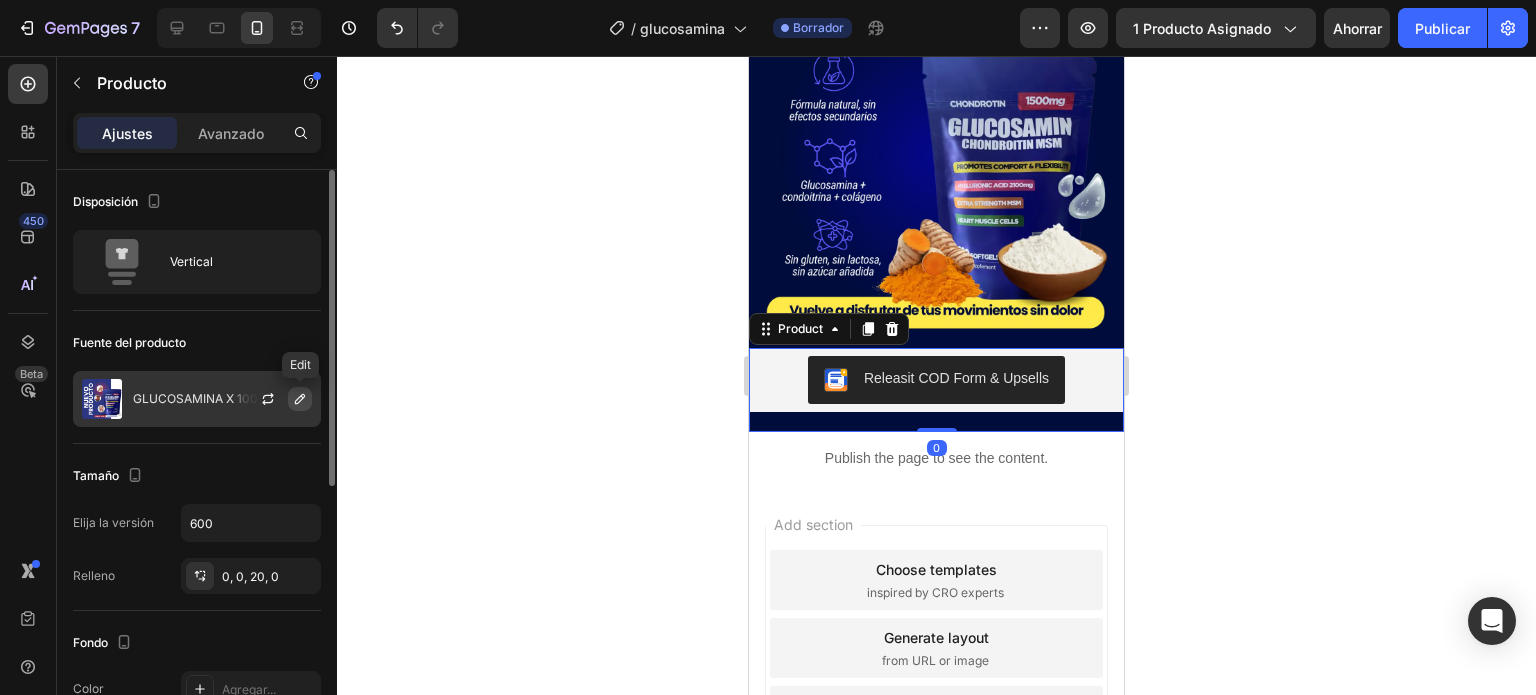 click 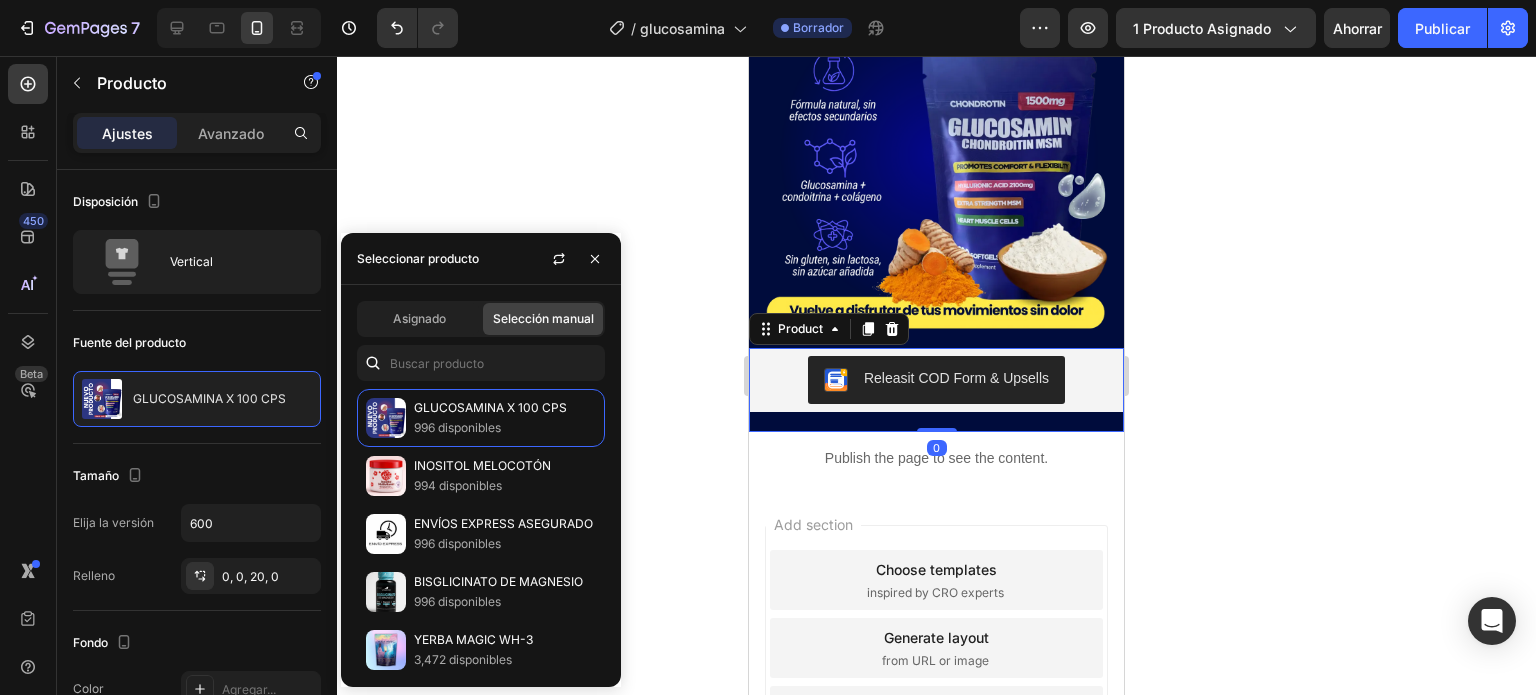 click on "Asignado Selección manual GLUCOSAMINA X 100 CPS 996 disponibles INOSITOL MELOCOTÓN 994 disponibles ENVÍOS EXPRESS ASEGURADO 996 disponibles BISGLICINATO DE MAGNESIO 996 disponibles YERBA MAGIC WH-3 3,472 disponibles CIRCLEN X 30 CÁPSULAS 1.932 disponibles YERBA MAGIC lll 3,292 disponibles YERBA MAGIC ll 3,363 disponibles BÁLSAMOS DE MIEL DE LOTO TERRA 3.856 disponibles AGUAJE BLANCO-1 3,298 disponibles" at bounding box center [481, 486] 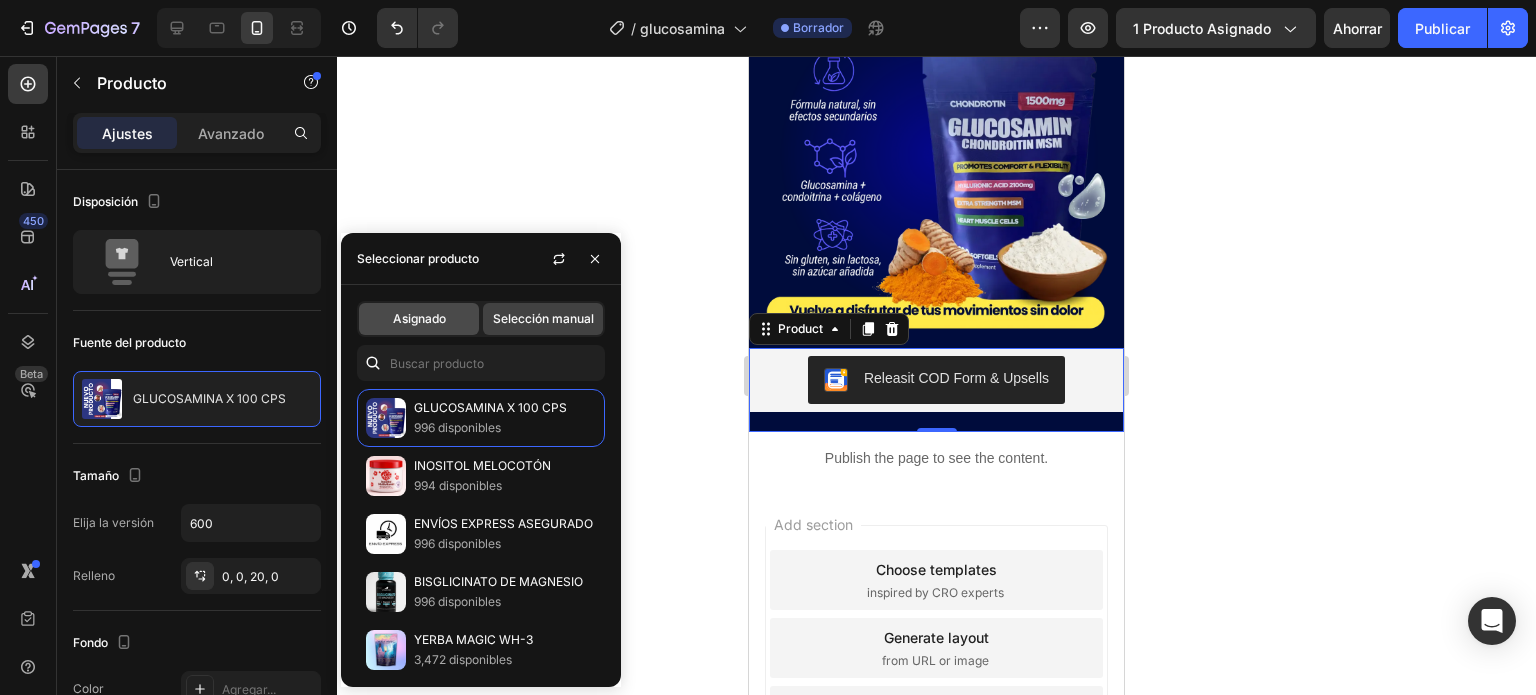 click on "Asignado" at bounding box center [419, 318] 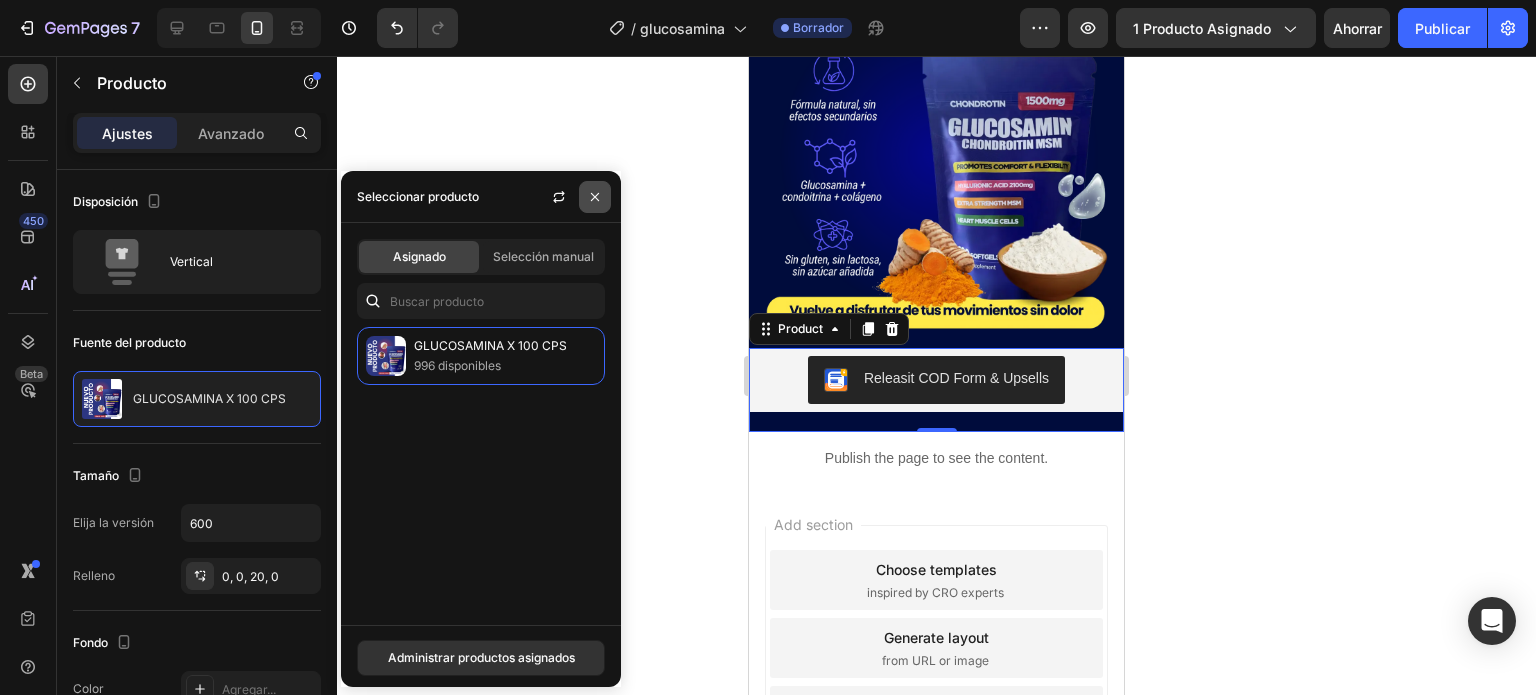 click 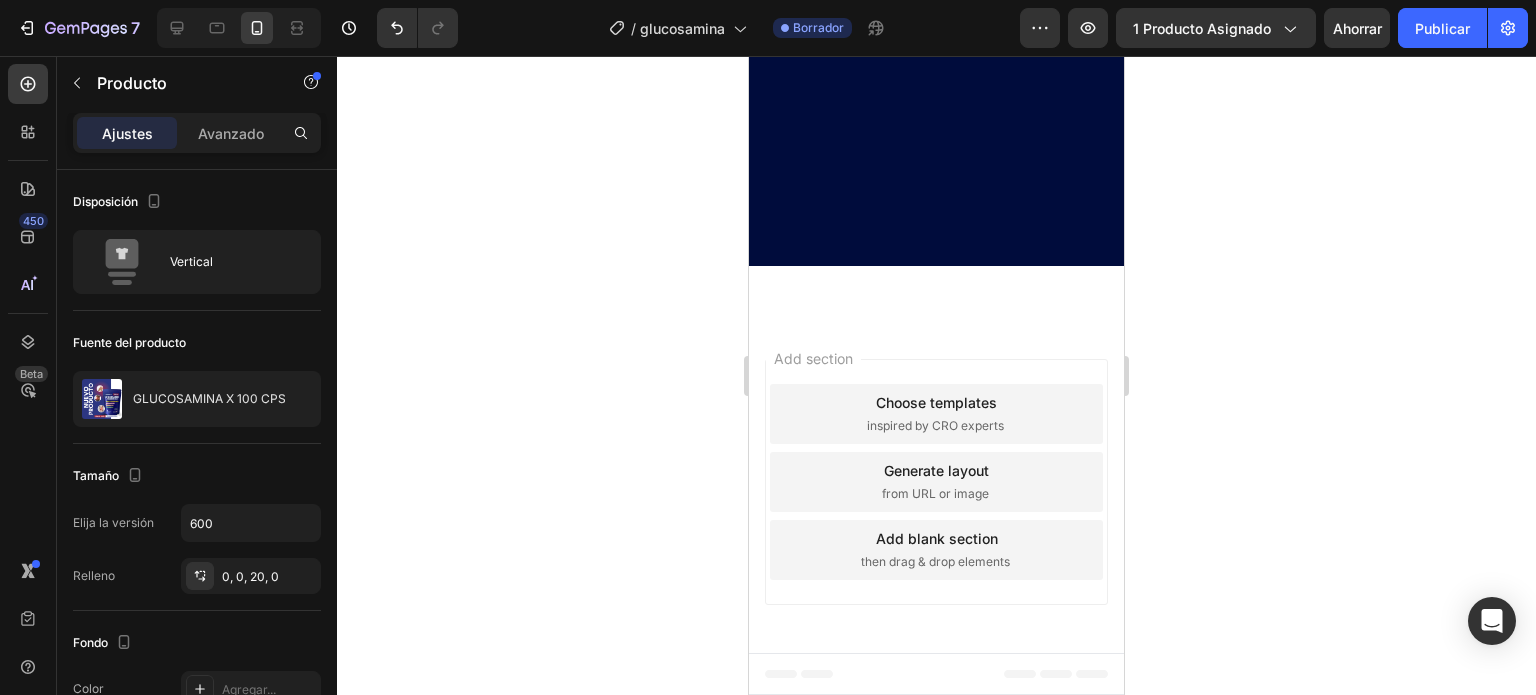 scroll, scrollTop: 0, scrollLeft: 0, axis: both 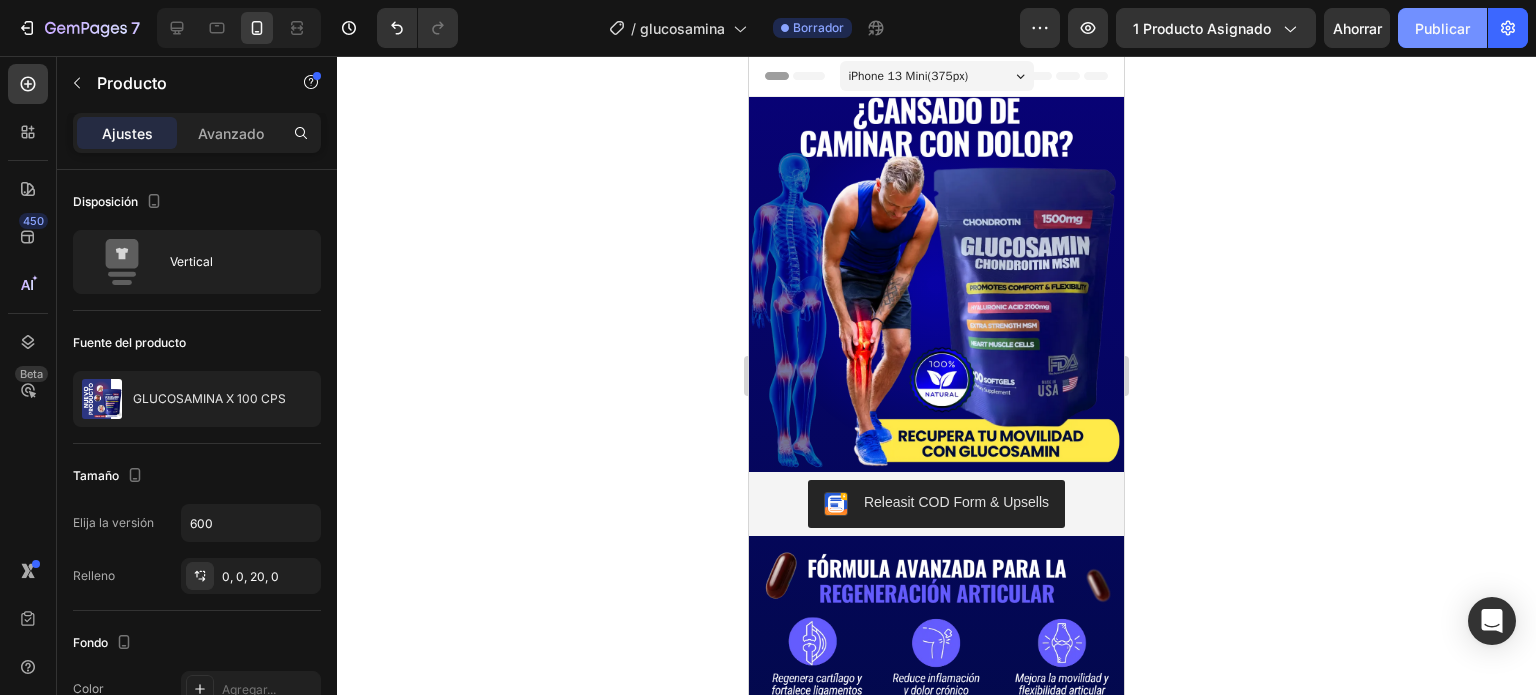 click on "Publicar" at bounding box center [1442, 28] 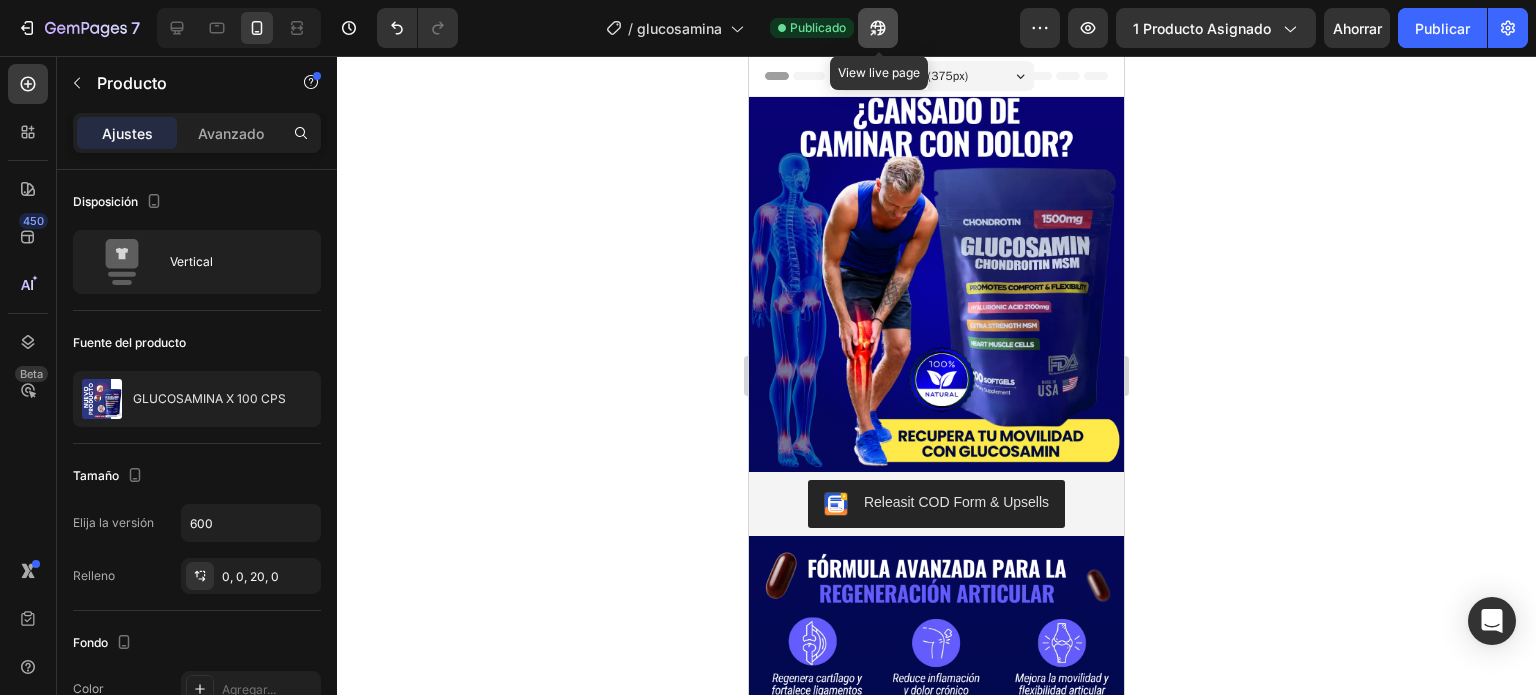 click 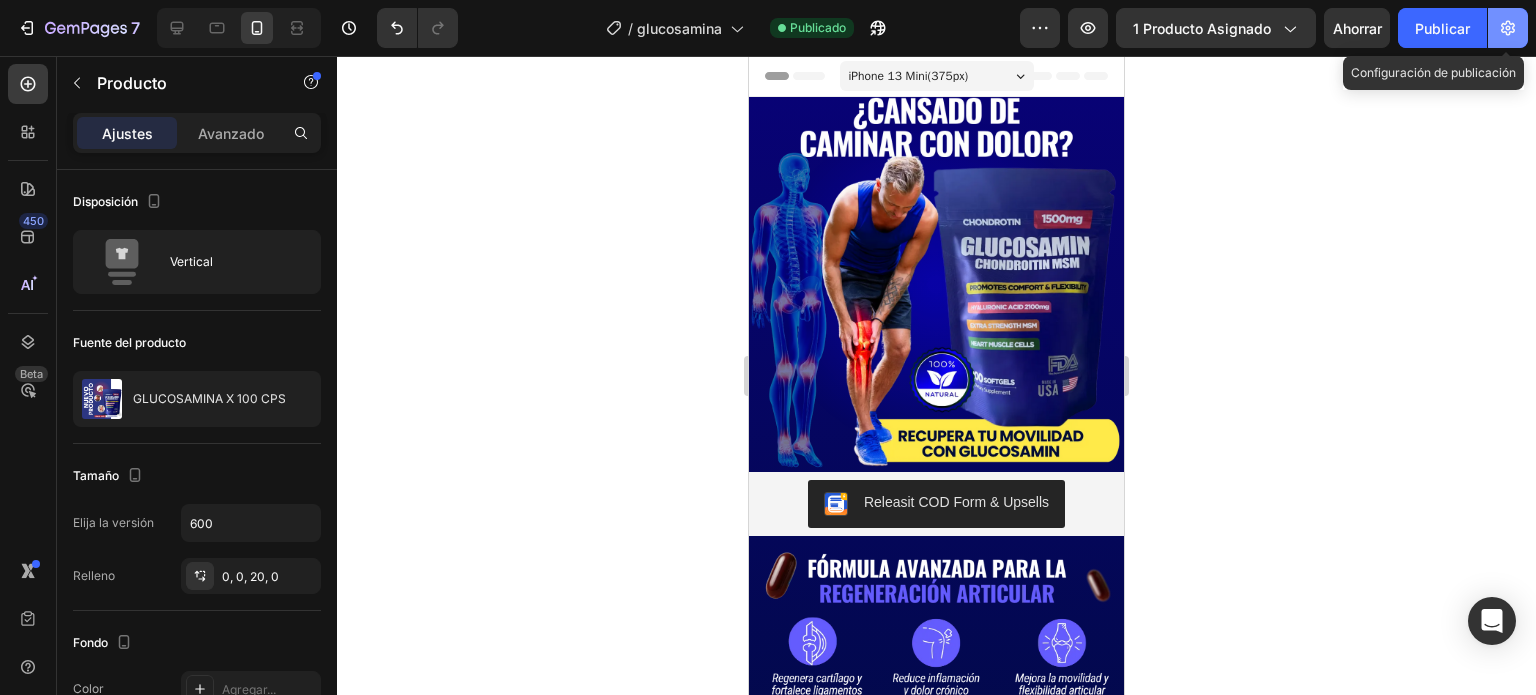 click 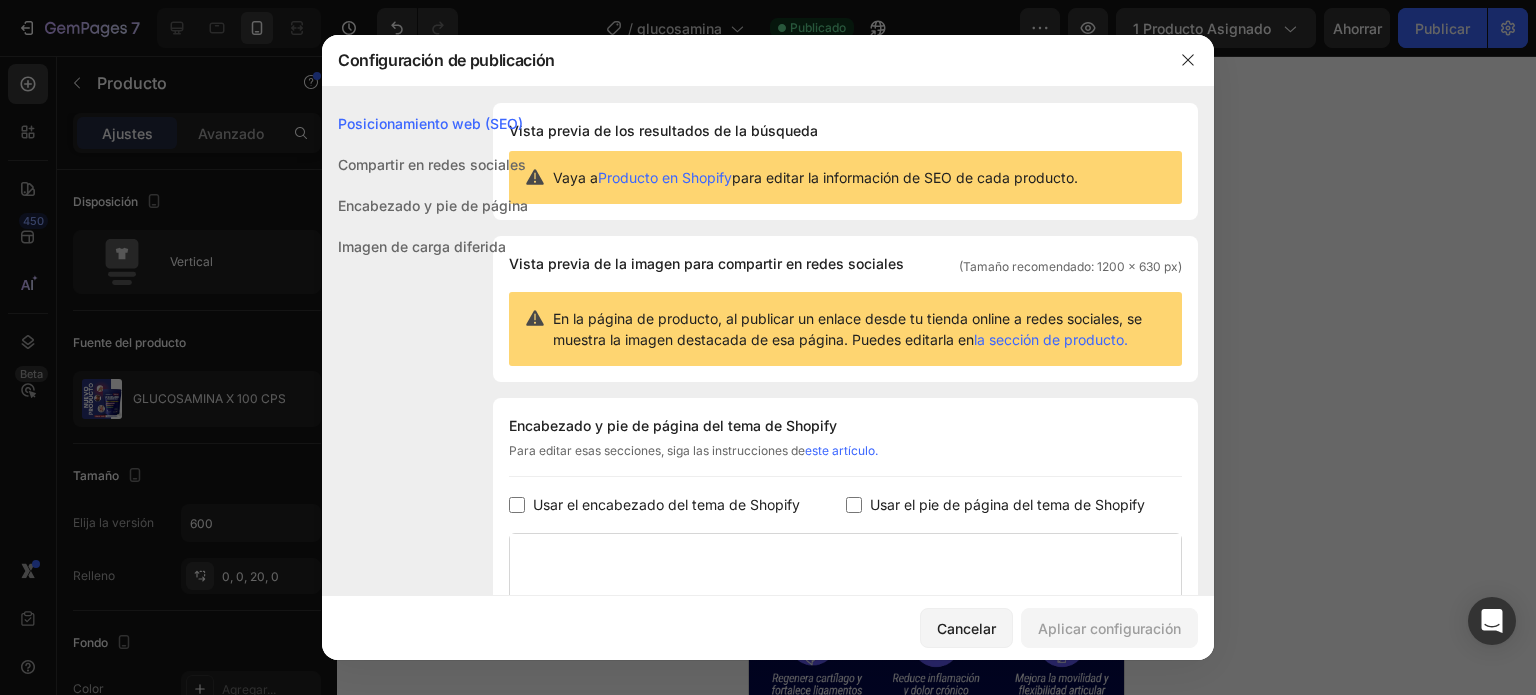 click on "Usar el pie de página del tema de Shopify" at bounding box center [1003, 505] 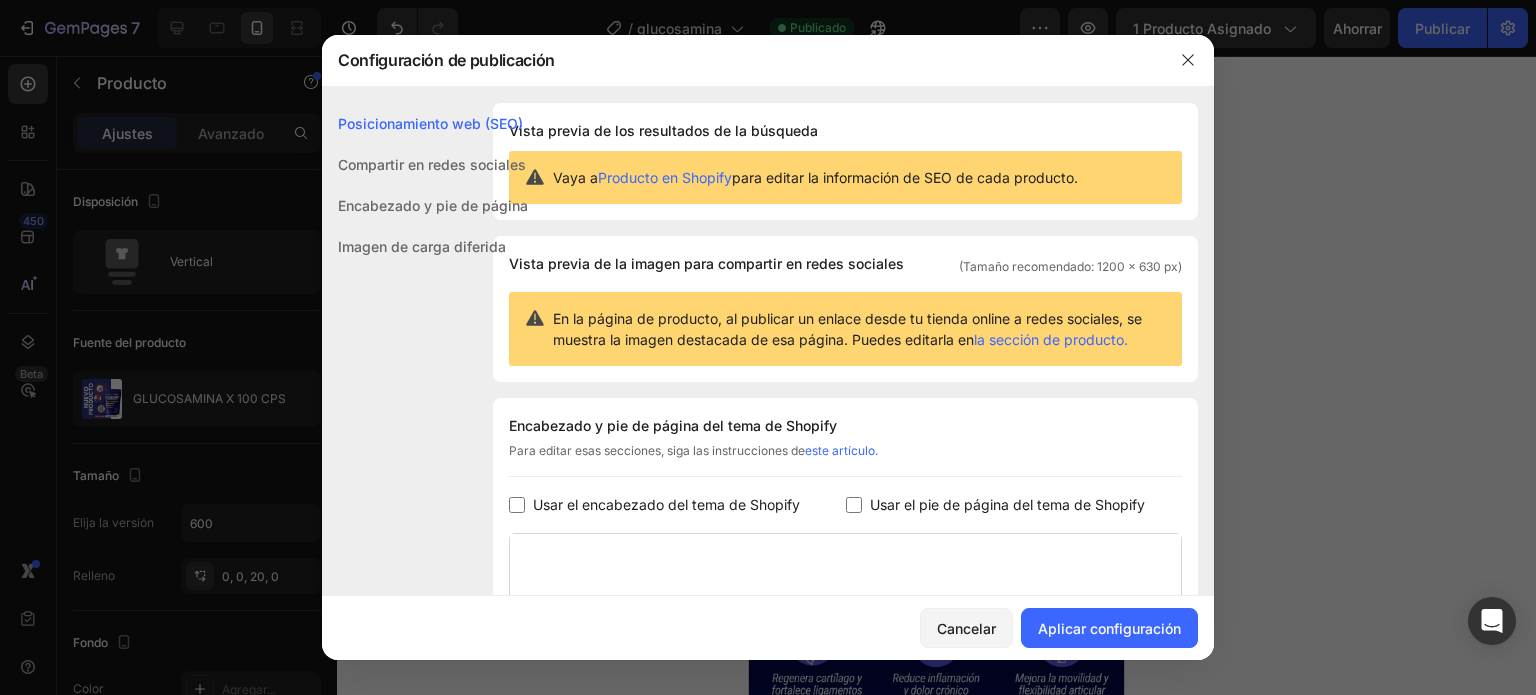 click on "Usar el encabezado del tema de Shopify" at bounding box center (666, 504) 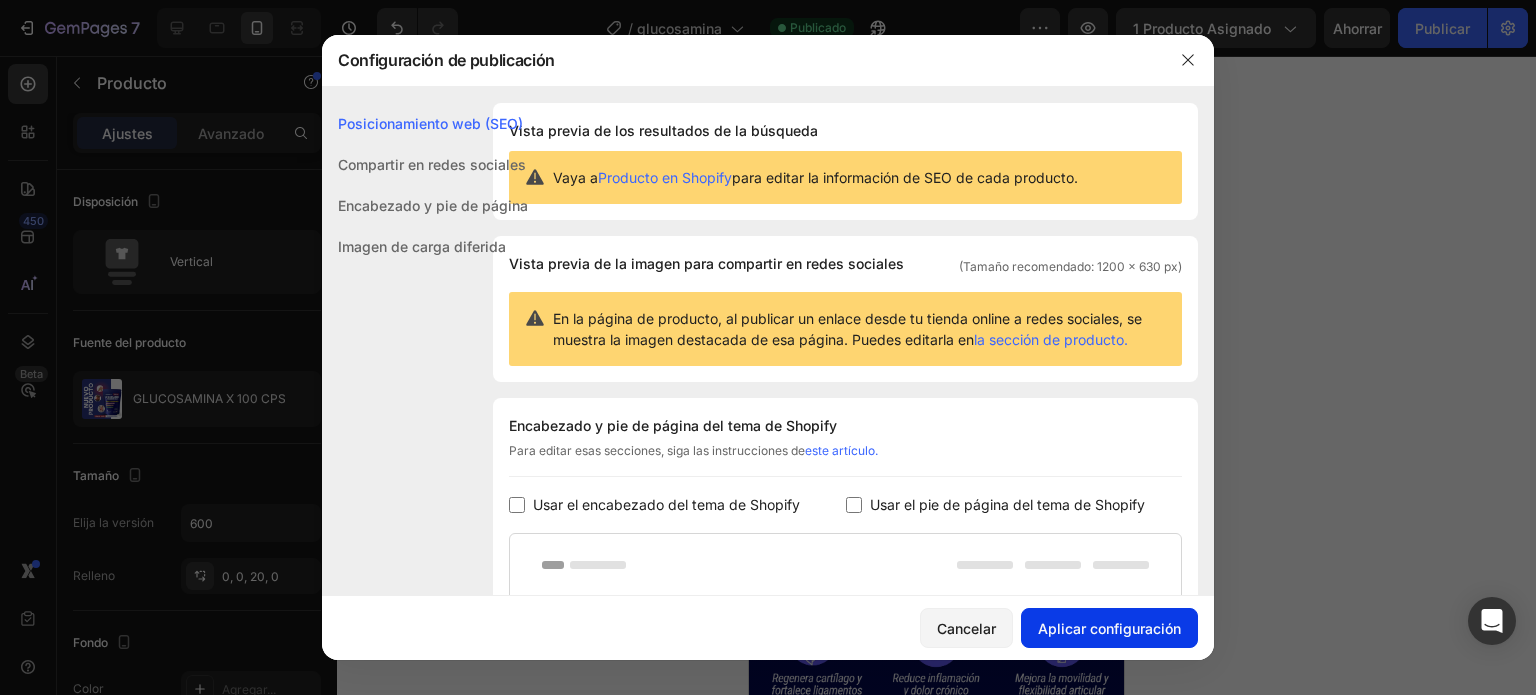 click on "Aplicar configuración" at bounding box center (1109, 628) 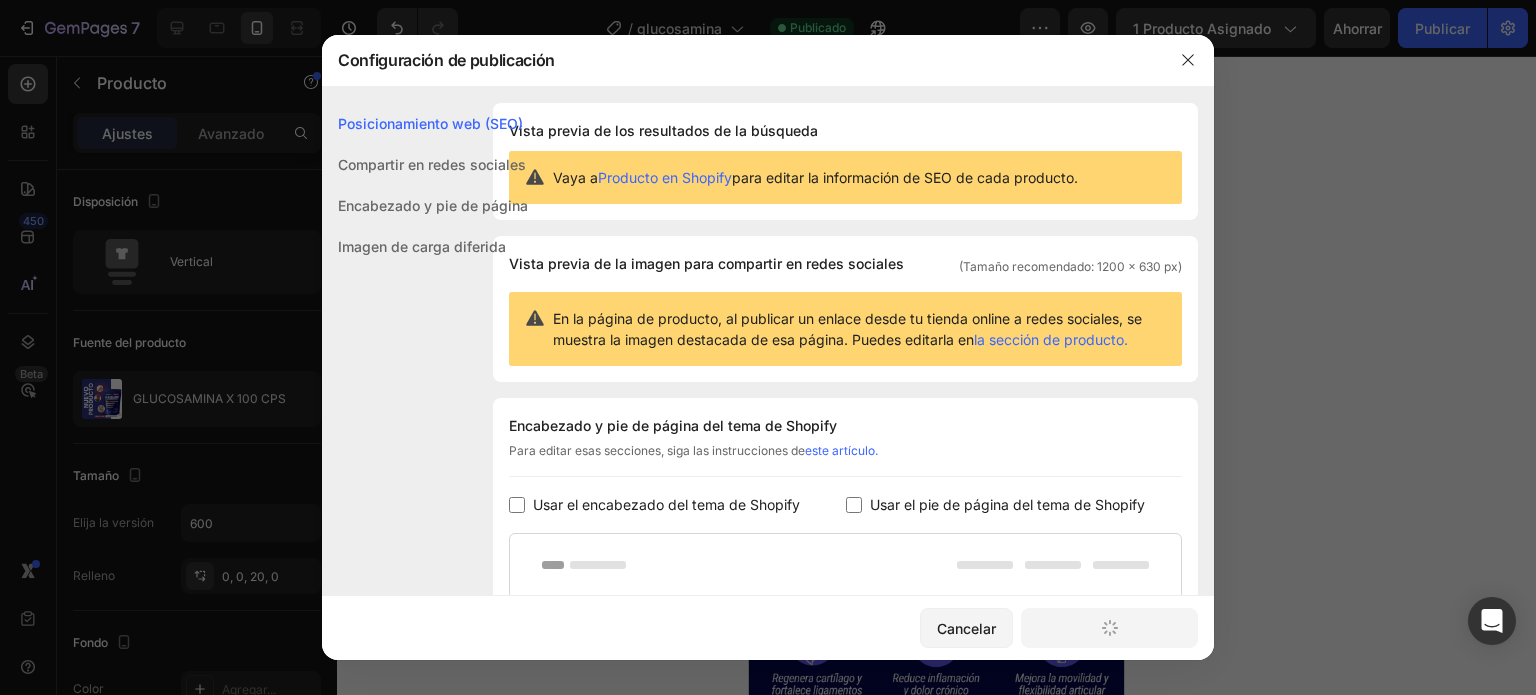 click at bounding box center (854, 505) 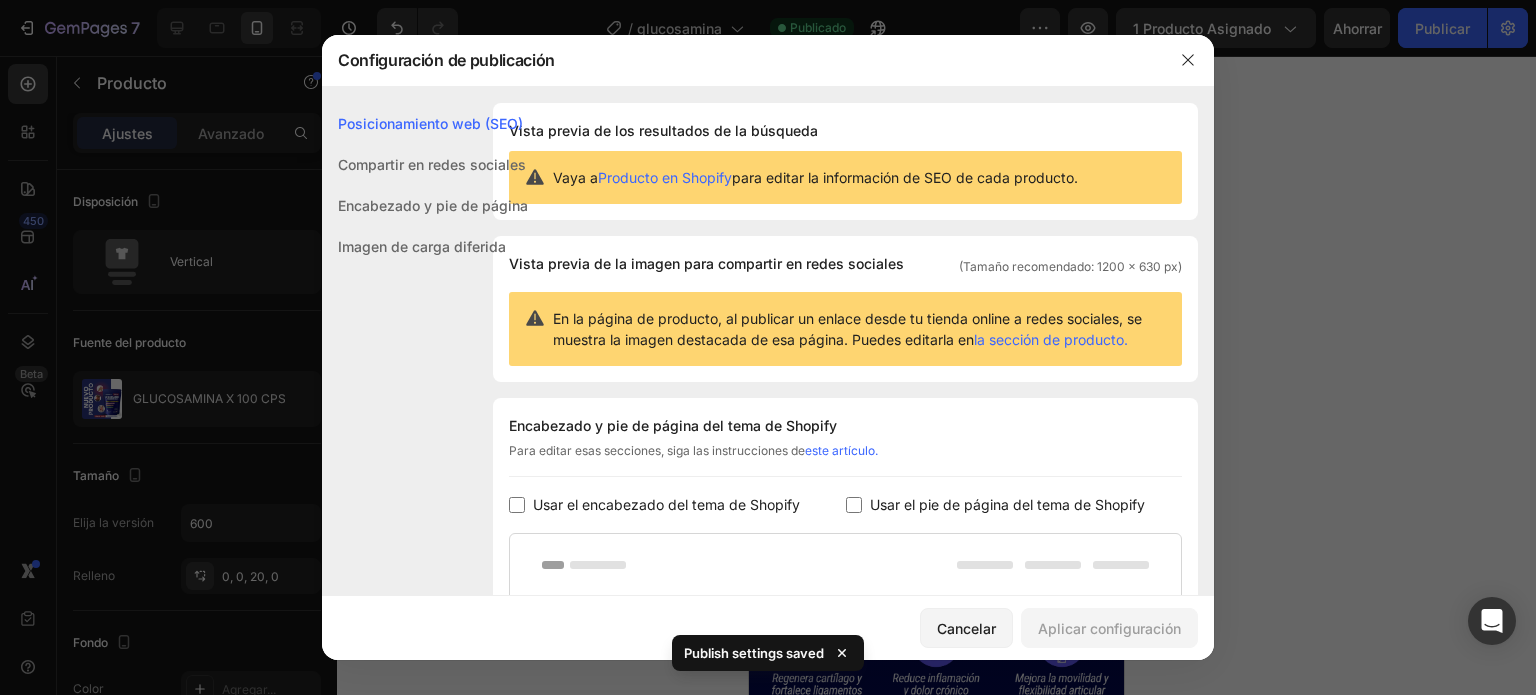 click on "Usar el encabezado del tema de Shopify" at bounding box center [666, 505] 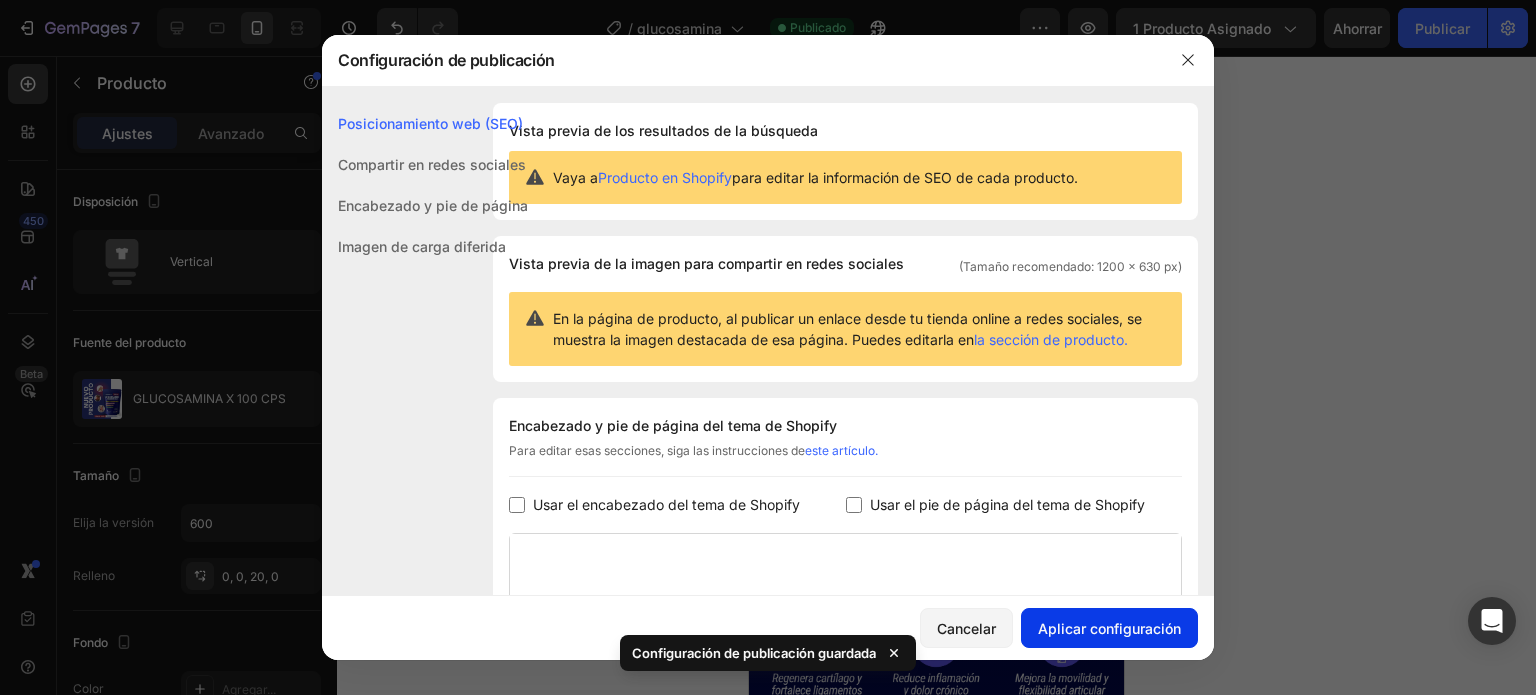 click on "Aplicar configuración" at bounding box center (1109, 628) 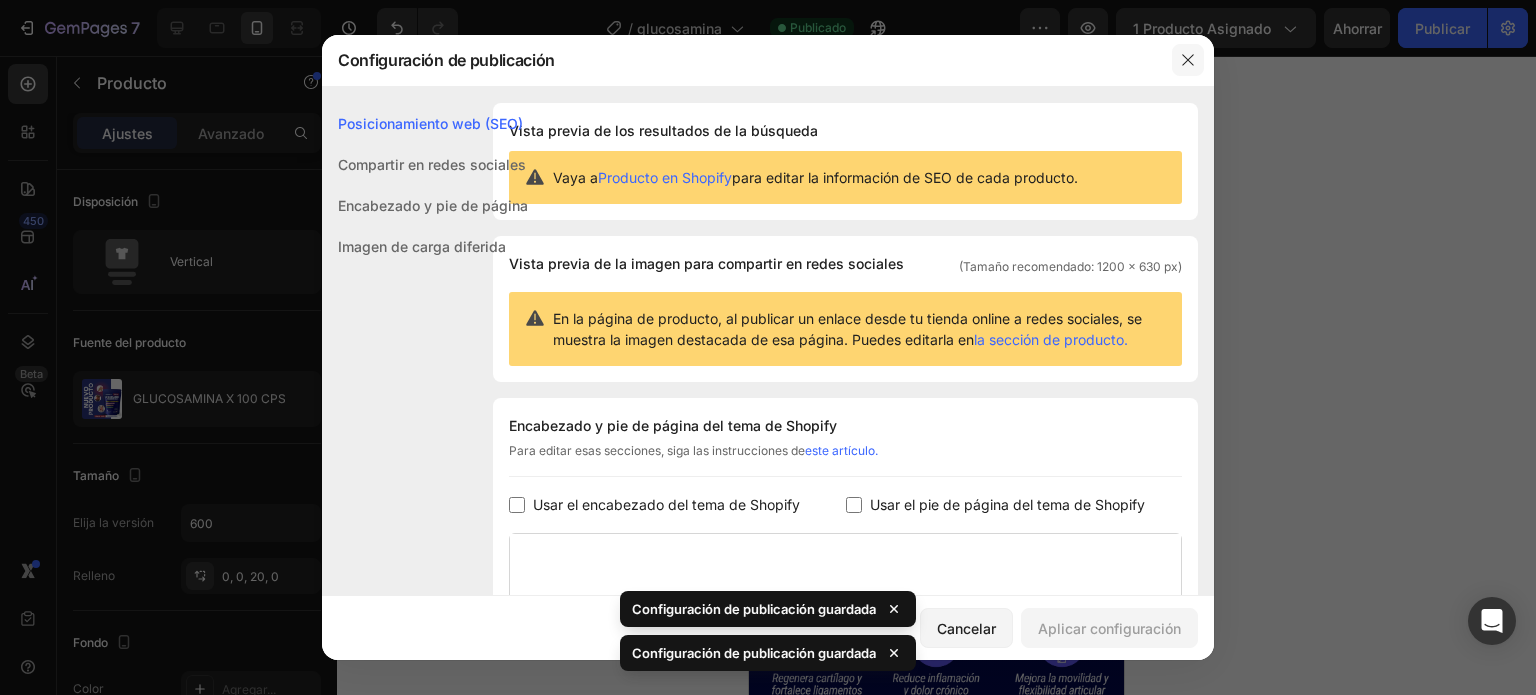 click 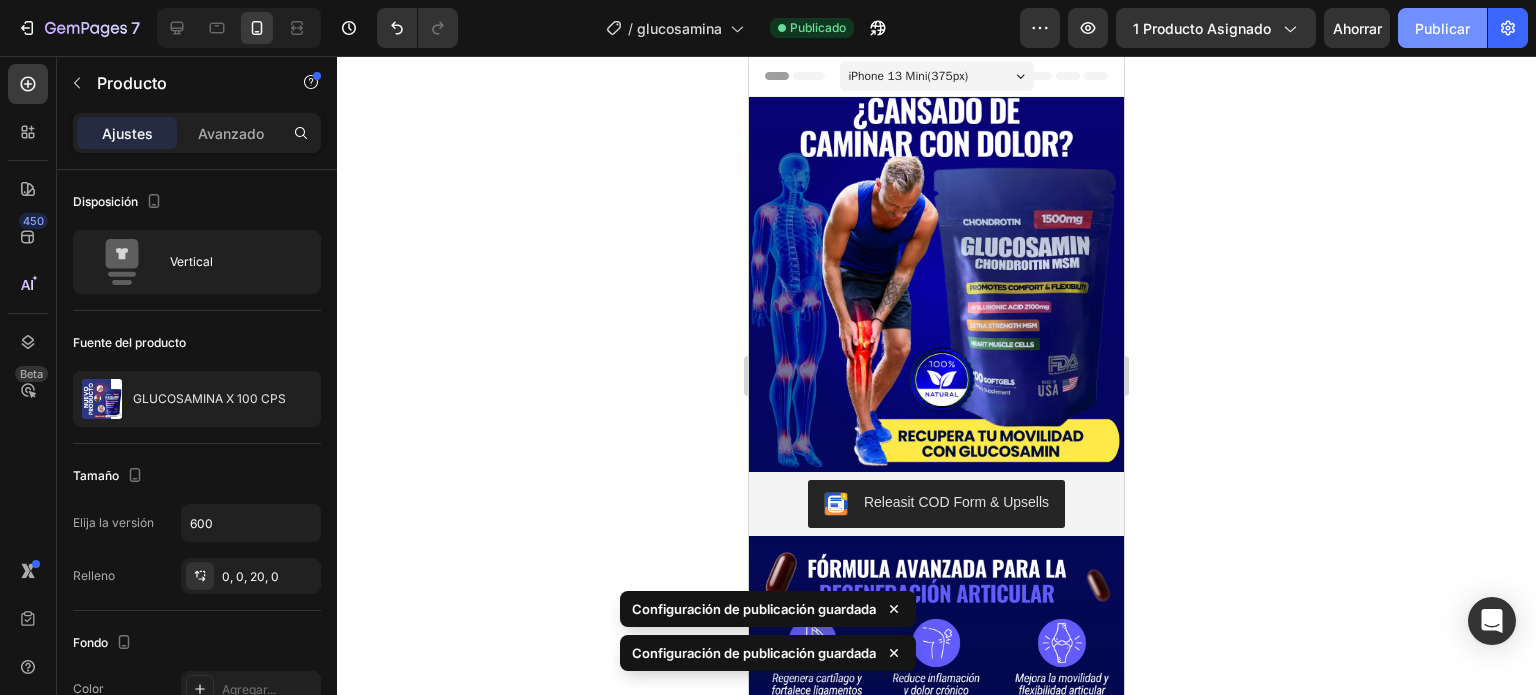 click on "Publicar" at bounding box center (1442, 28) 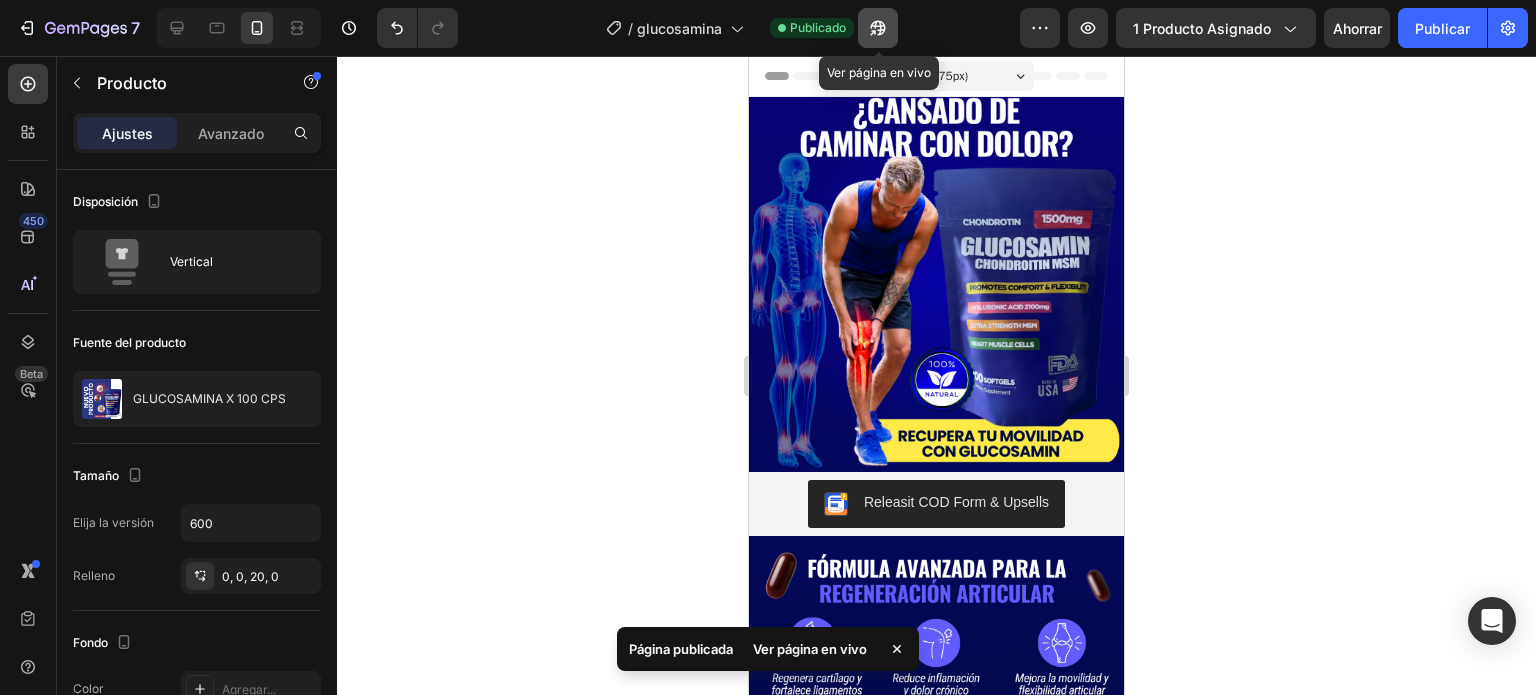 click 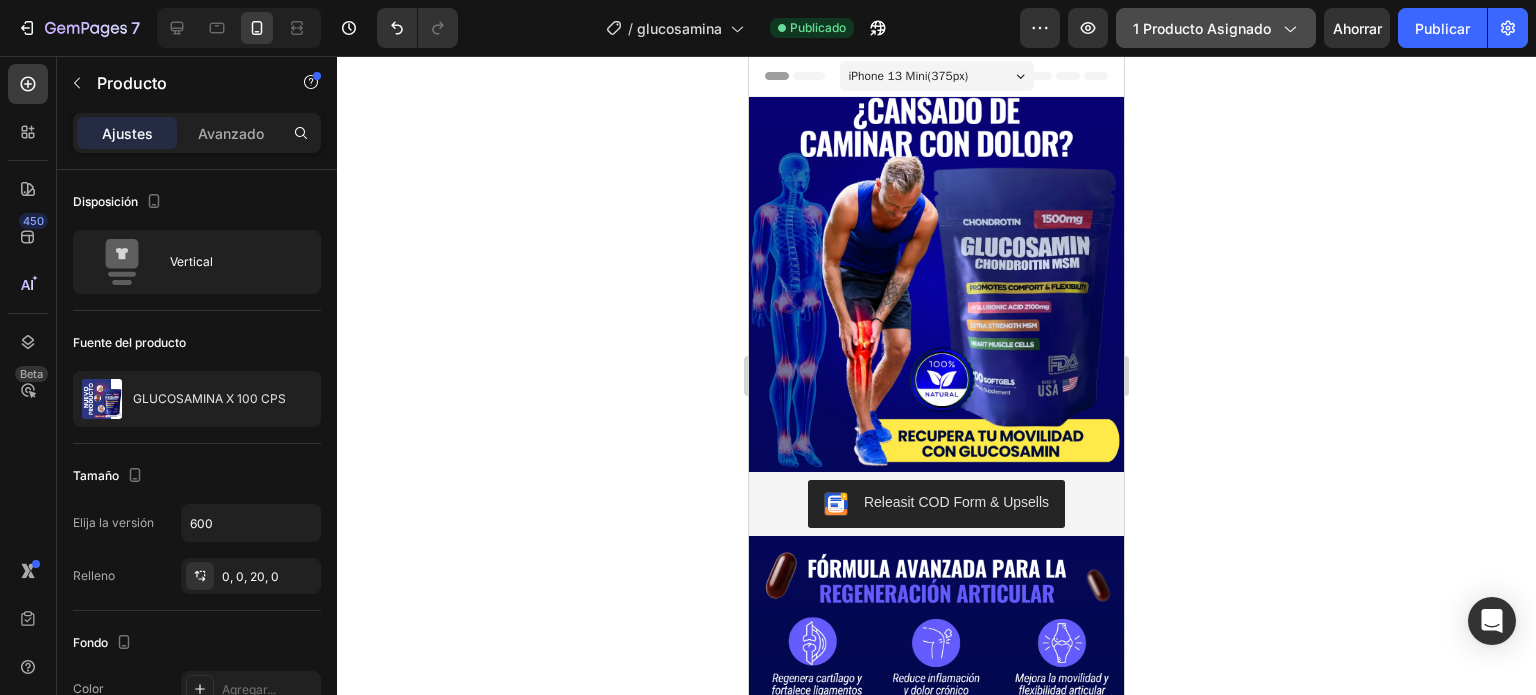 click on "1 producto asignado" at bounding box center (1202, 28) 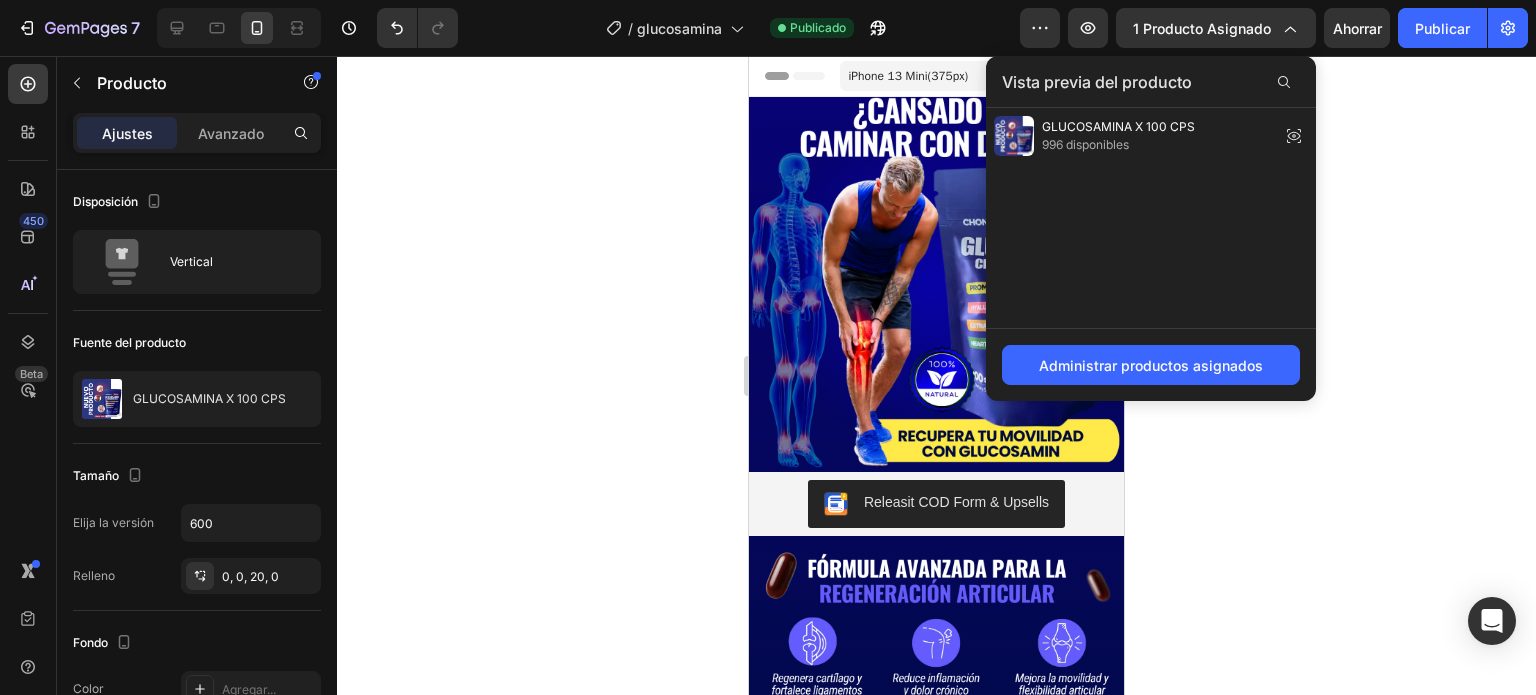 click 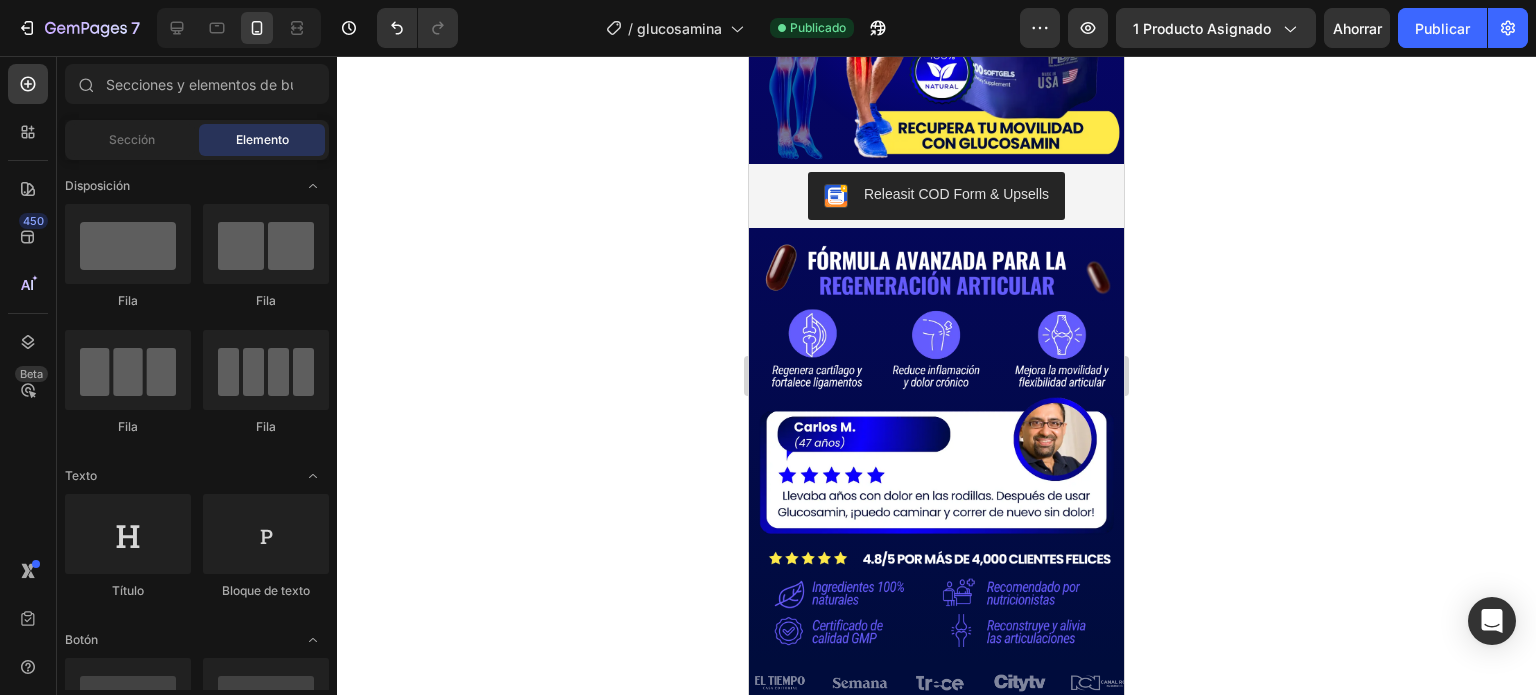 scroll, scrollTop: 322, scrollLeft: 0, axis: vertical 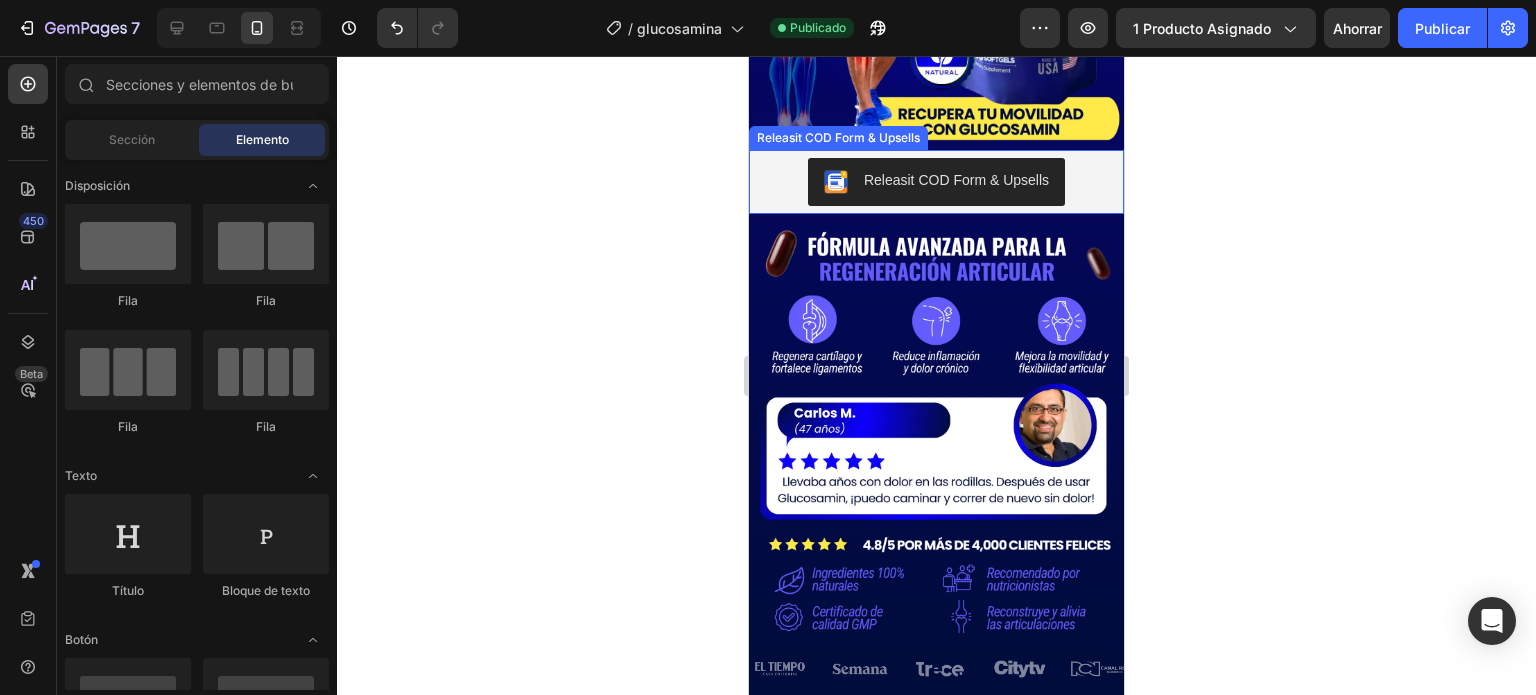 click on "Releasit COD Form & Upsells" at bounding box center [936, 182] 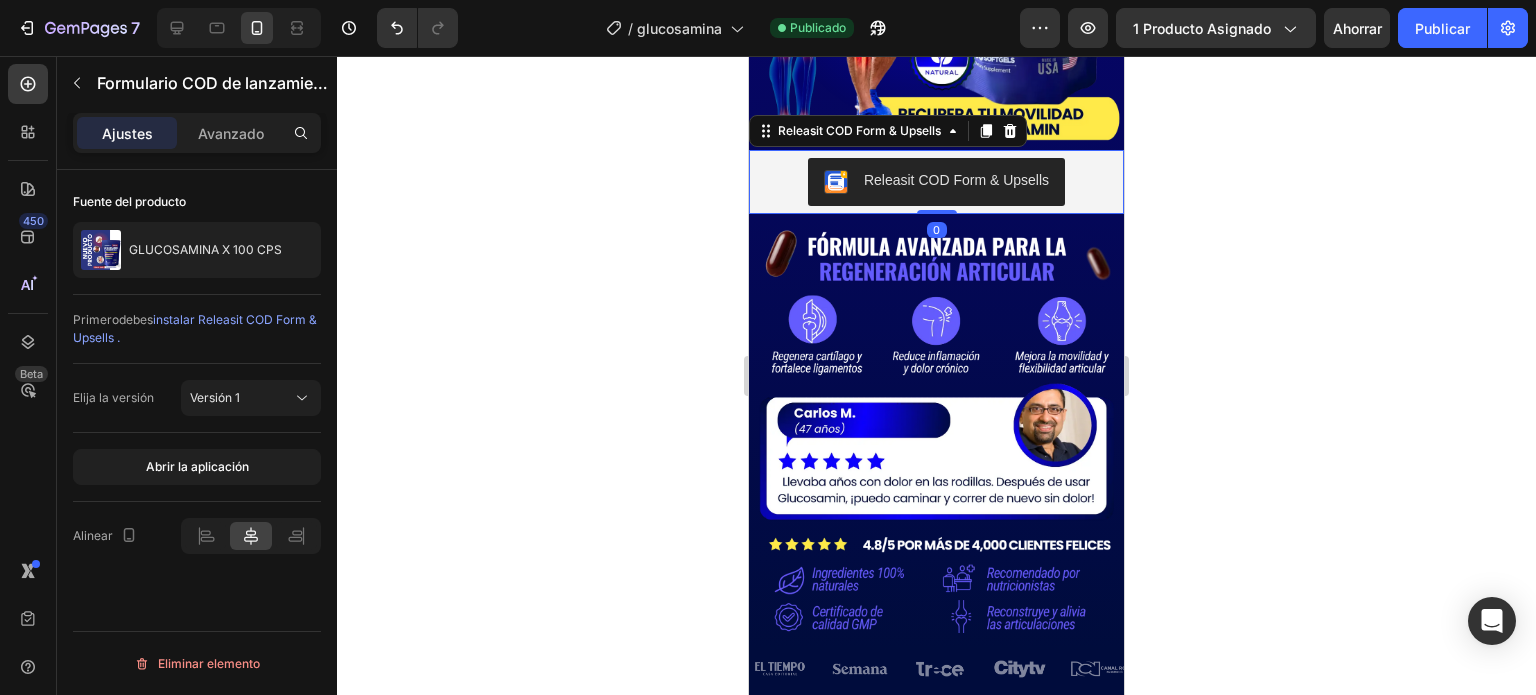 click 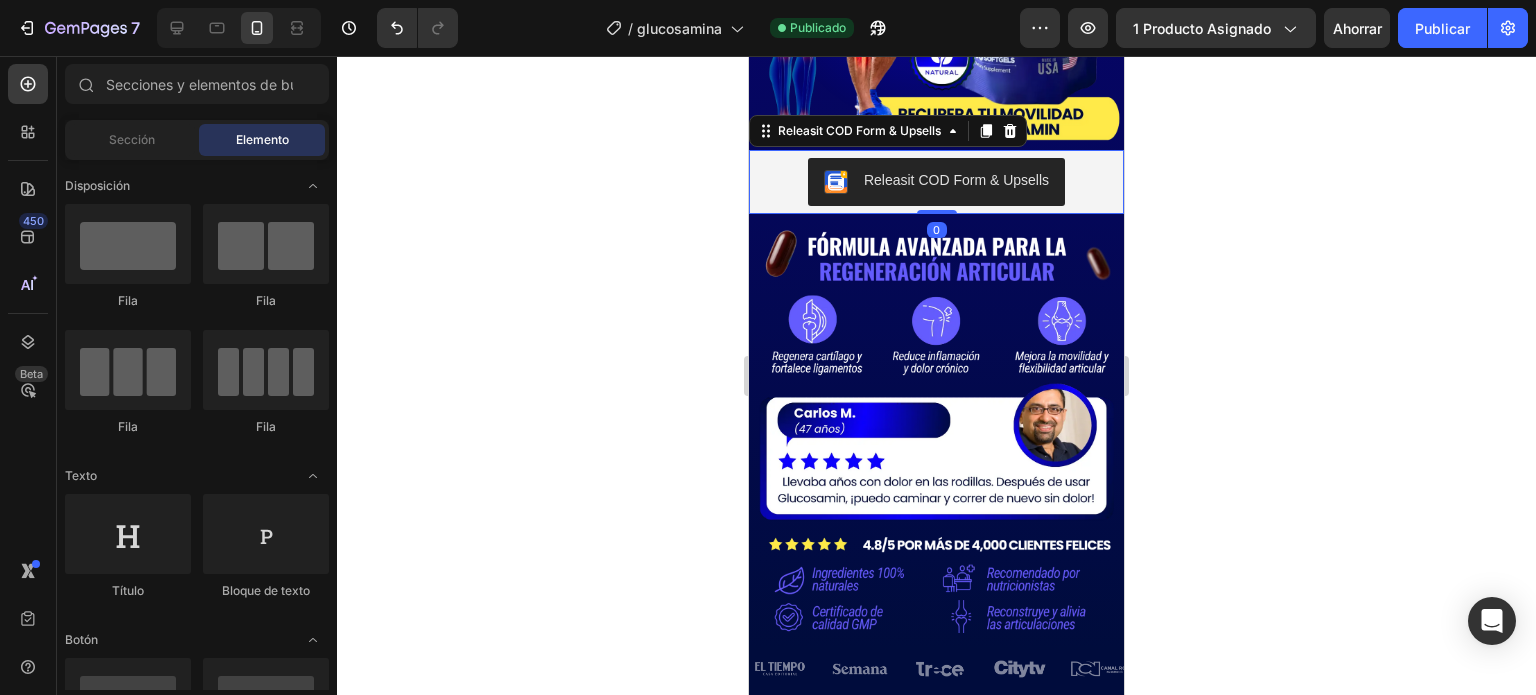 click on "Releasit COD Form & Upsells" at bounding box center [936, 182] 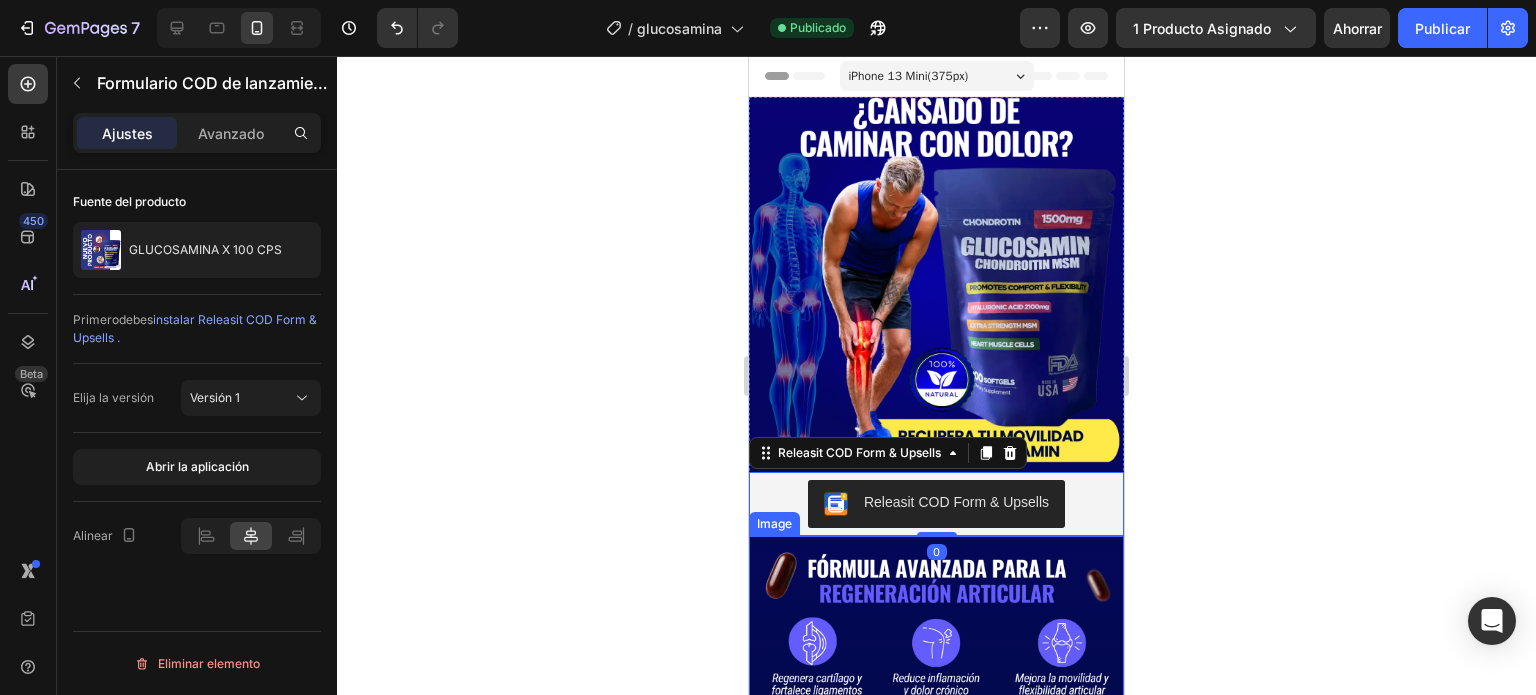scroll, scrollTop: 0, scrollLeft: 0, axis: both 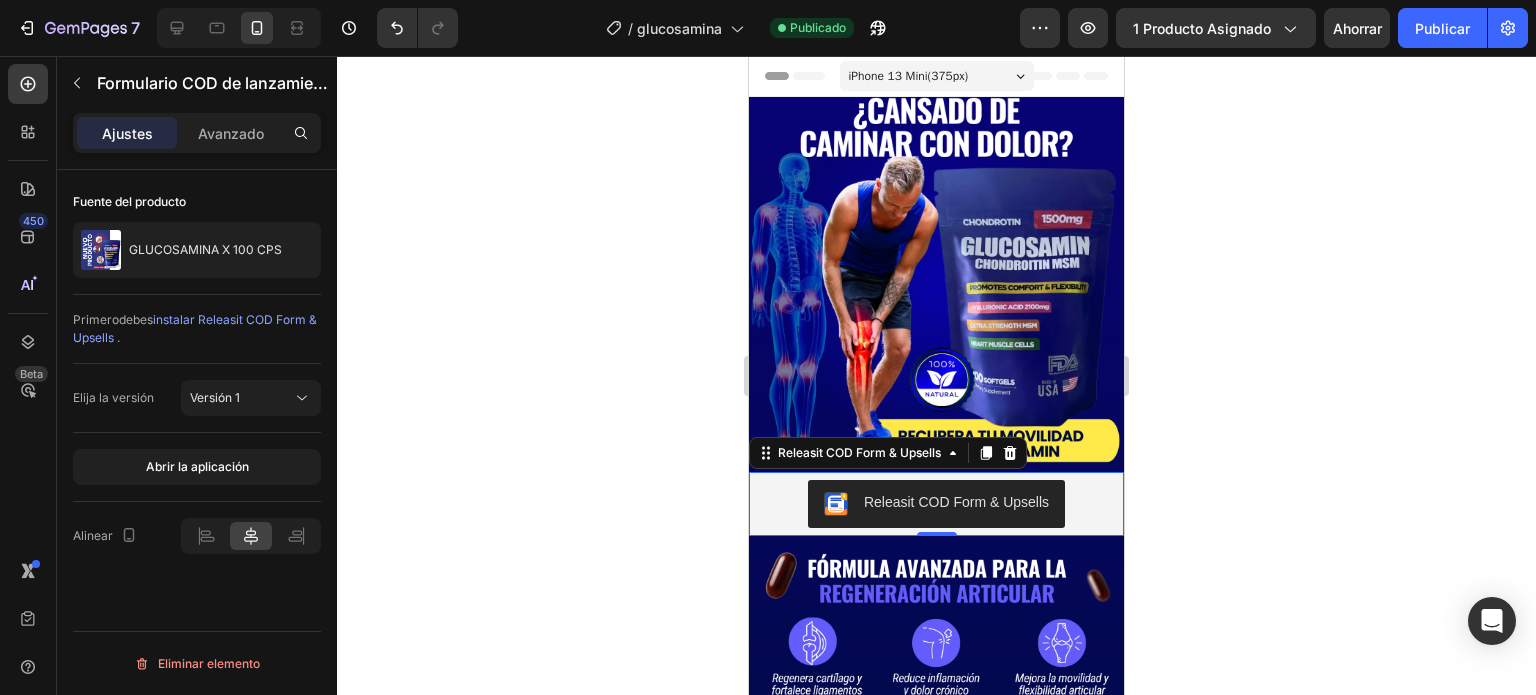 click on "Releasit COD Form & Upsells" at bounding box center [936, 504] 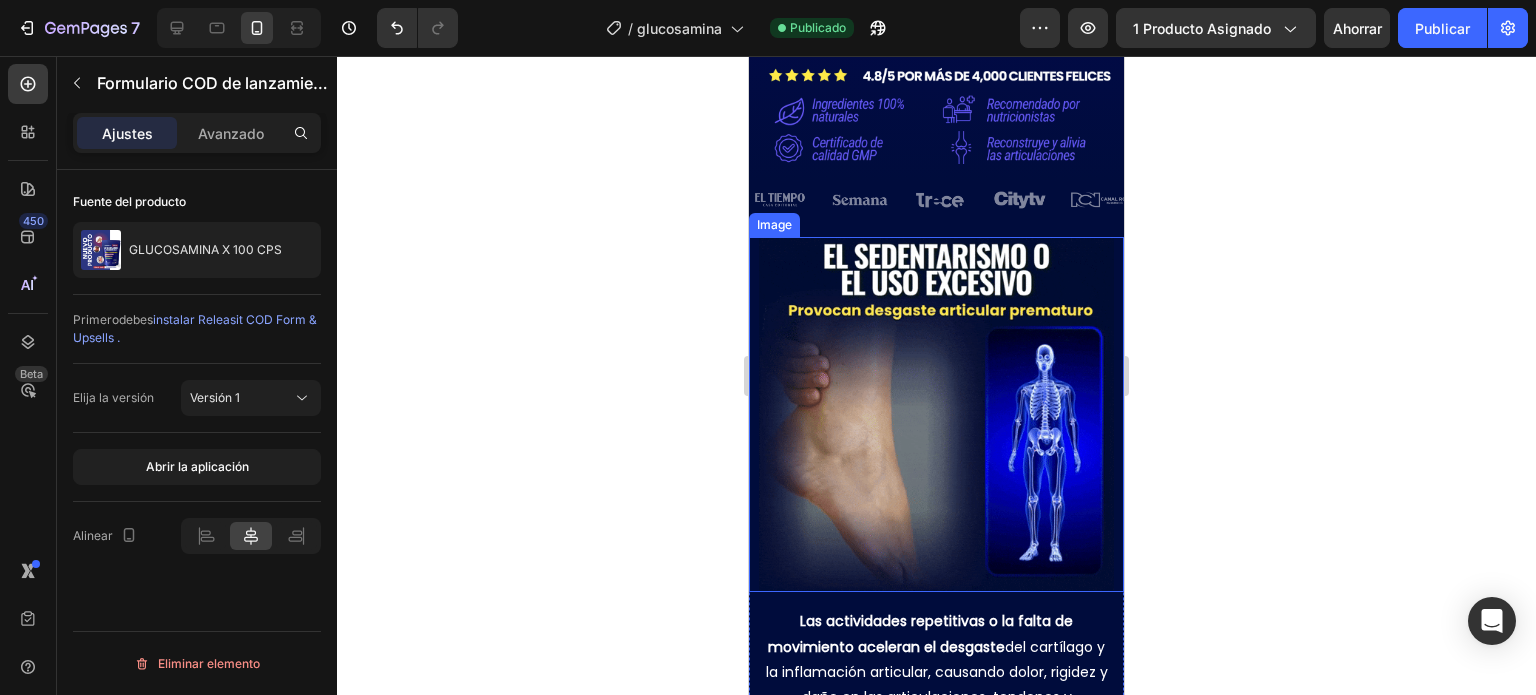 scroll, scrollTop: 800, scrollLeft: 0, axis: vertical 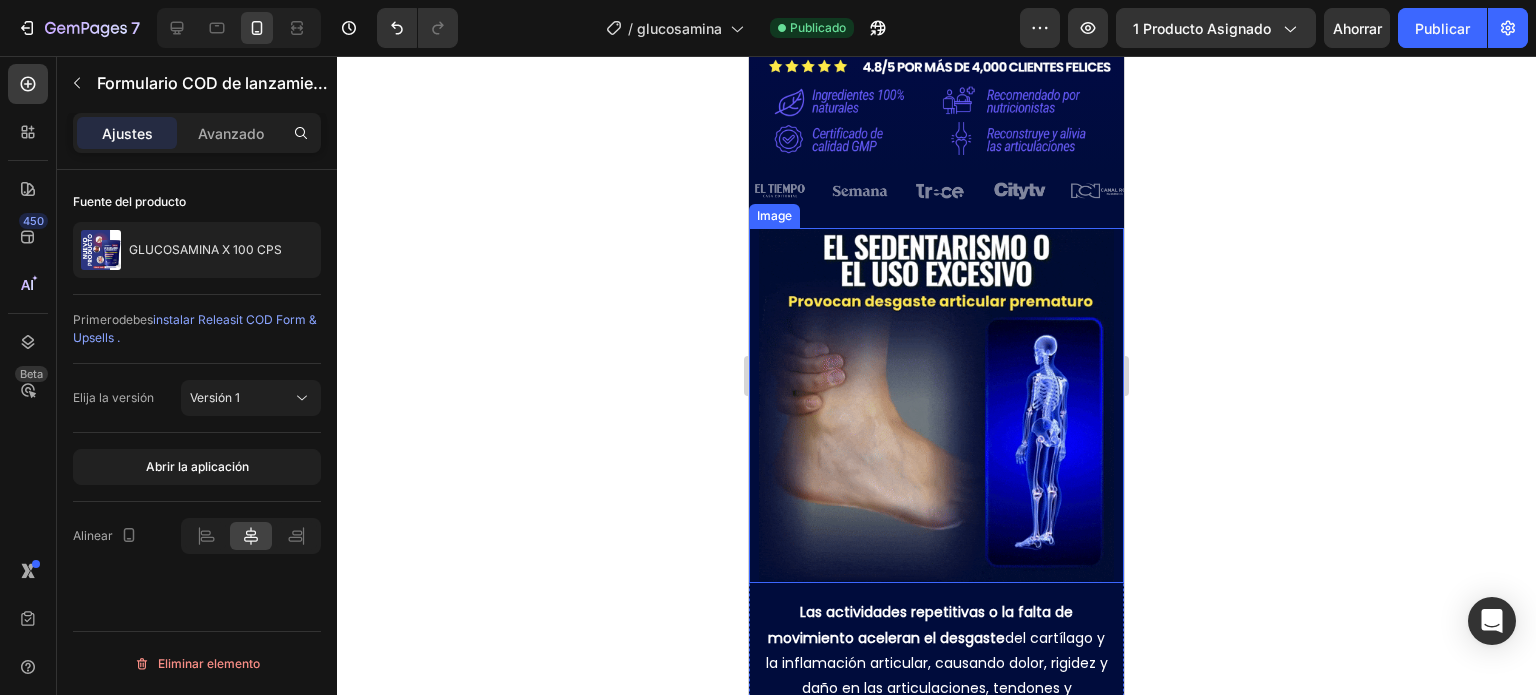click at bounding box center (936, 405) 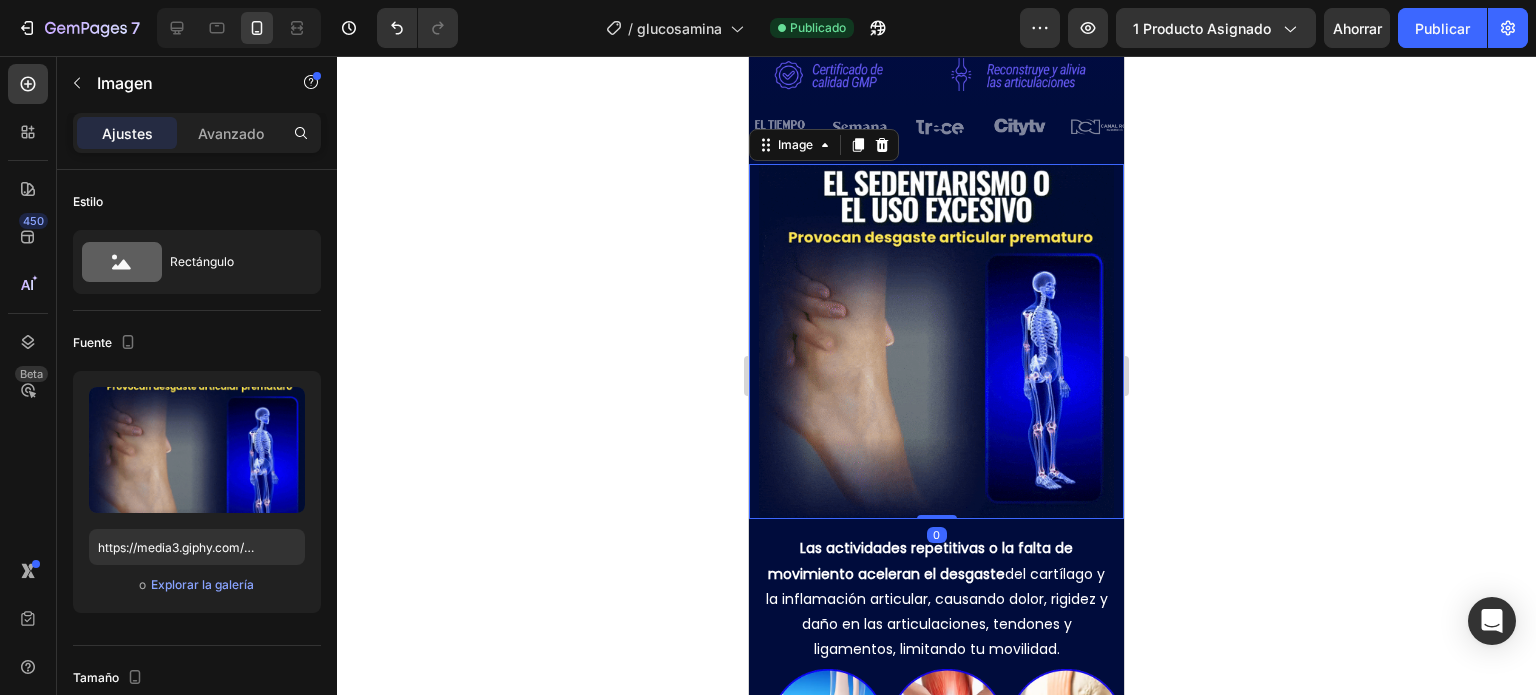 scroll, scrollTop: 900, scrollLeft: 0, axis: vertical 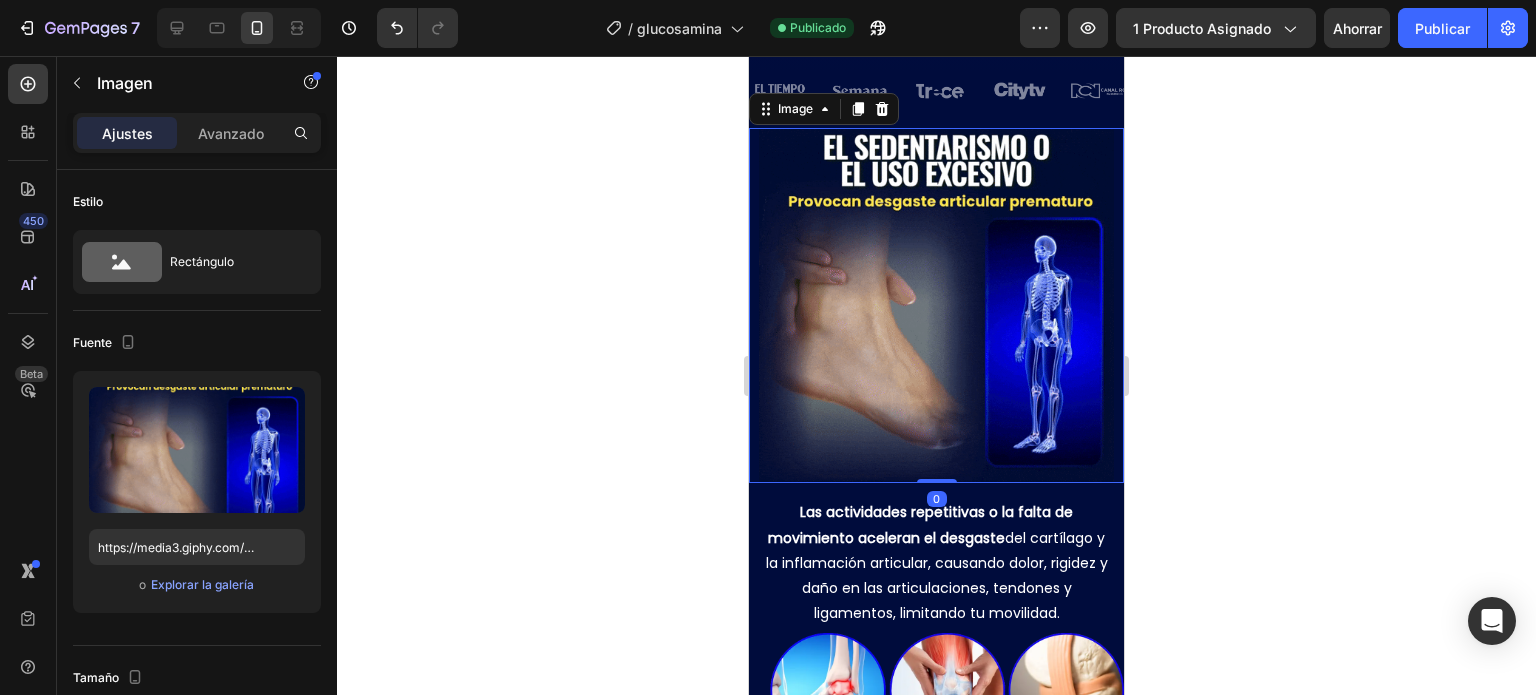 click at bounding box center (936, 305) 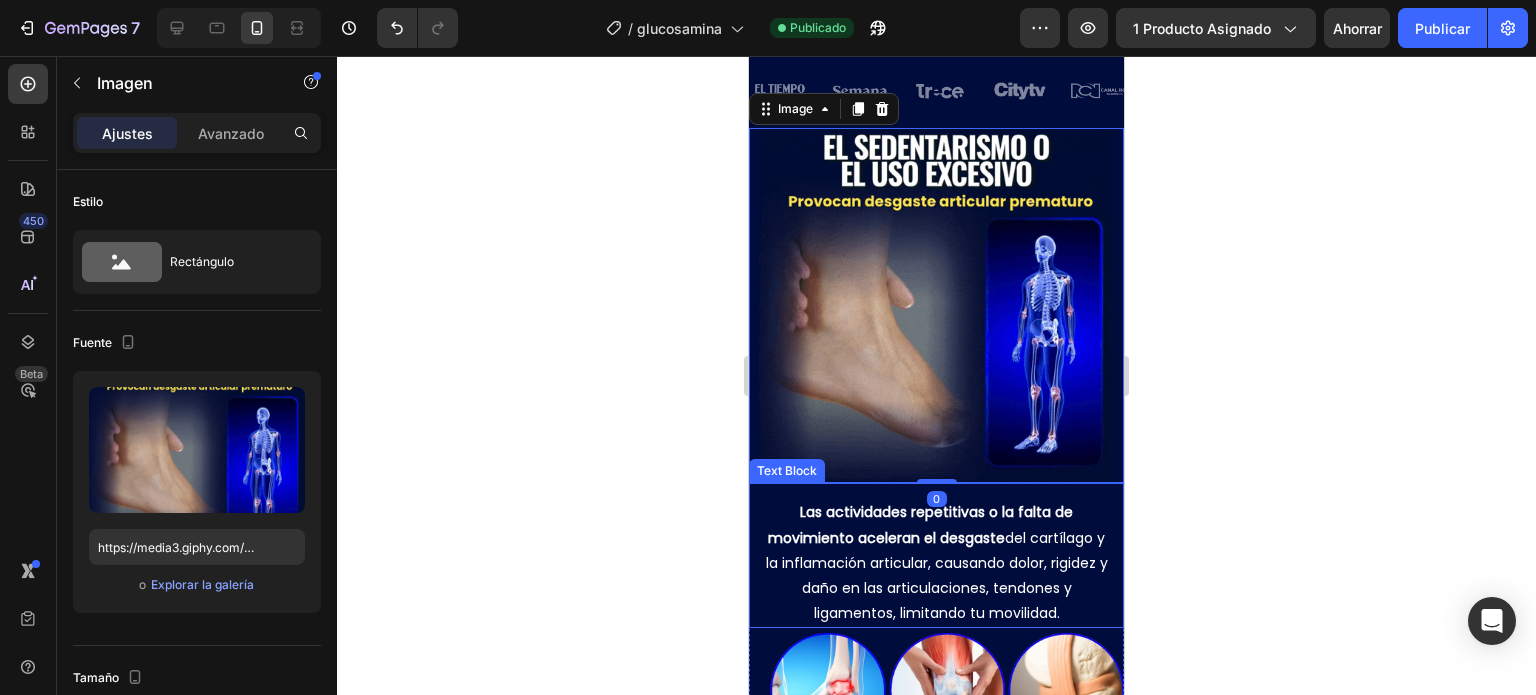 click on "Las actividades repetitivas o la falta de movimiento aceleran el desgaste  del cartílago y la inflamación articular, causando dolor, rigidez y daño en las articulaciones, tendones y ligamentos, limitando tu movilidad." at bounding box center [937, 562] 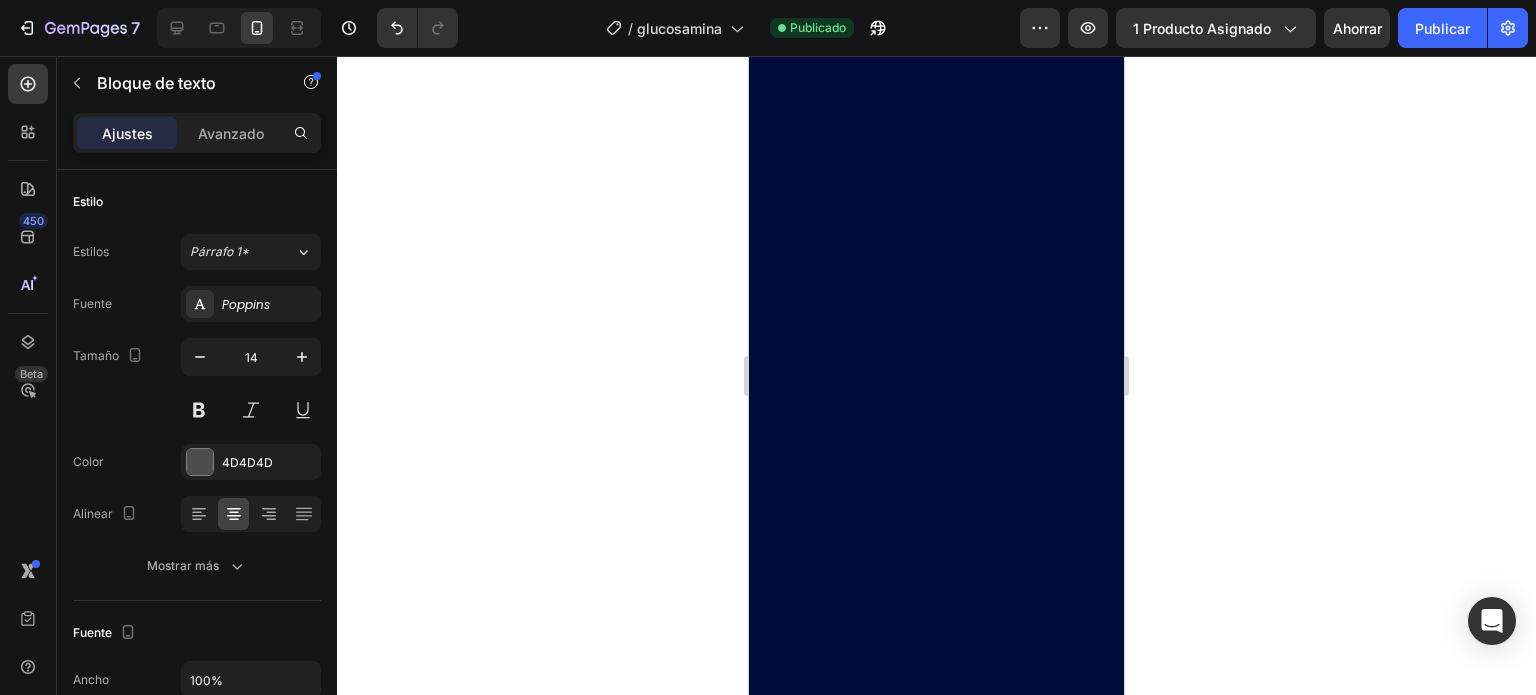 scroll, scrollTop: 2868, scrollLeft: 0, axis: vertical 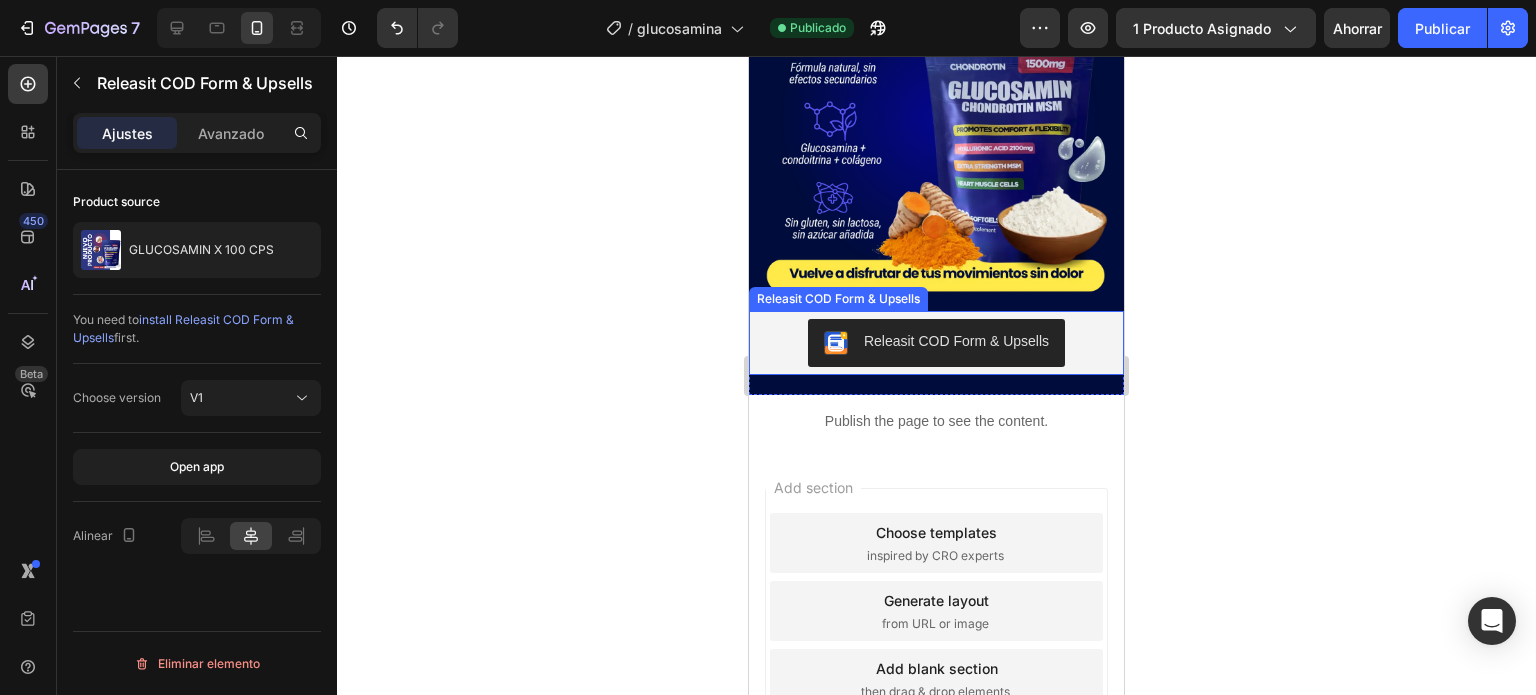 click on "Releasit COD Form & Upsells" at bounding box center (936, 343) 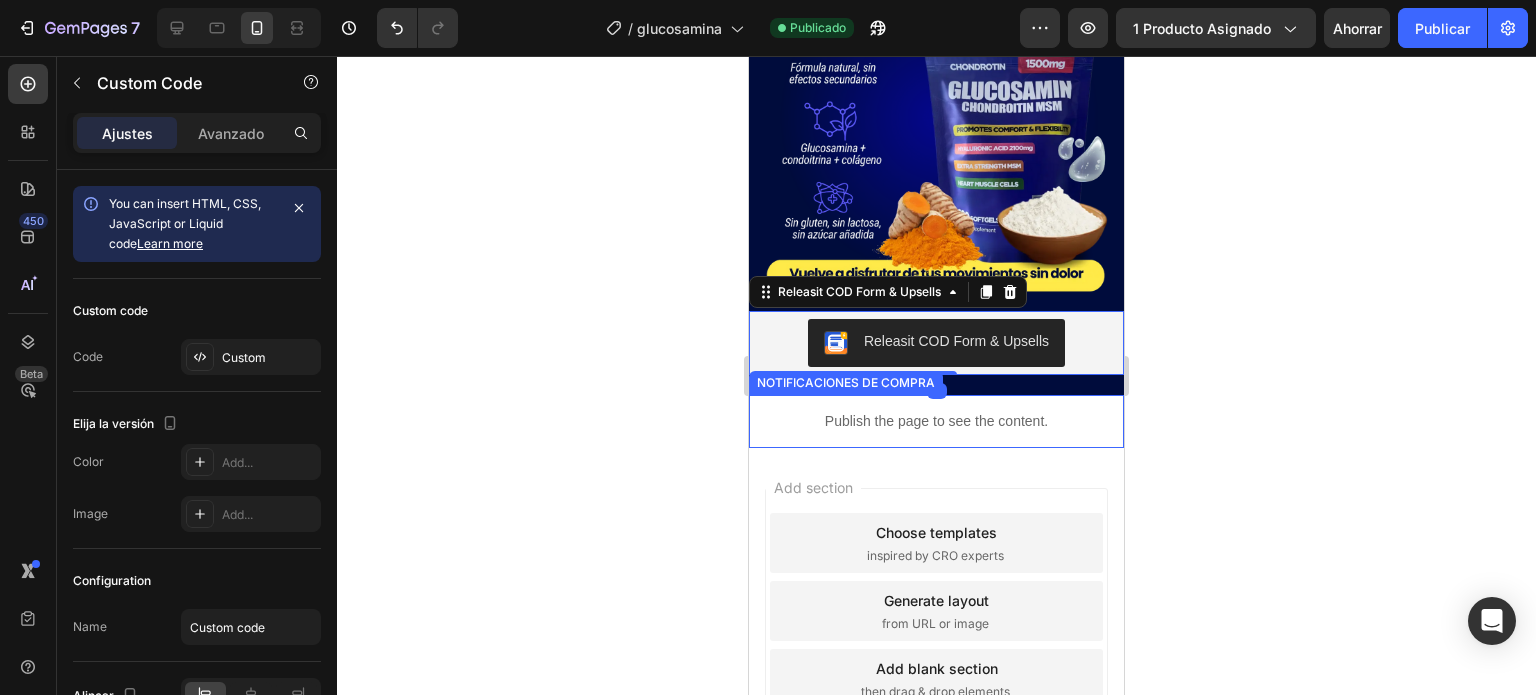 click on "Publish the page to see the content." at bounding box center (936, 421) 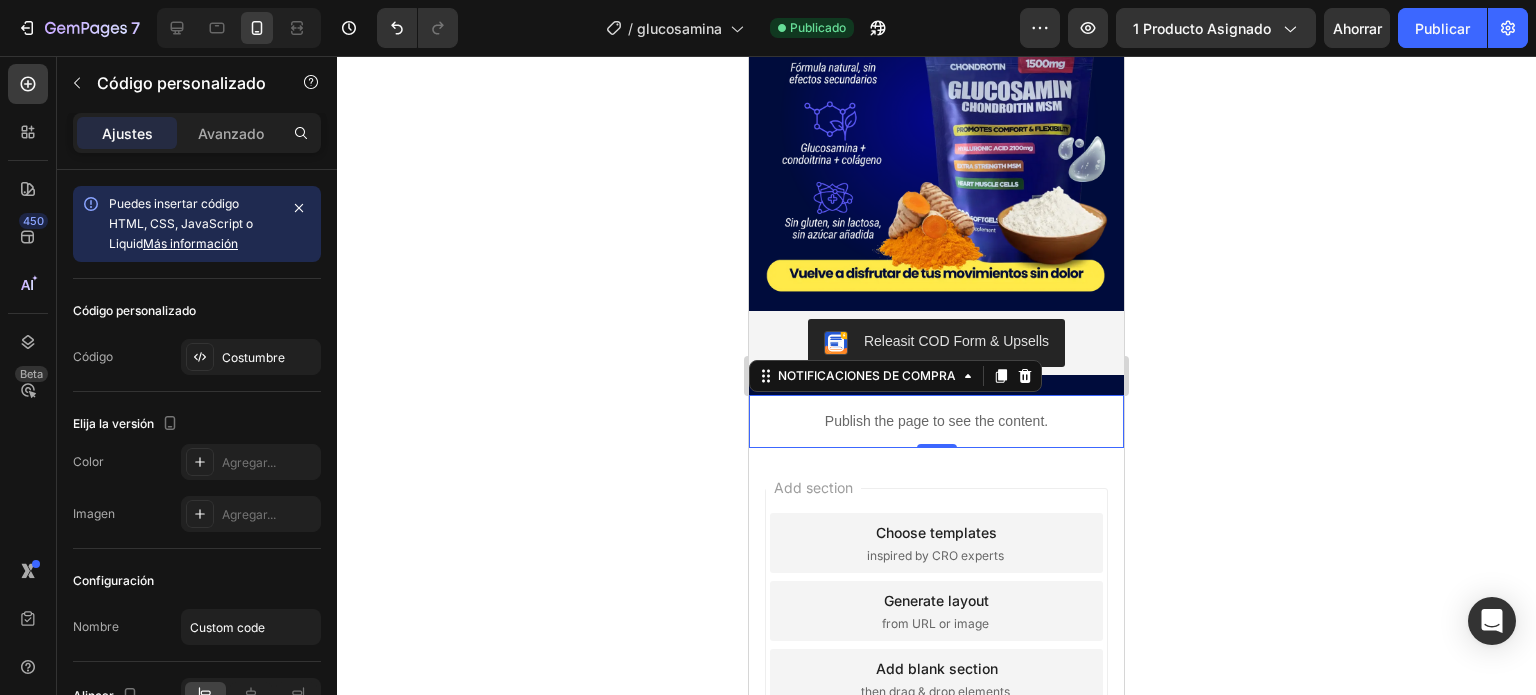 click on "Add section Choose templates inspired by CRO experts Generate layout from URL or image Add blank section then drag & drop elements" at bounding box center [936, 615] 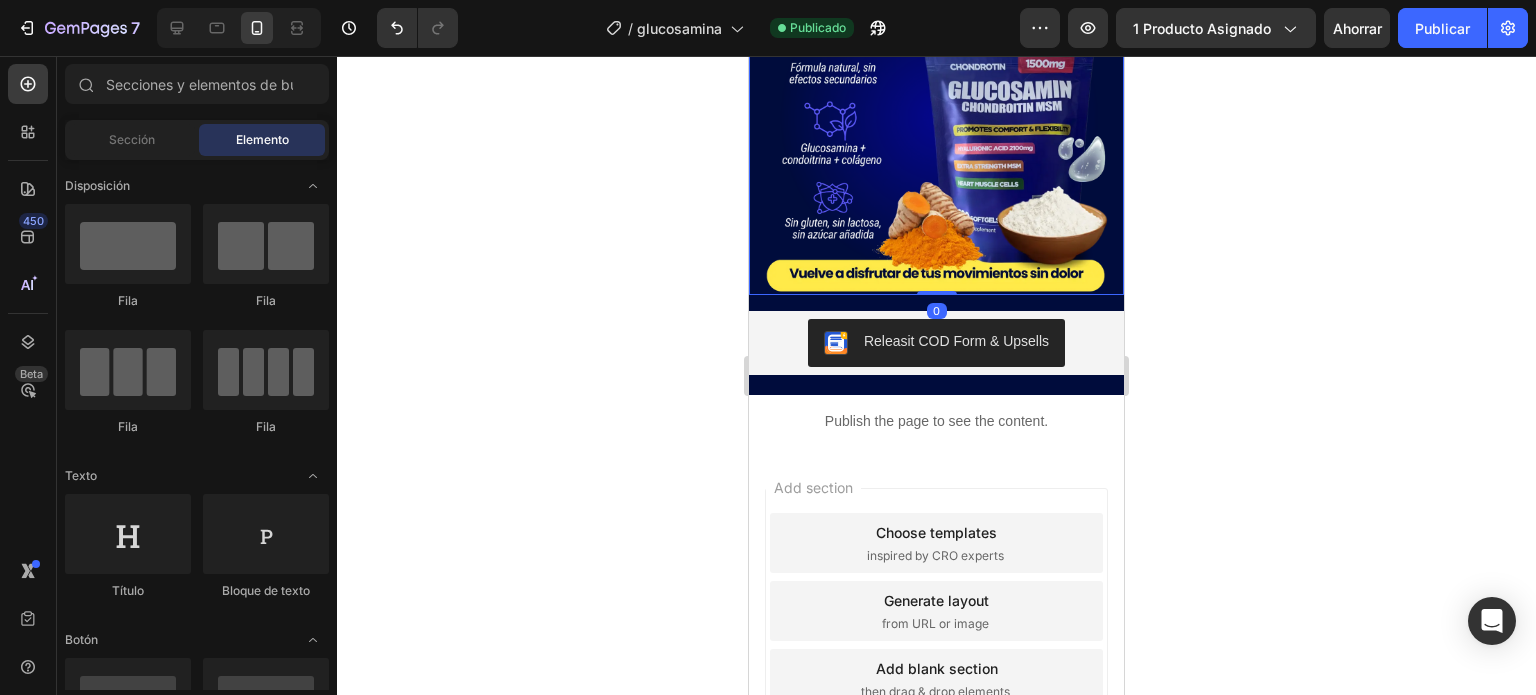 click at bounding box center (936, 117) 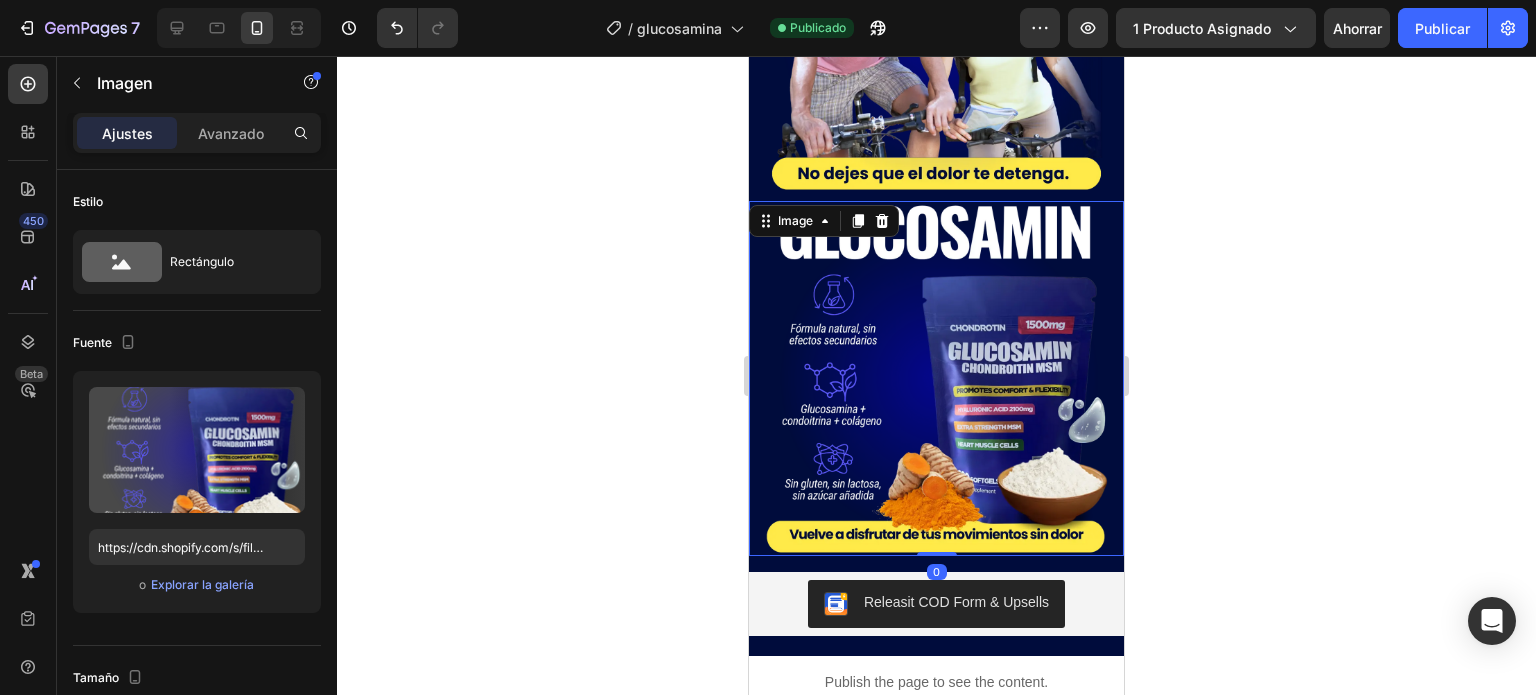 scroll, scrollTop: 2645, scrollLeft: 0, axis: vertical 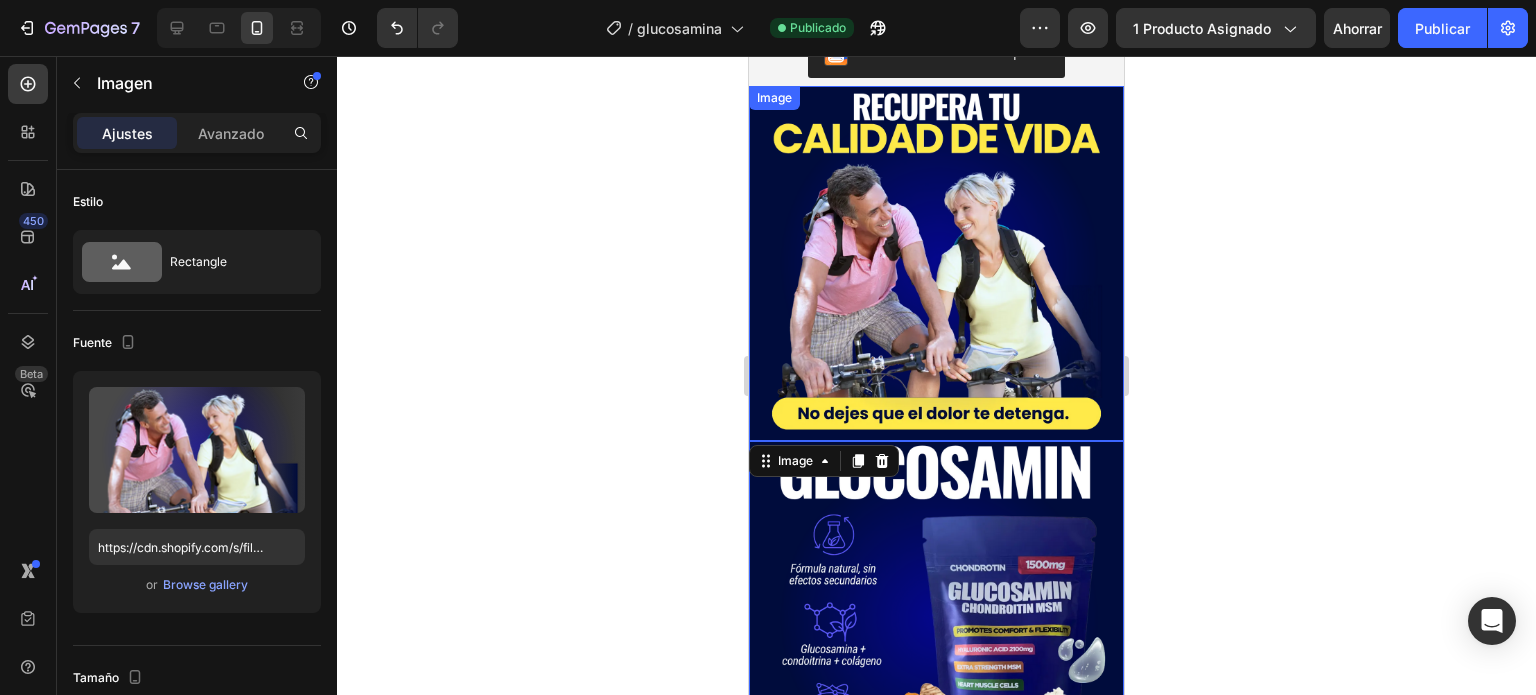 click at bounding box center (936, 263) 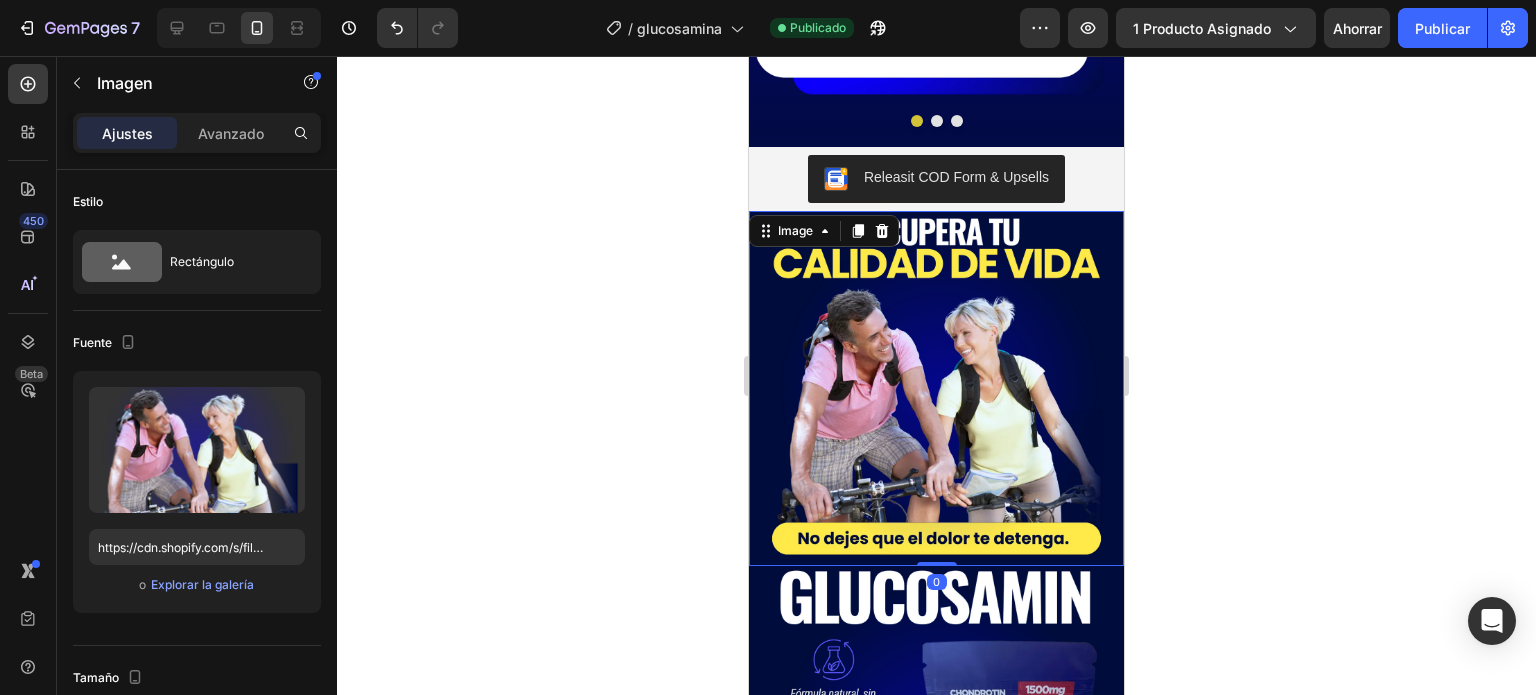 scroll, scrollTop: 2445, scrollLeft: 0, axis: vertical 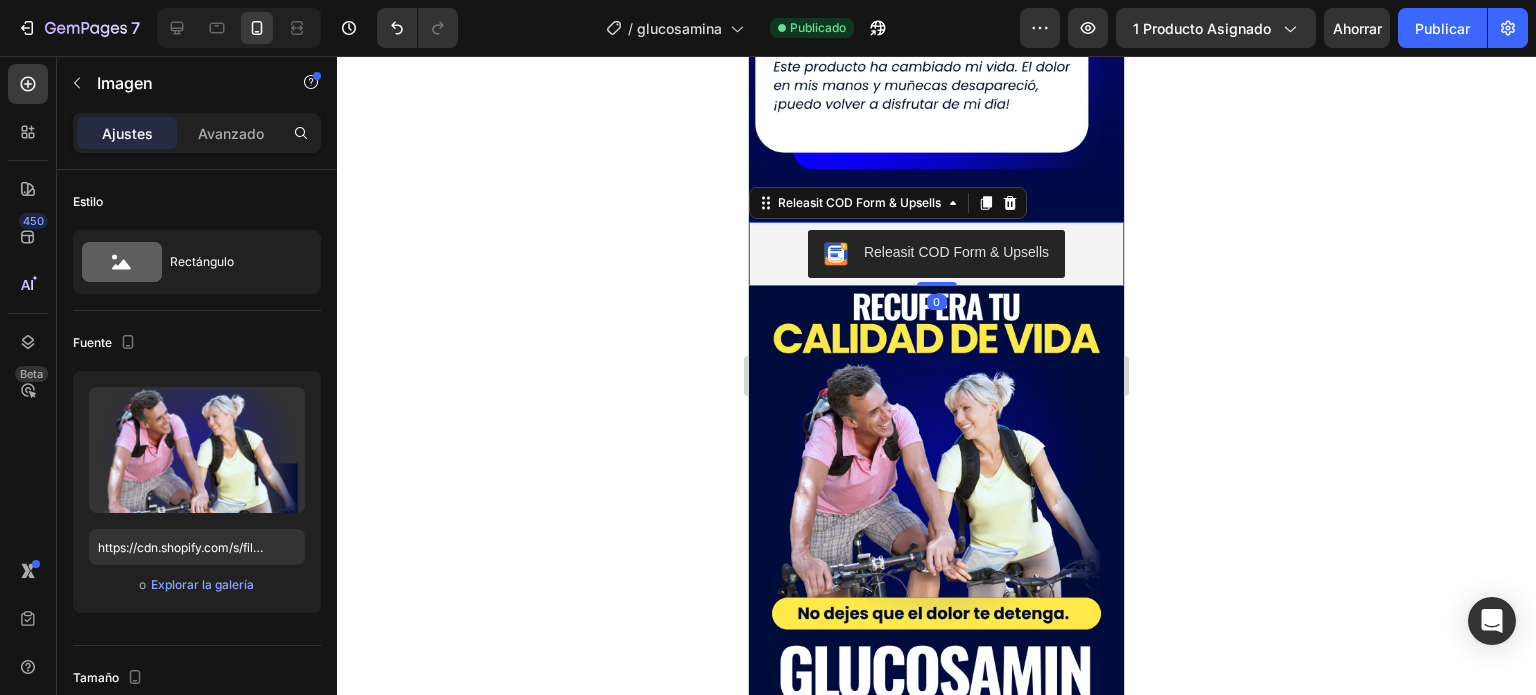 click on "Releasit COD Form & Upsells" at bounding box center (936, 254) 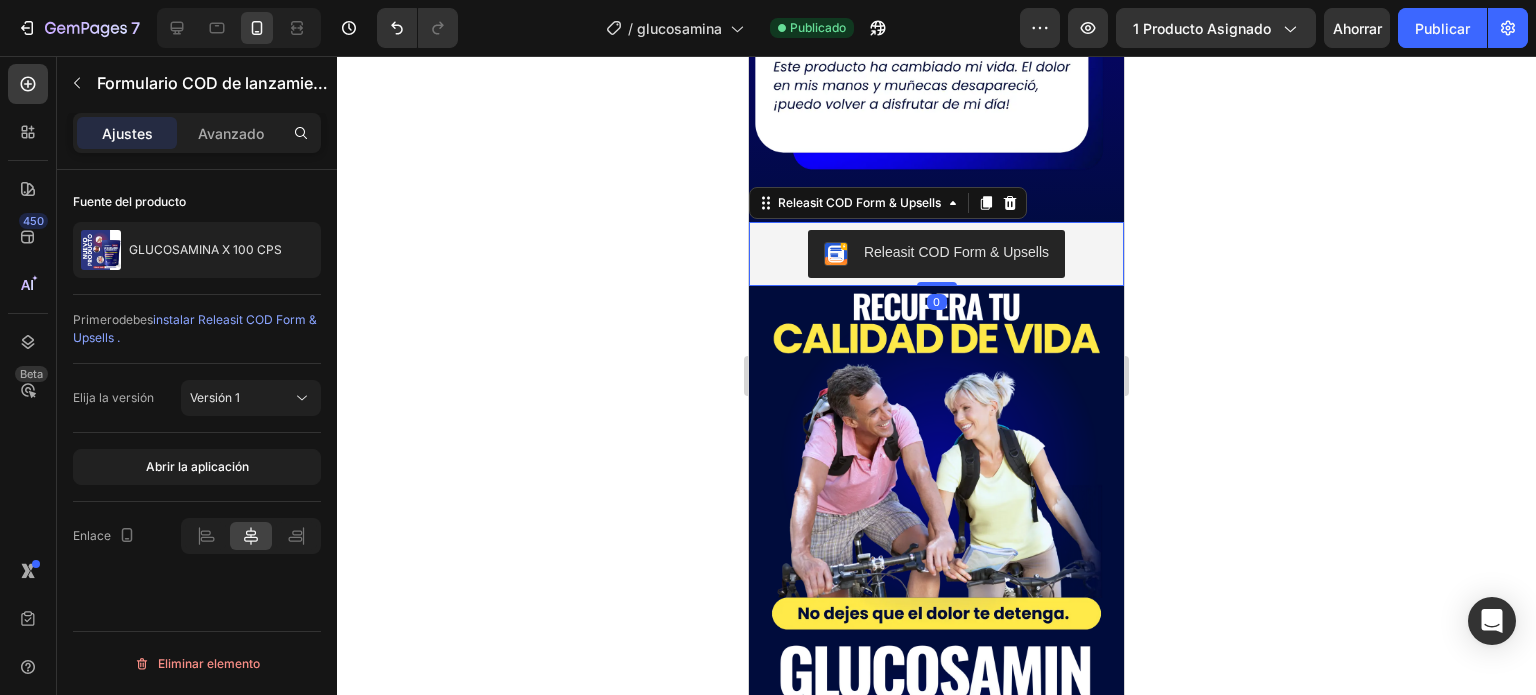 scroll, scrollTop: 2285, scrollLeft: 0, axis: vertical 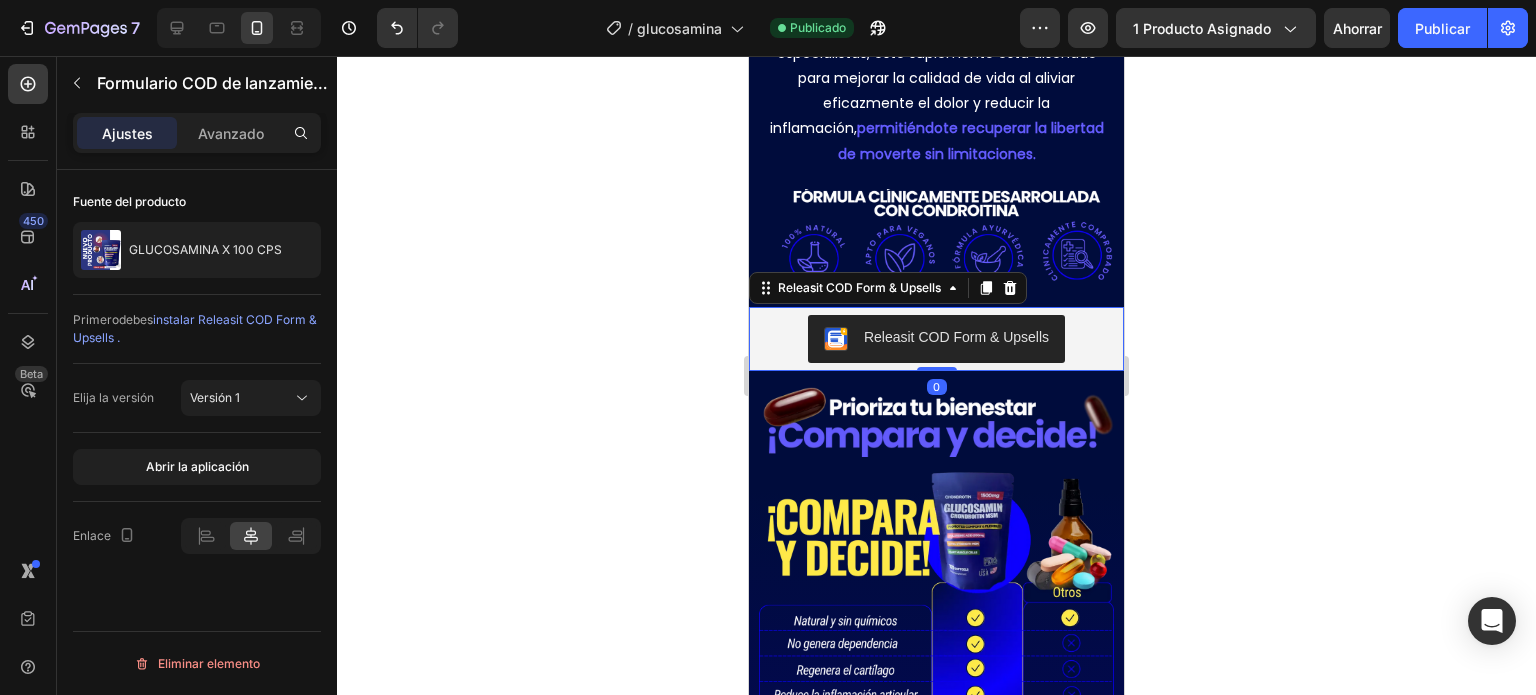 click on "Releasit COD Form & Upsells" at bounding box center (936, 339) 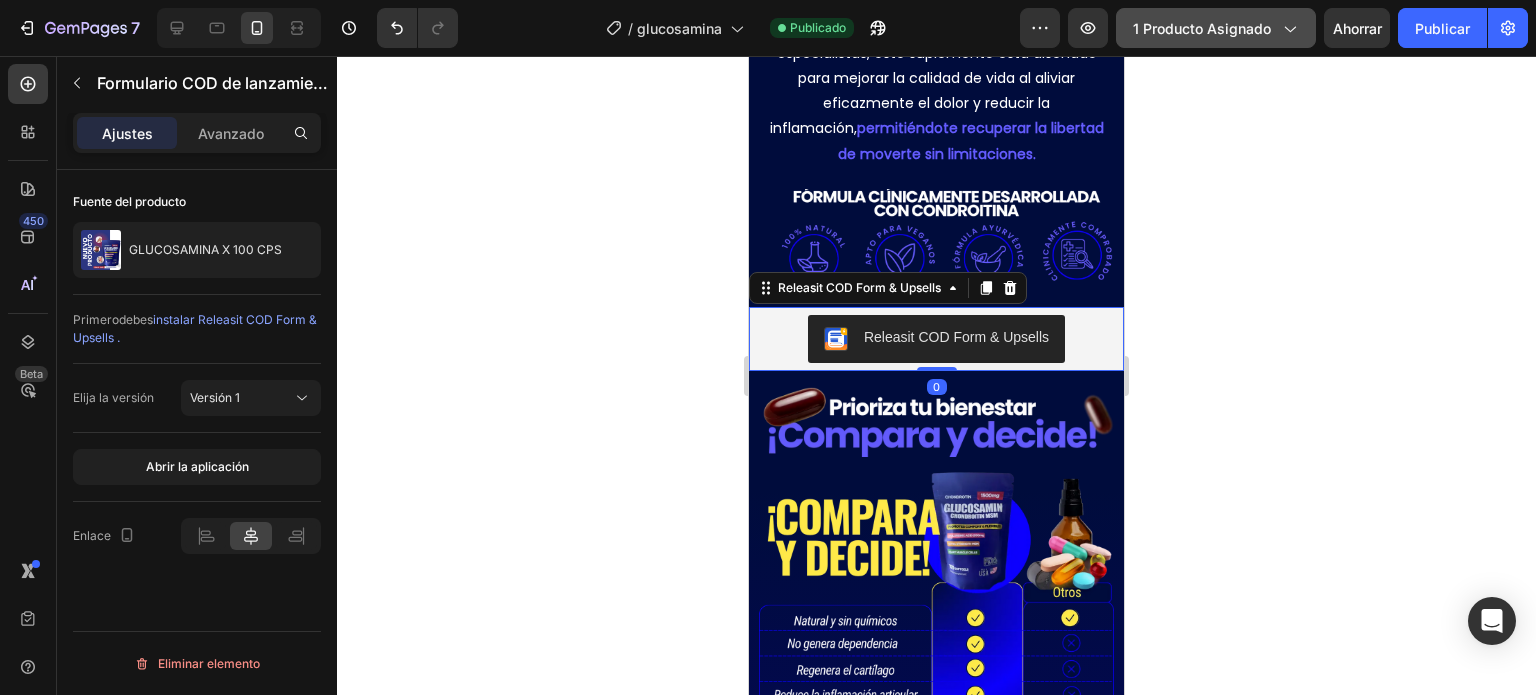 click on "1 producto asignado" at bounding box center (1202, 28) 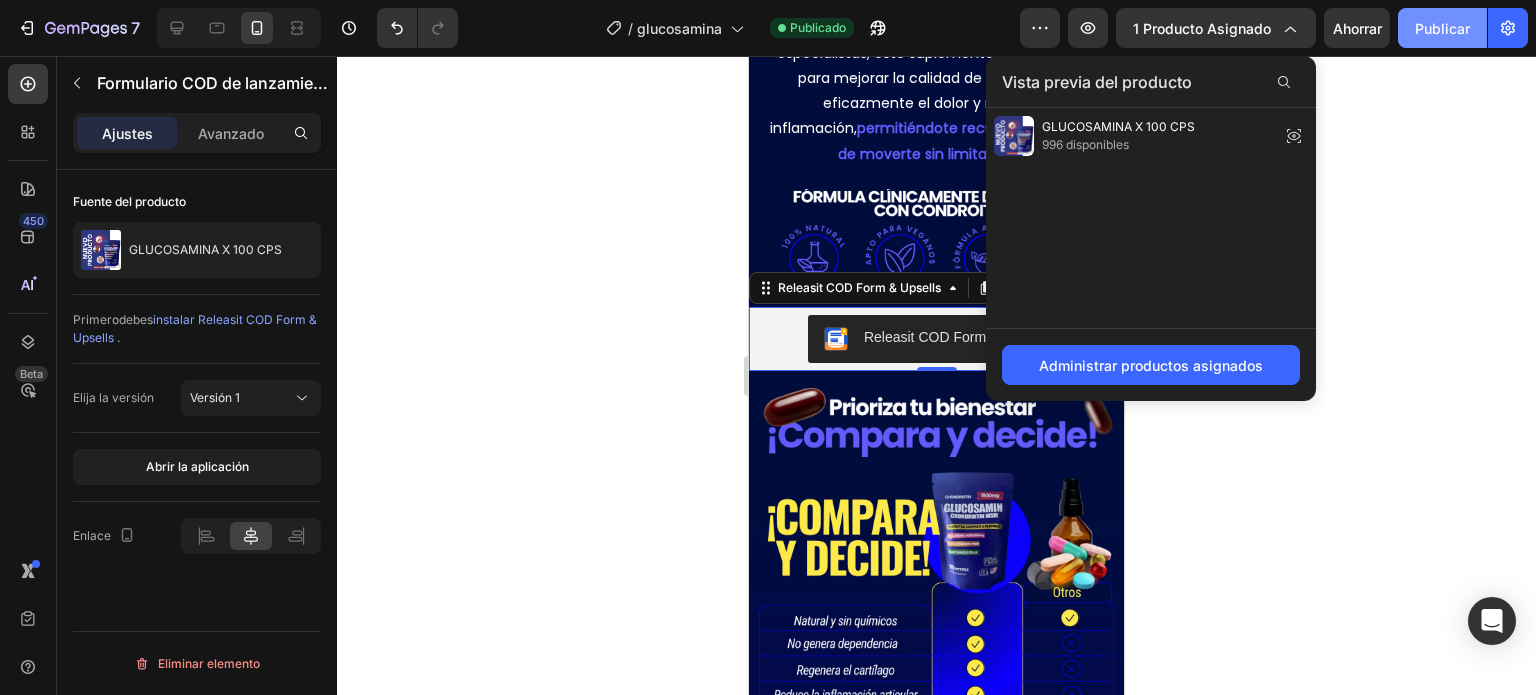 click on "Publicar" at bounding box center [1442, 28] 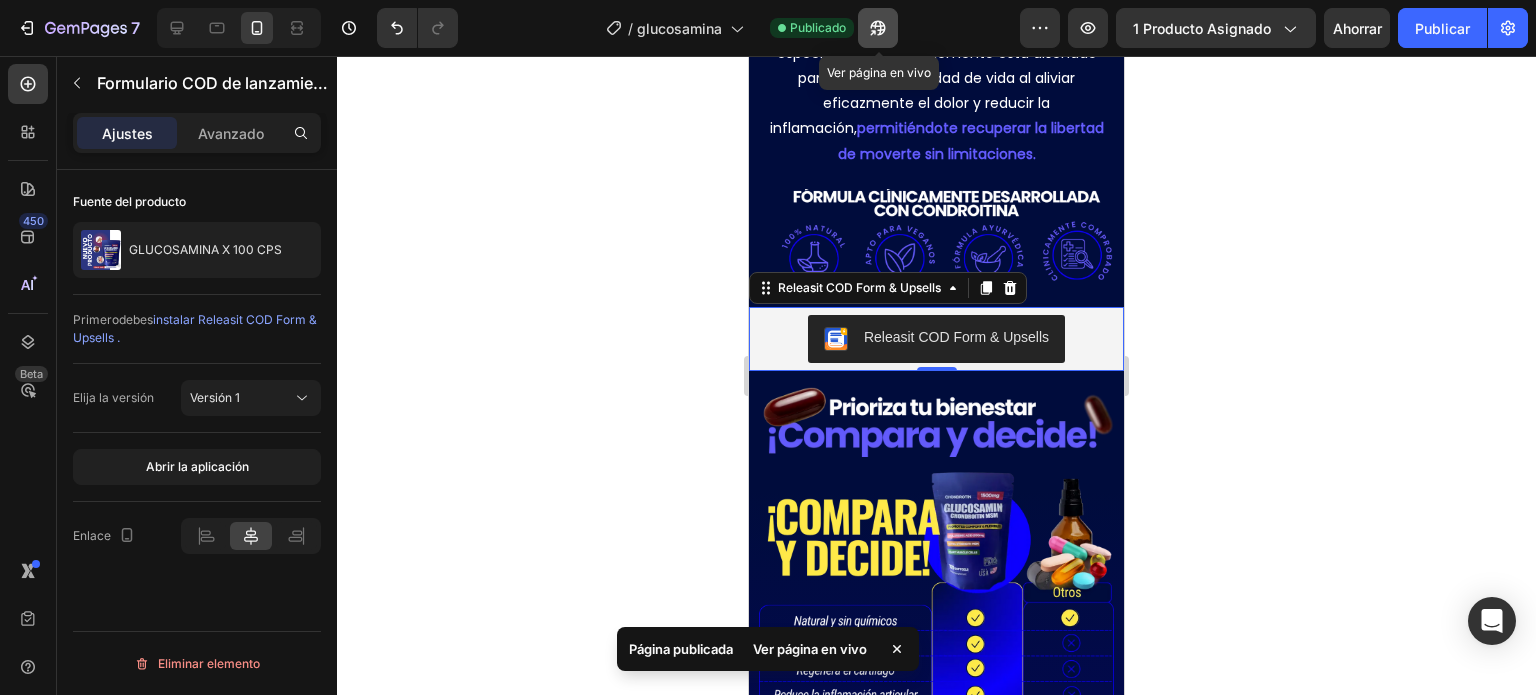 click 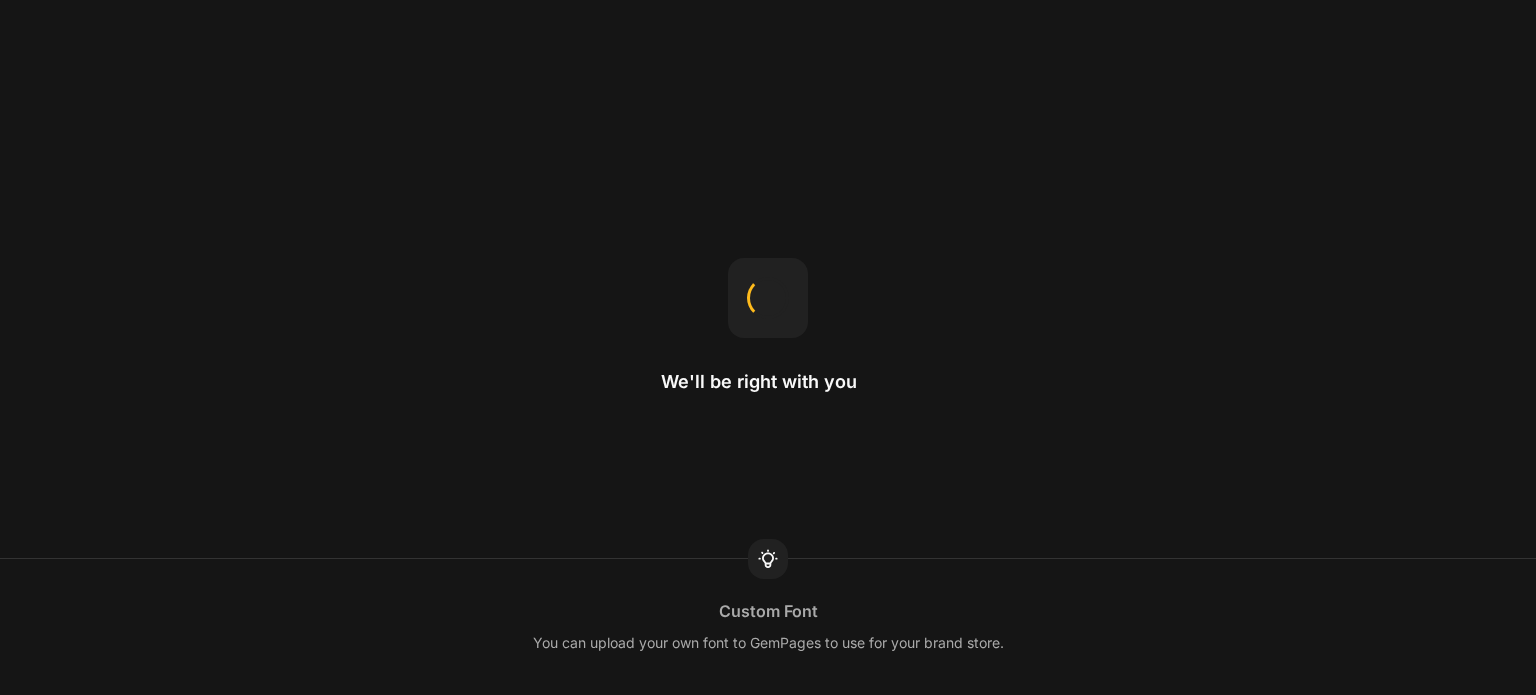 scroll, scrollTop: 0, scrollLeft: 0, axis: both 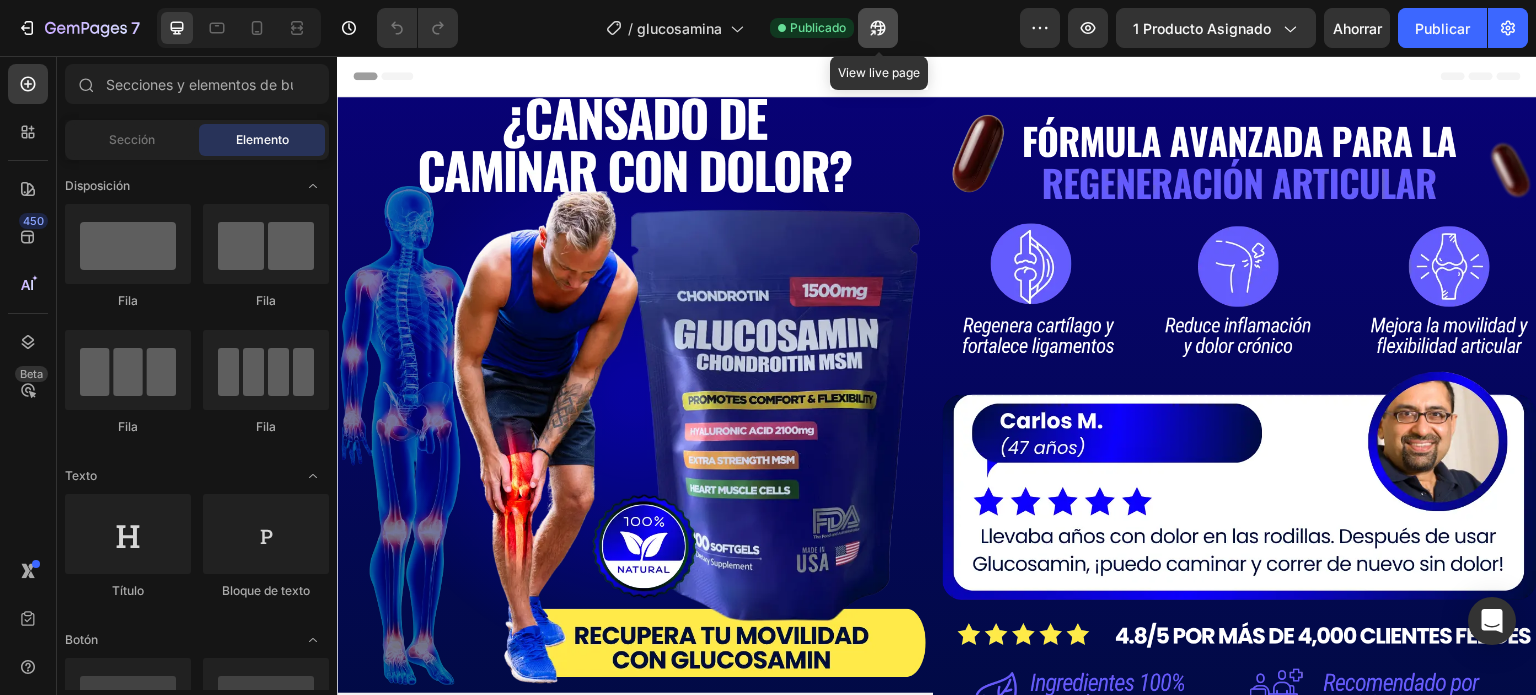 click 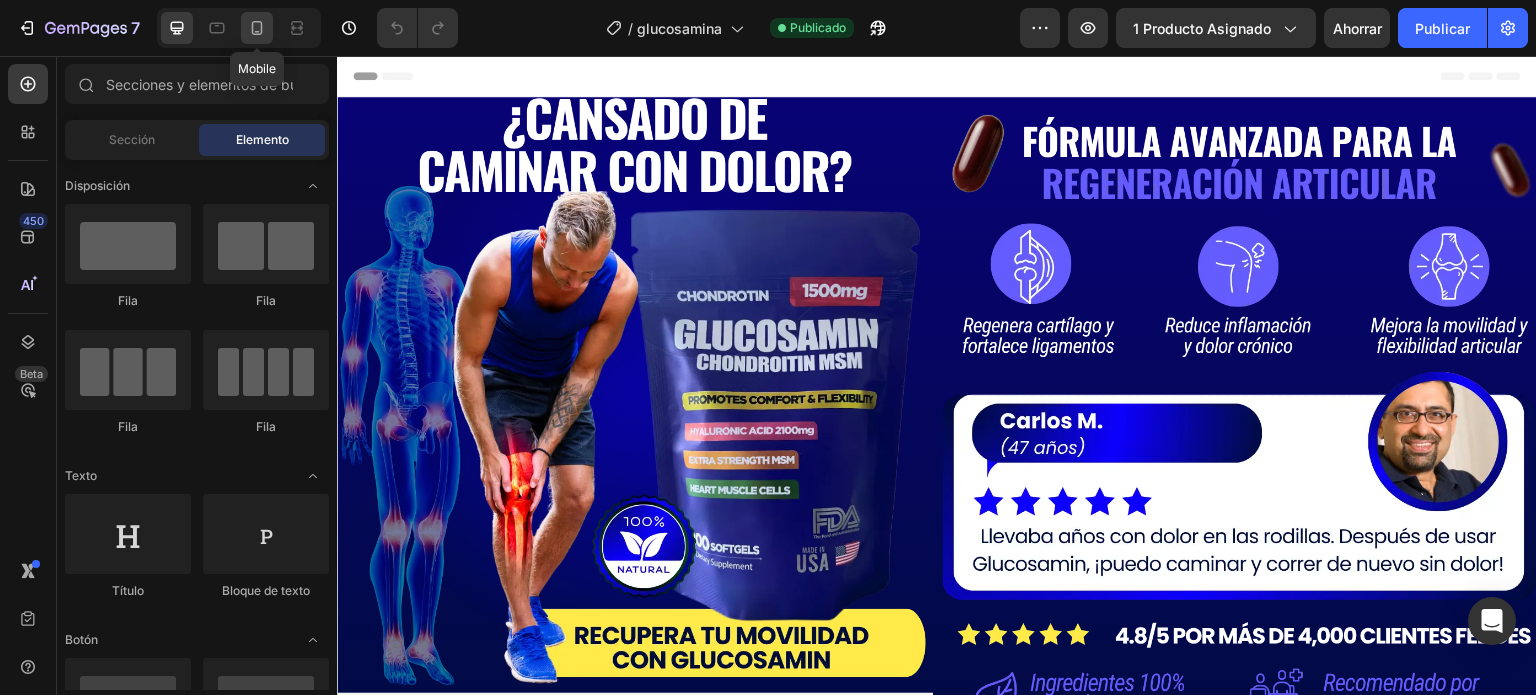 click 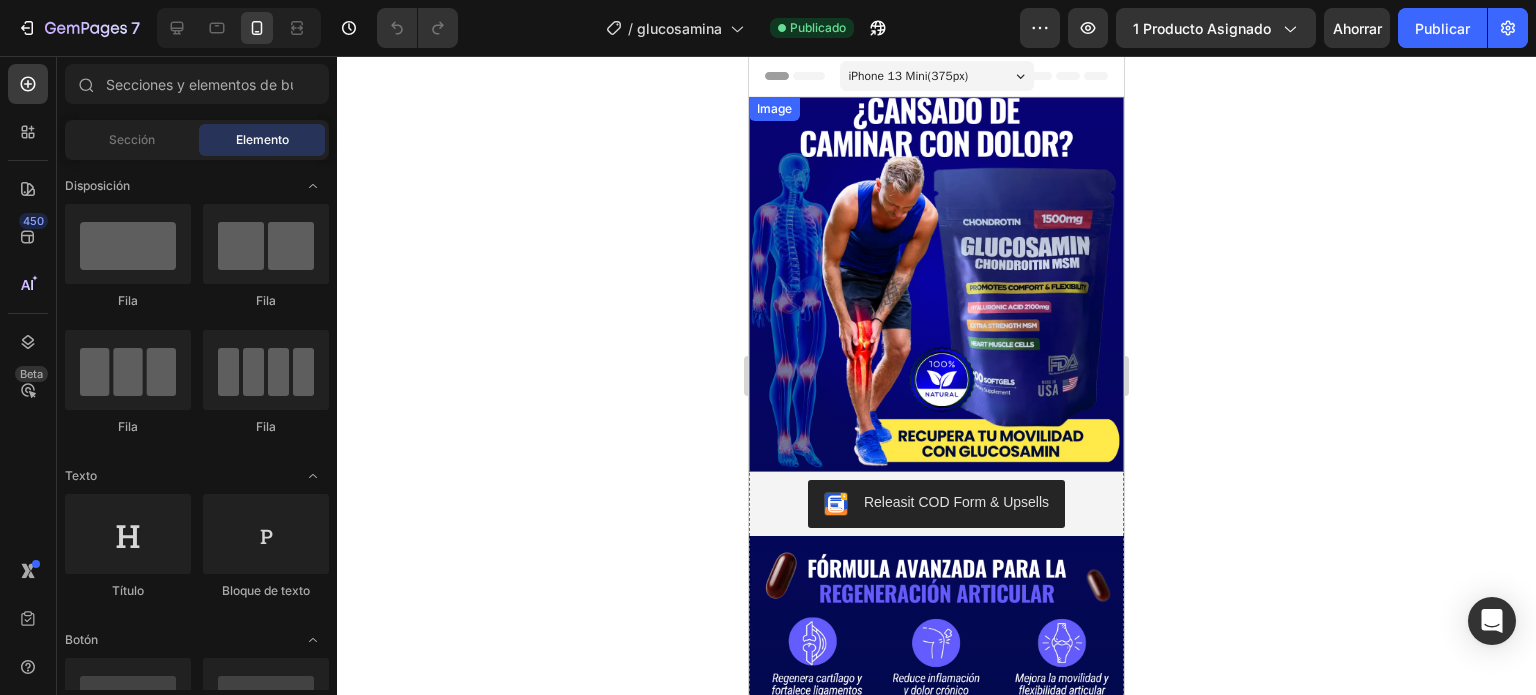 click at bounding box center [936, 284] 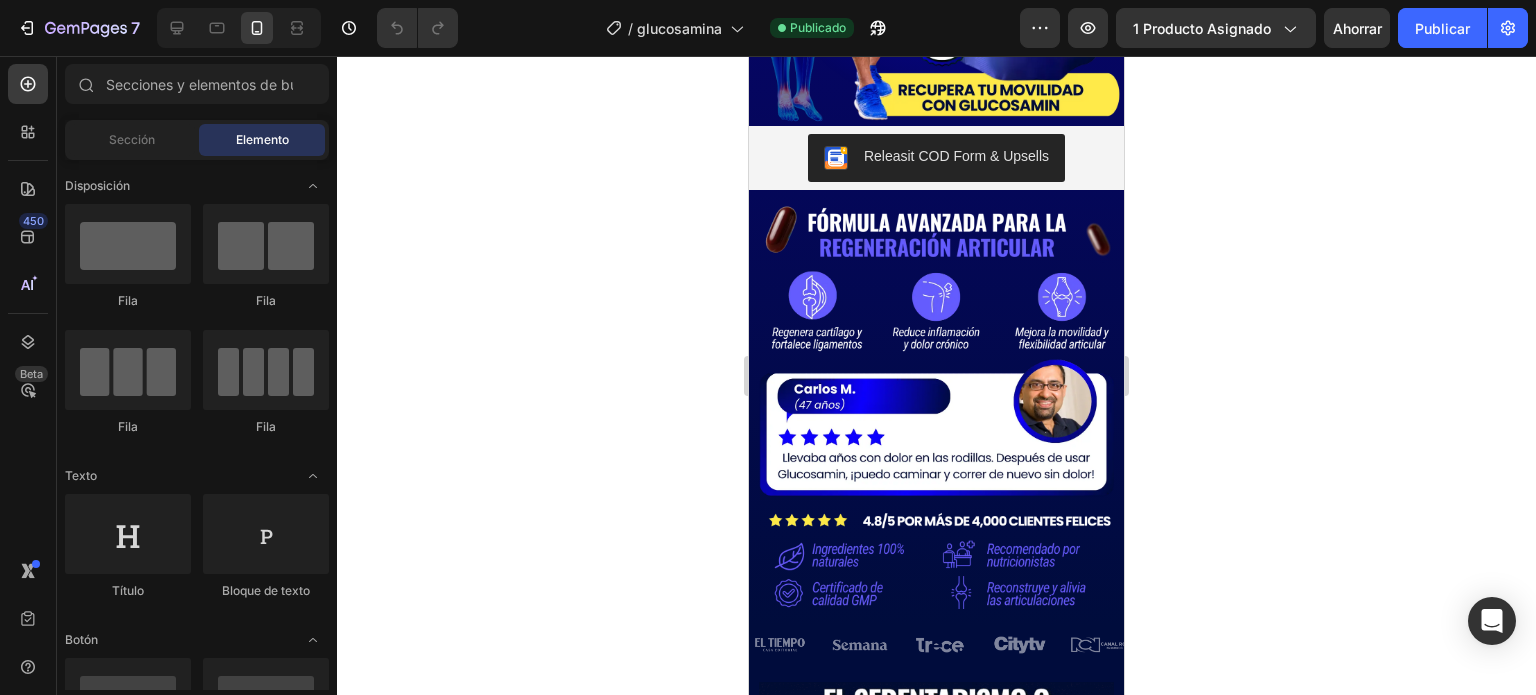 scroll, scrollTop: 341, scrollLeft: 0, axis: vertical 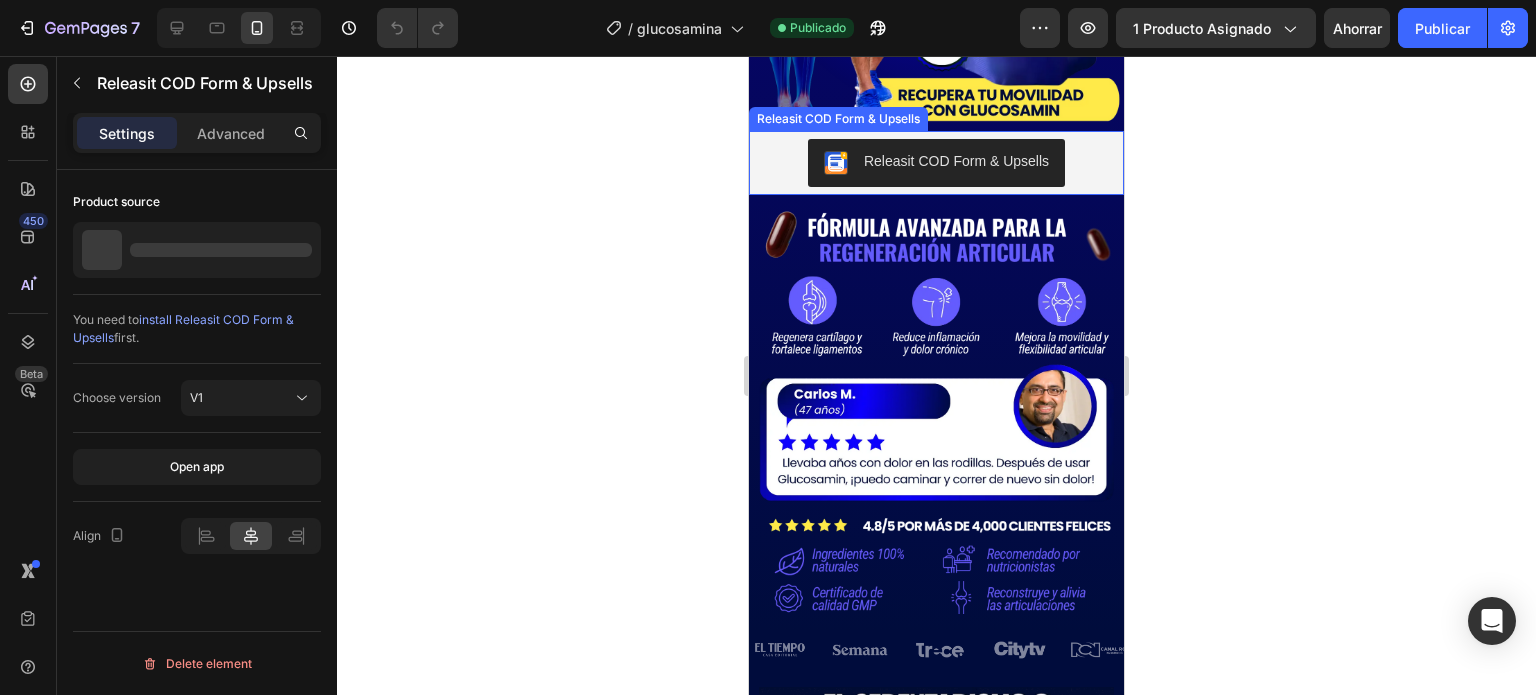 click on "Releasit COD Form & Upsells" at bounding box center [936, 163] 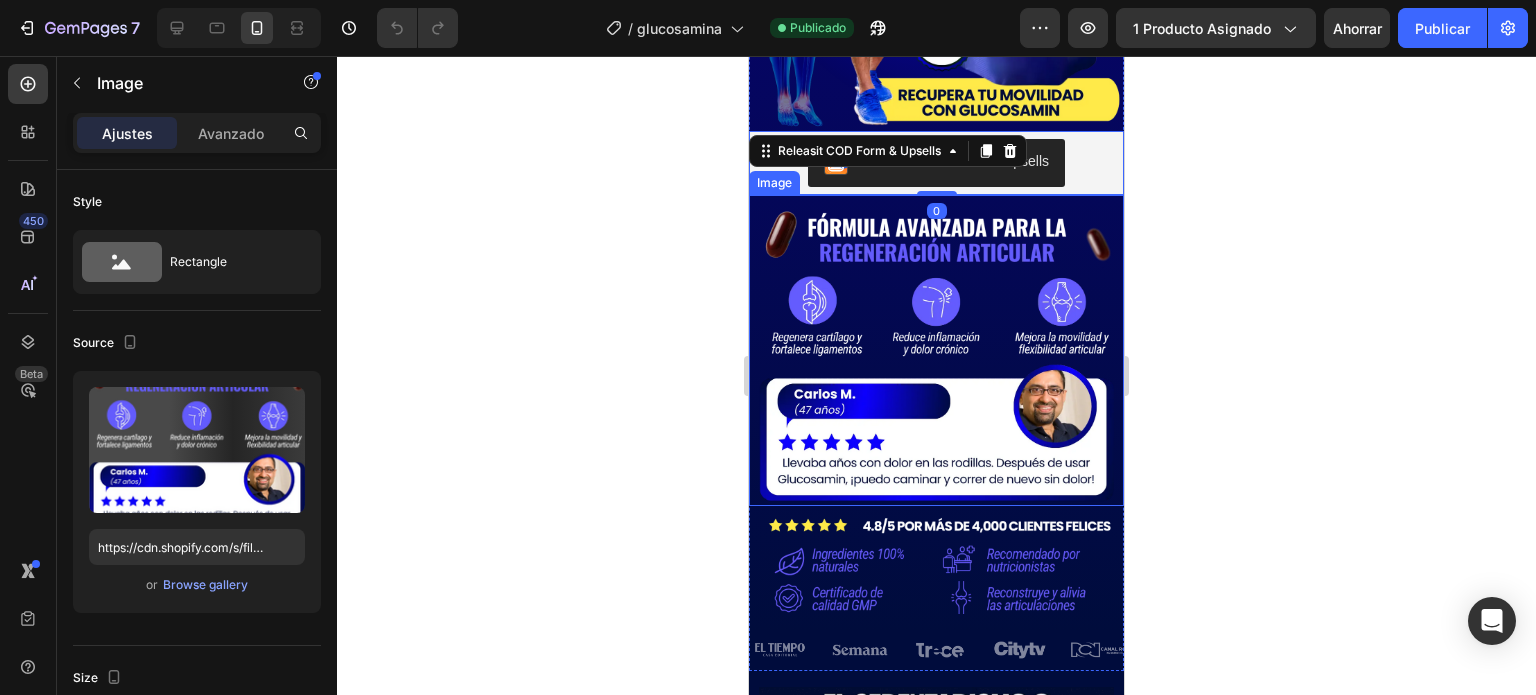click at bounding box center [936, 358] 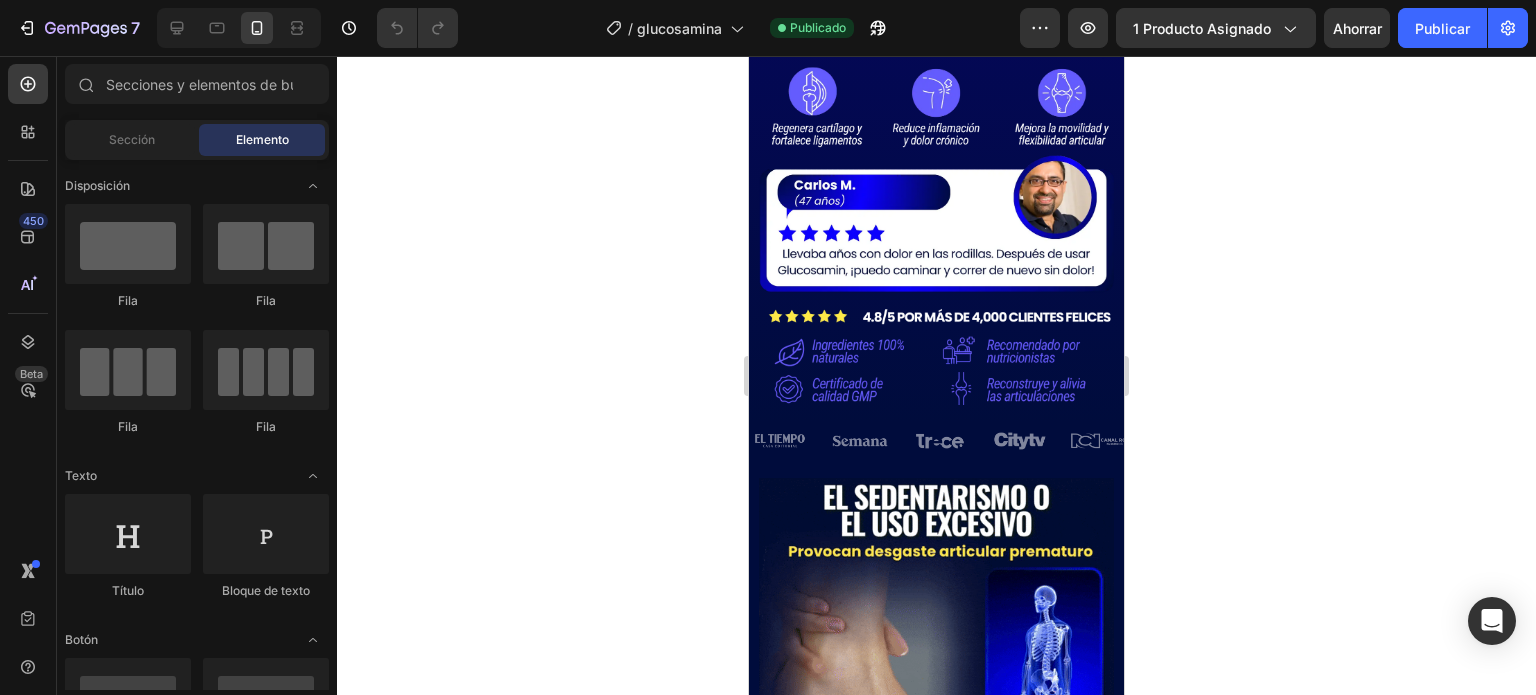 scroll, scrollTop: 569, scrollLeft: 0, axis: vertical 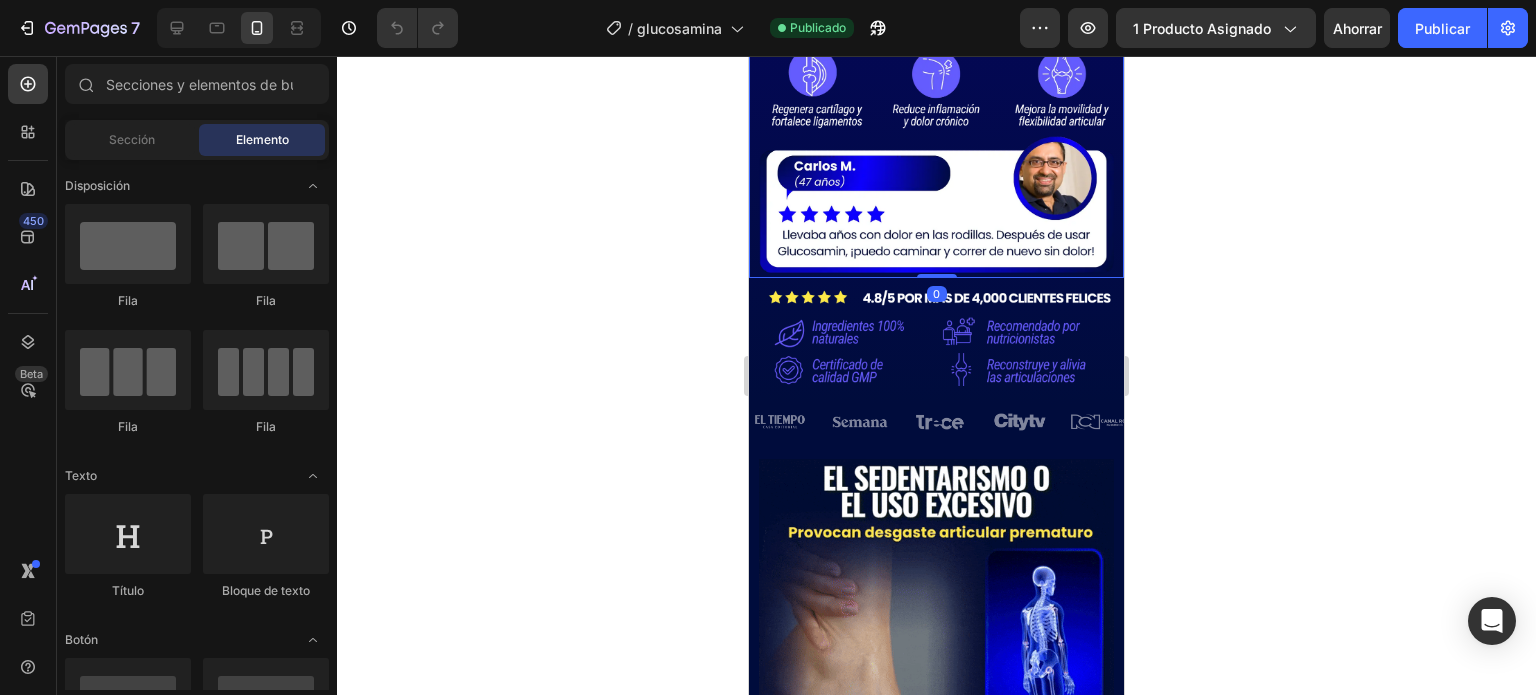click at bounding box center [936, 130] 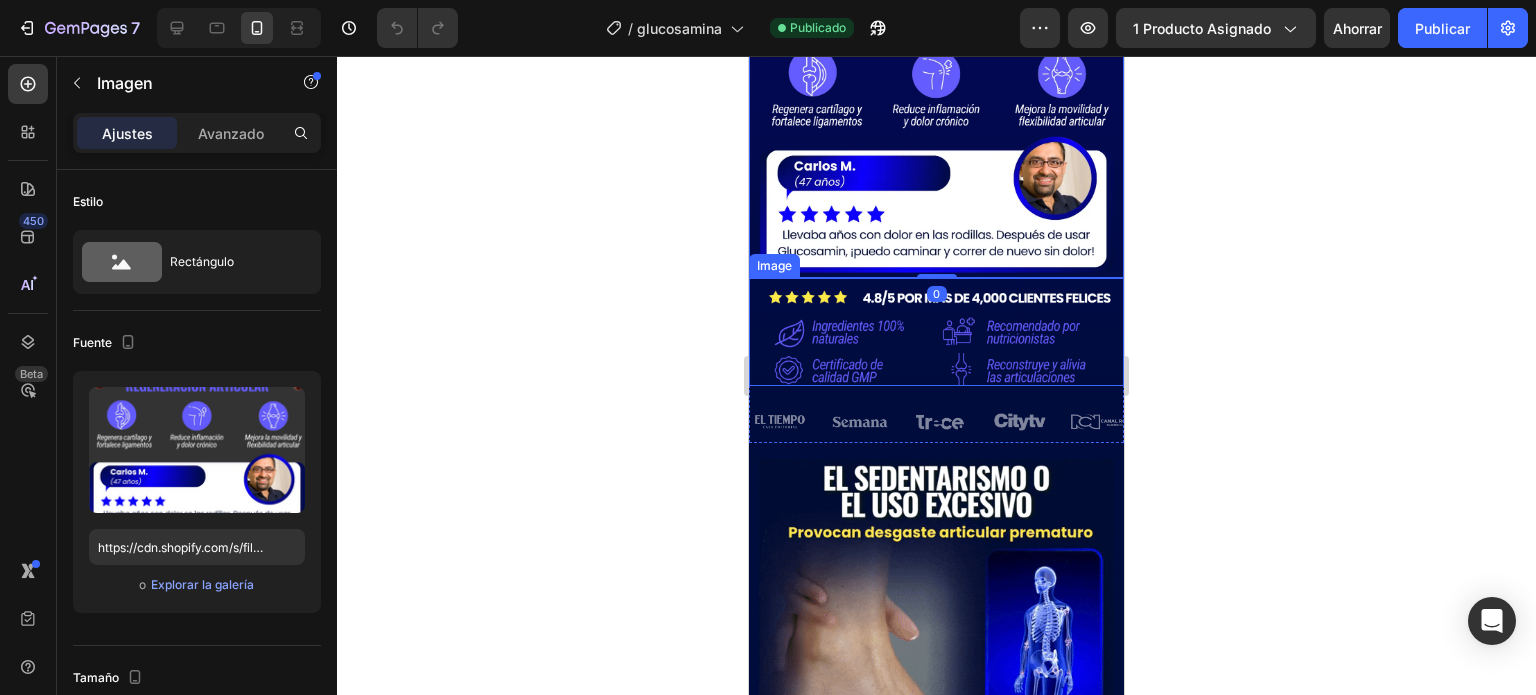 click at bounding box center (936, 337) 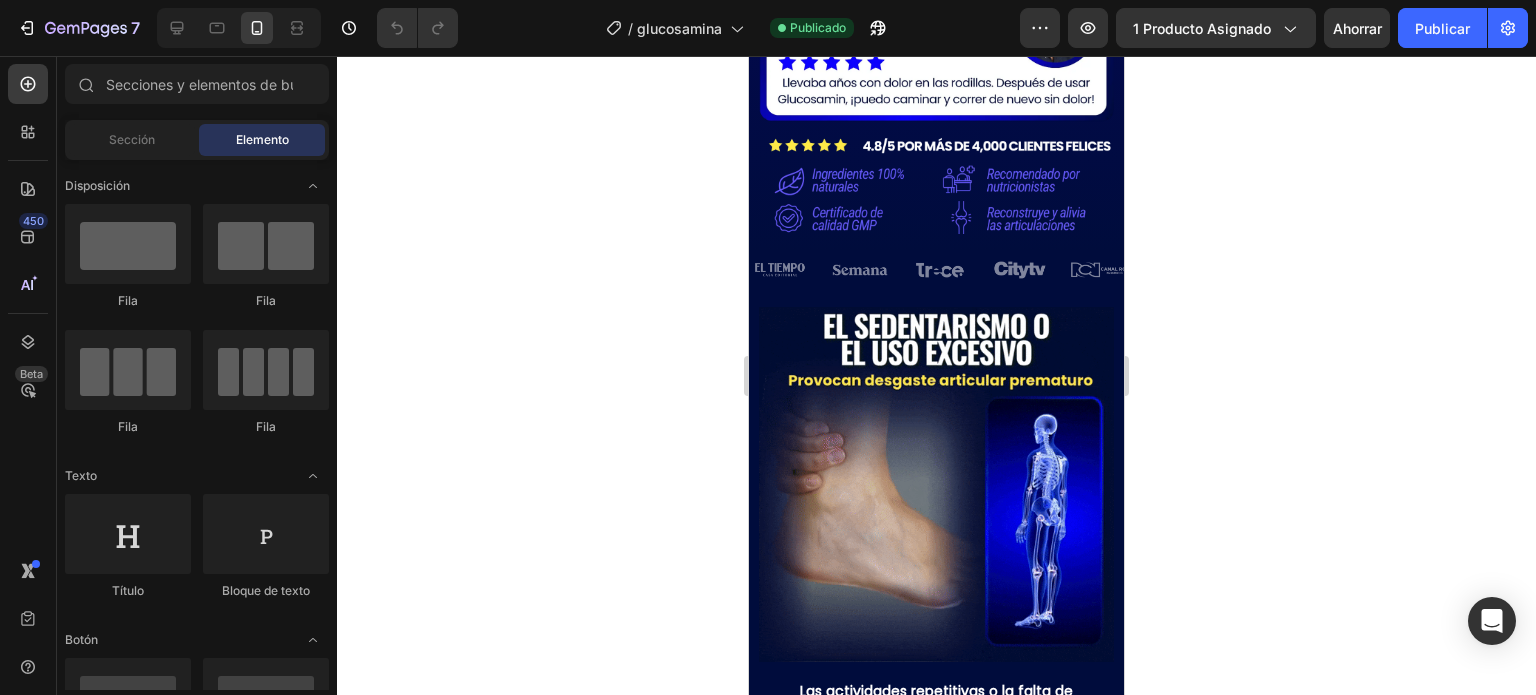 scroll, scrollTop: 773, scrollLeft: 0, axis: vertical 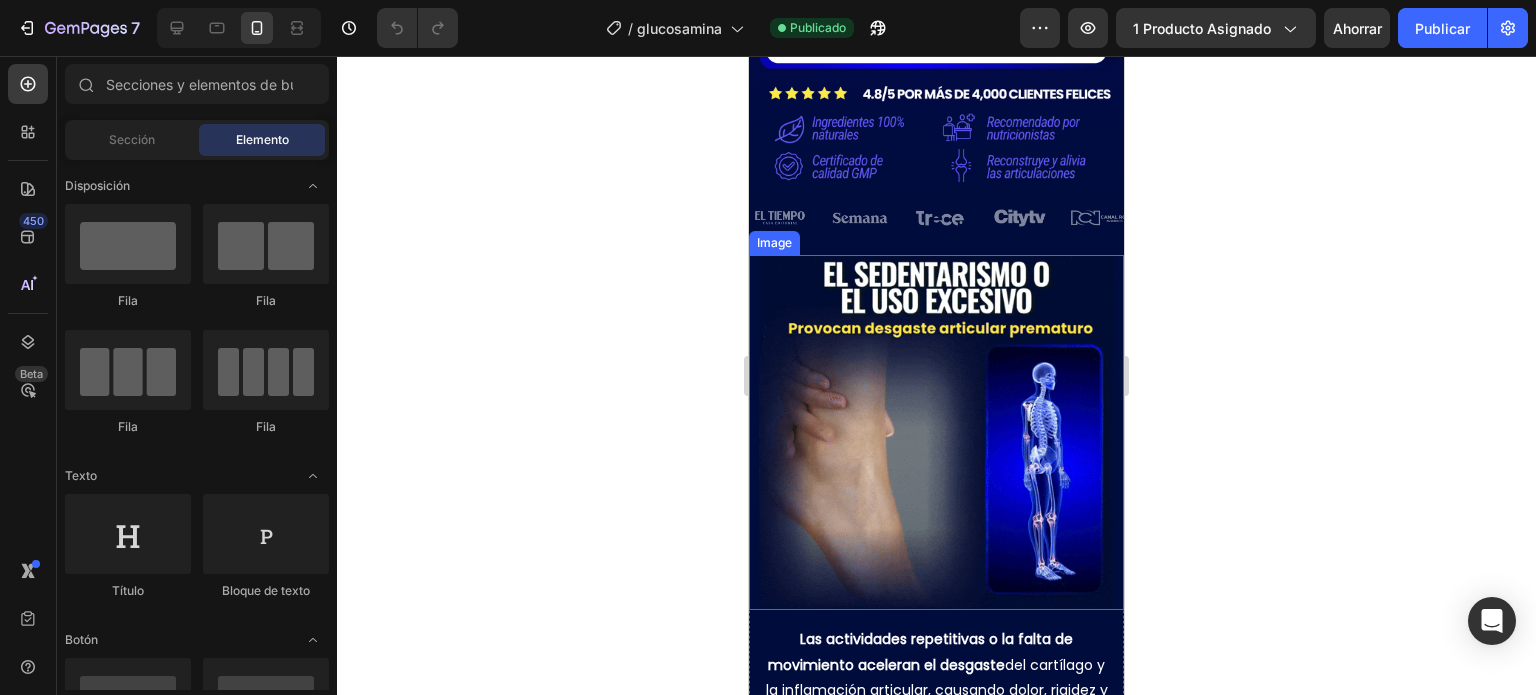 click at bounding box center [936, 432] 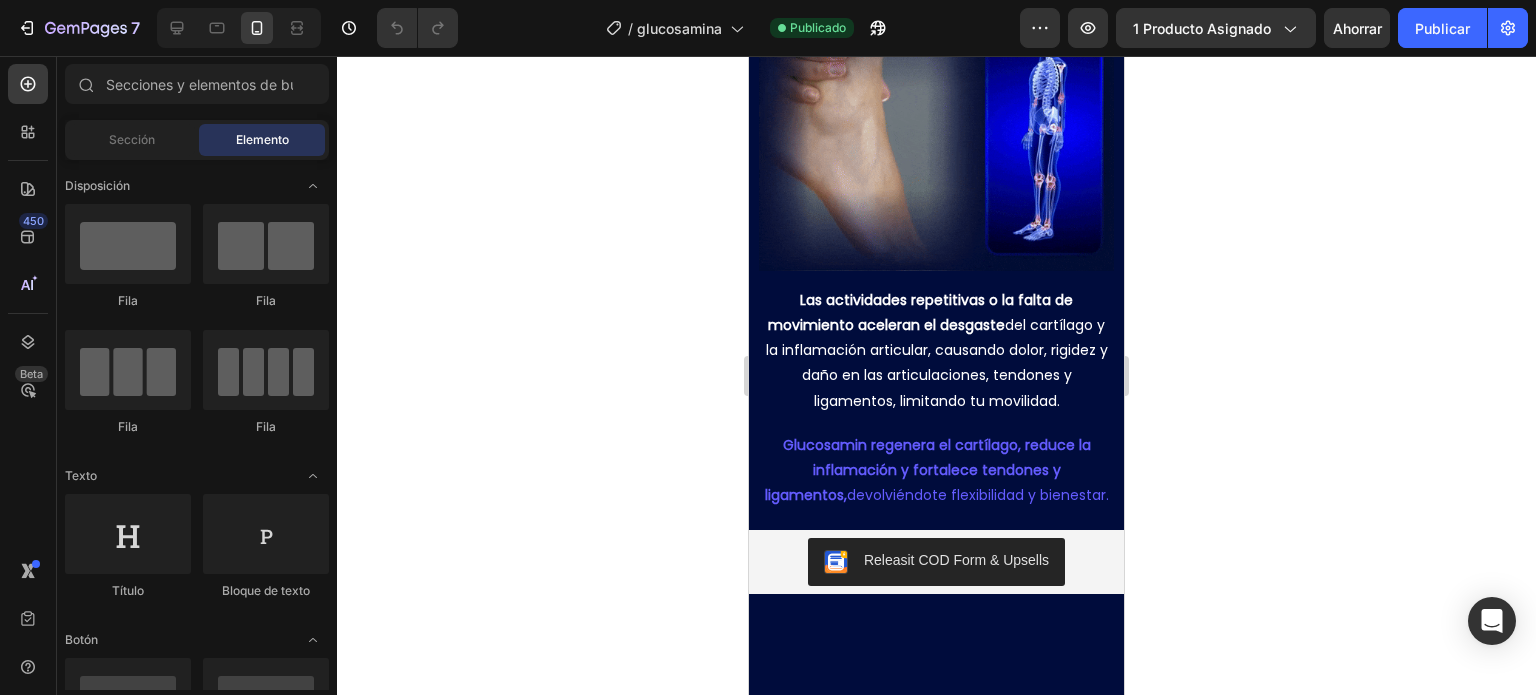 scroll, scrollTop: 1100, scrollLeft: 0, axis: vertical 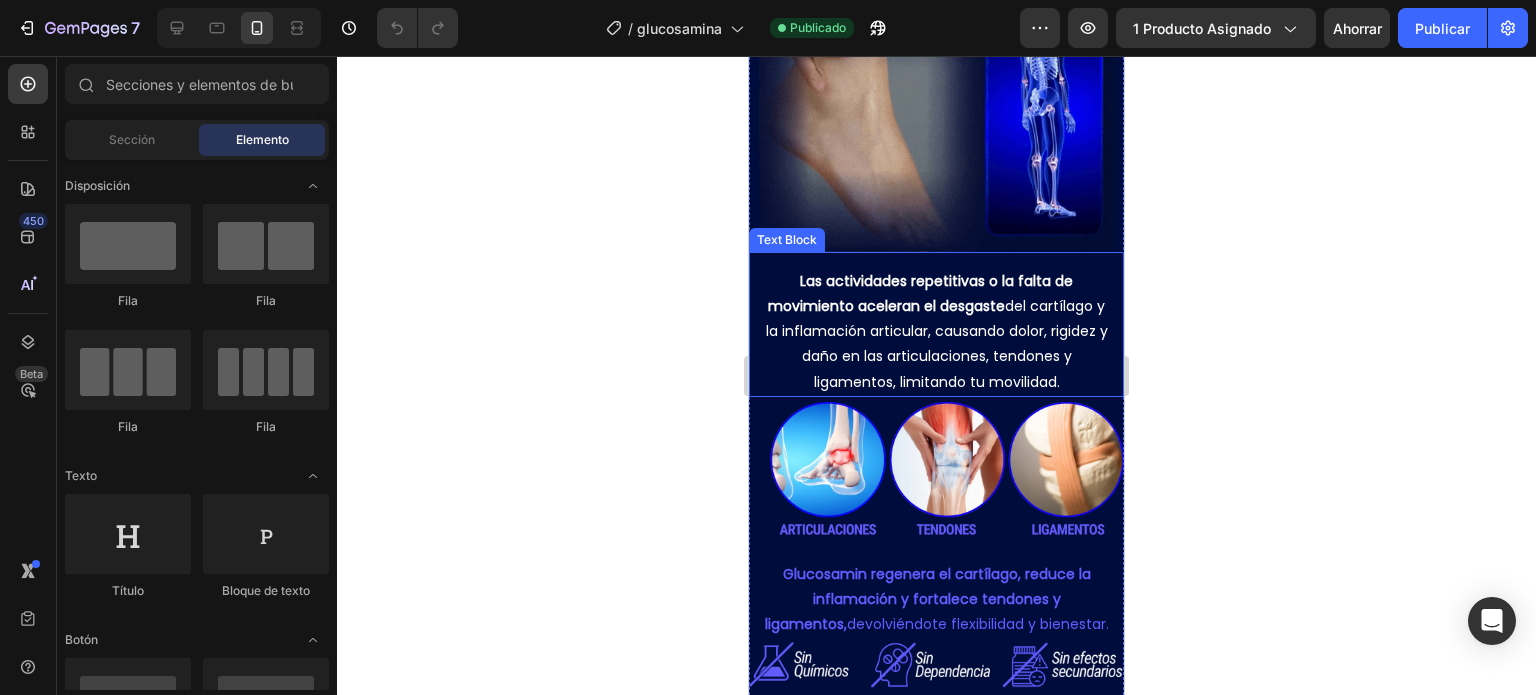 click on "Las actividades repetitivas o la falta de movimiento aceleran el desgaste  del cartílago y la inflamación articular, causando dolor, rigidez y daño en las articulaciones, tendones y ligamentos, limitando tu movilidad." at bounding box center (936, 332) 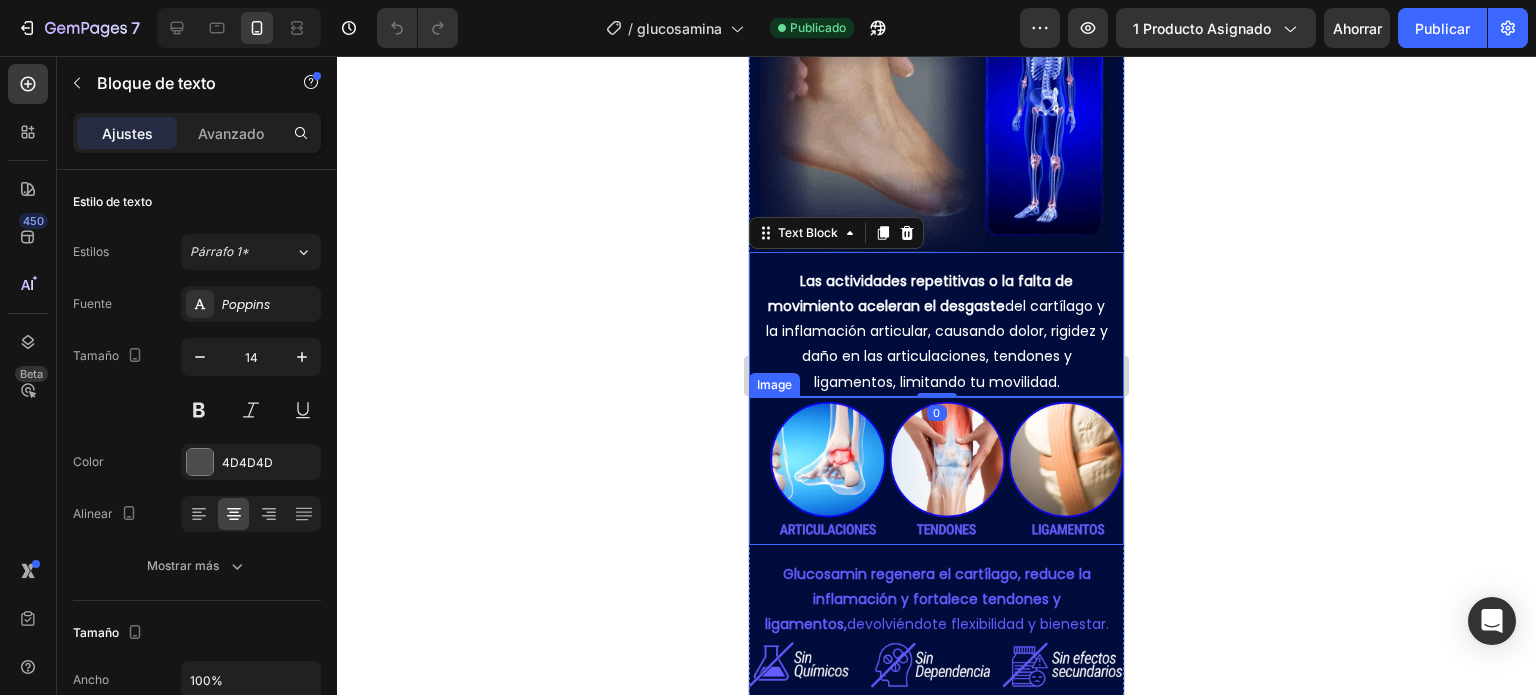 click at bounding box center (946, 471) 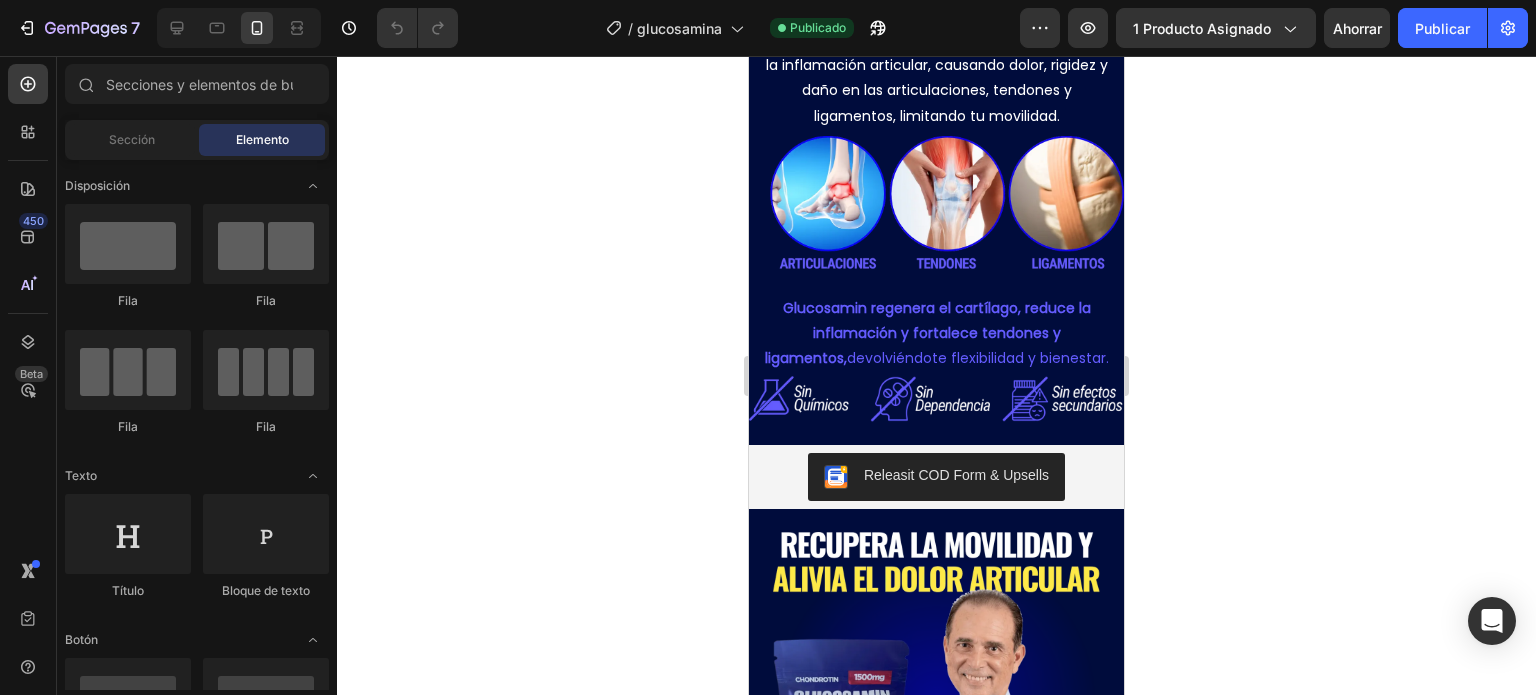 scroll, scrollTop: 1381, scrollLeft: 0, axis: vertical 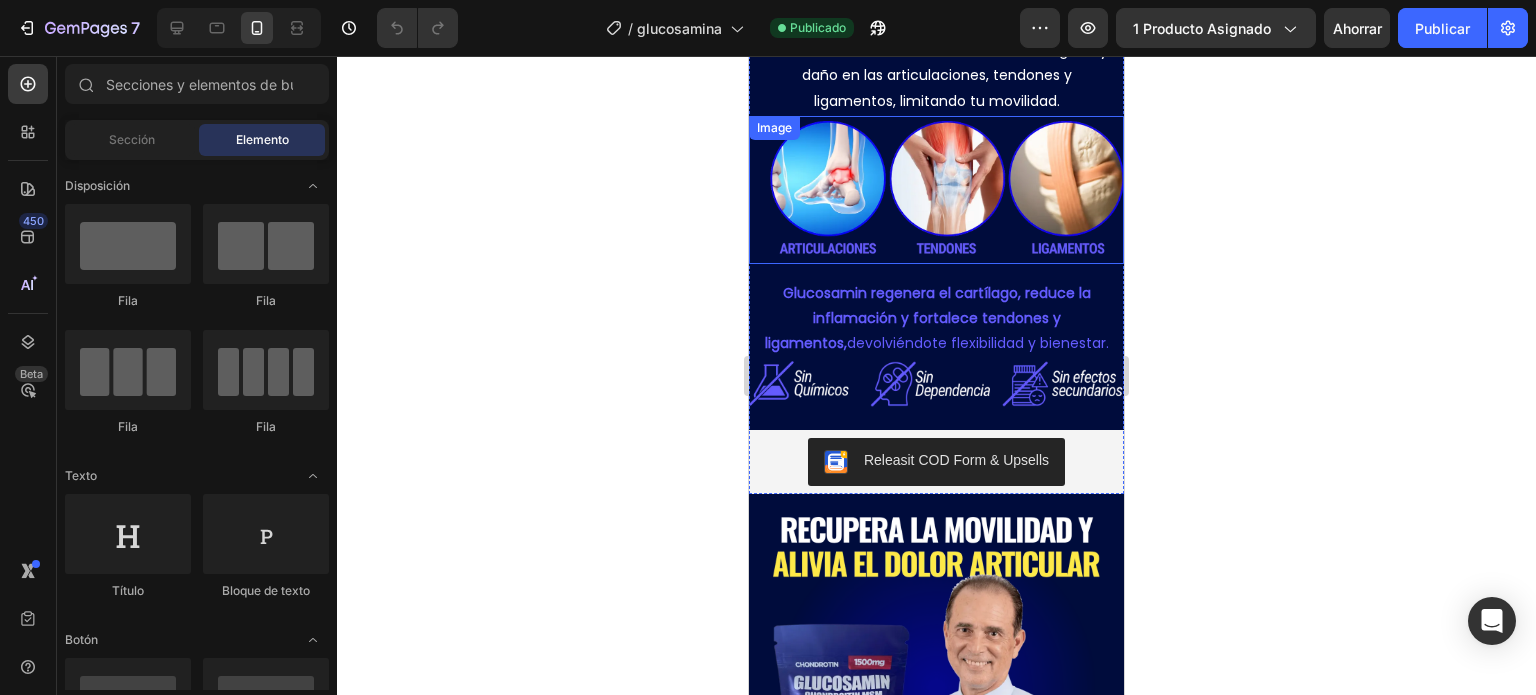 click at bounding box center (946, 190) 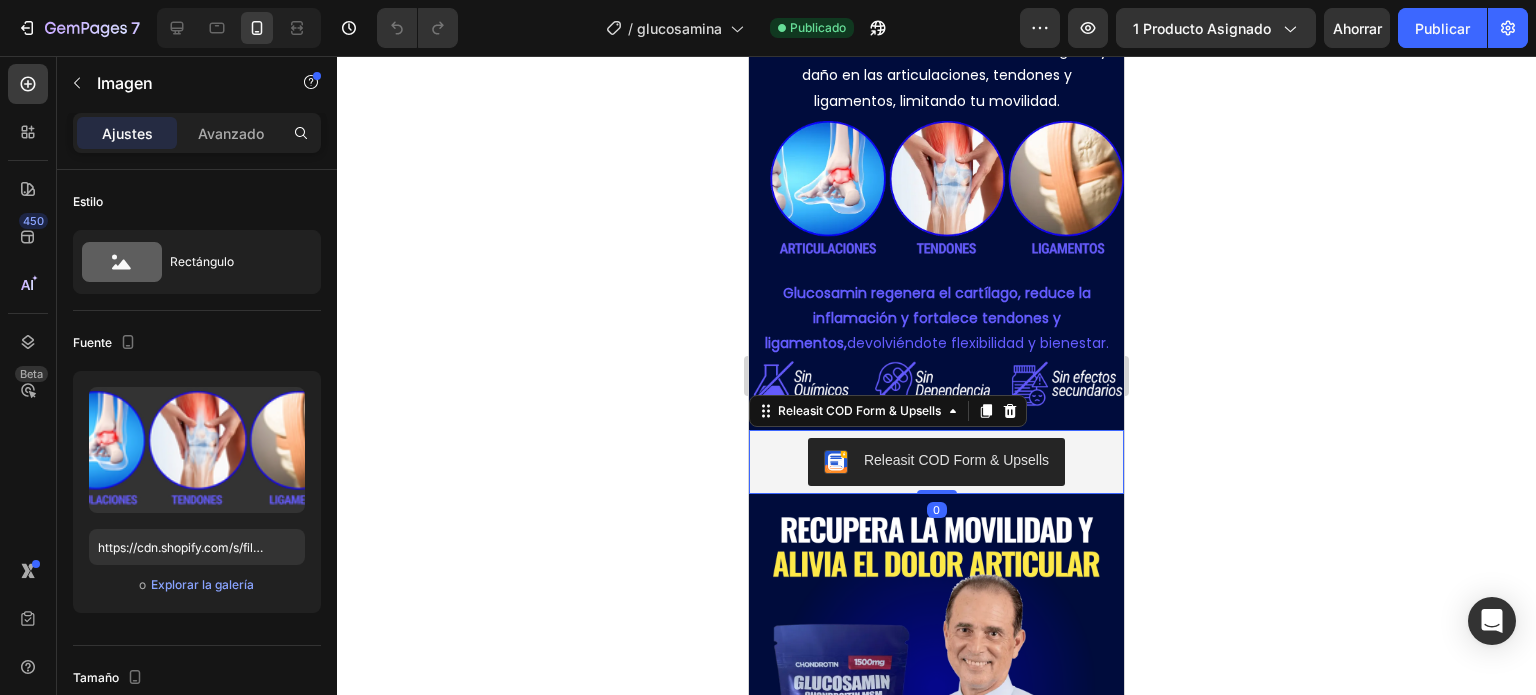 click on "Releasit COD Form & Upsells" at bounding box center (936, 462) 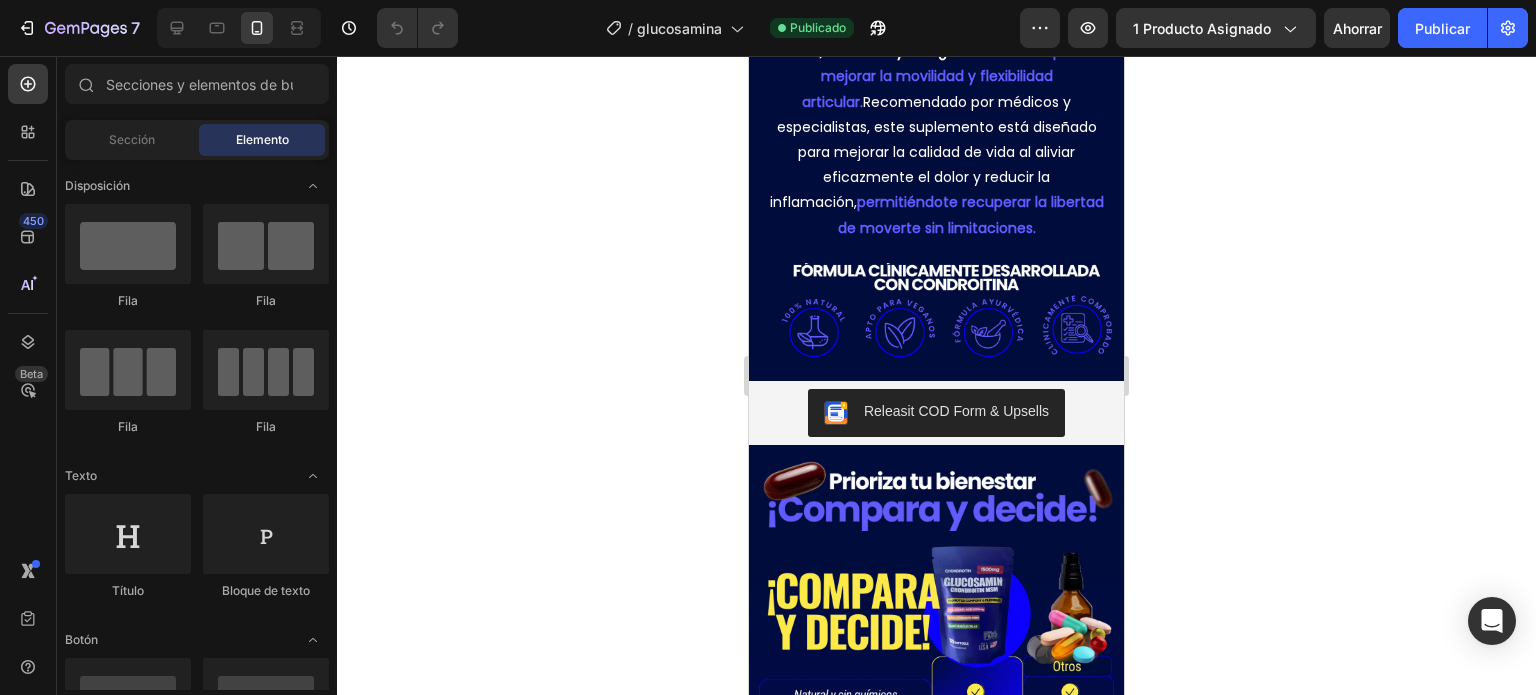 scroll, scrollTop: 2262, scrollLeft: 0, axis: vertical 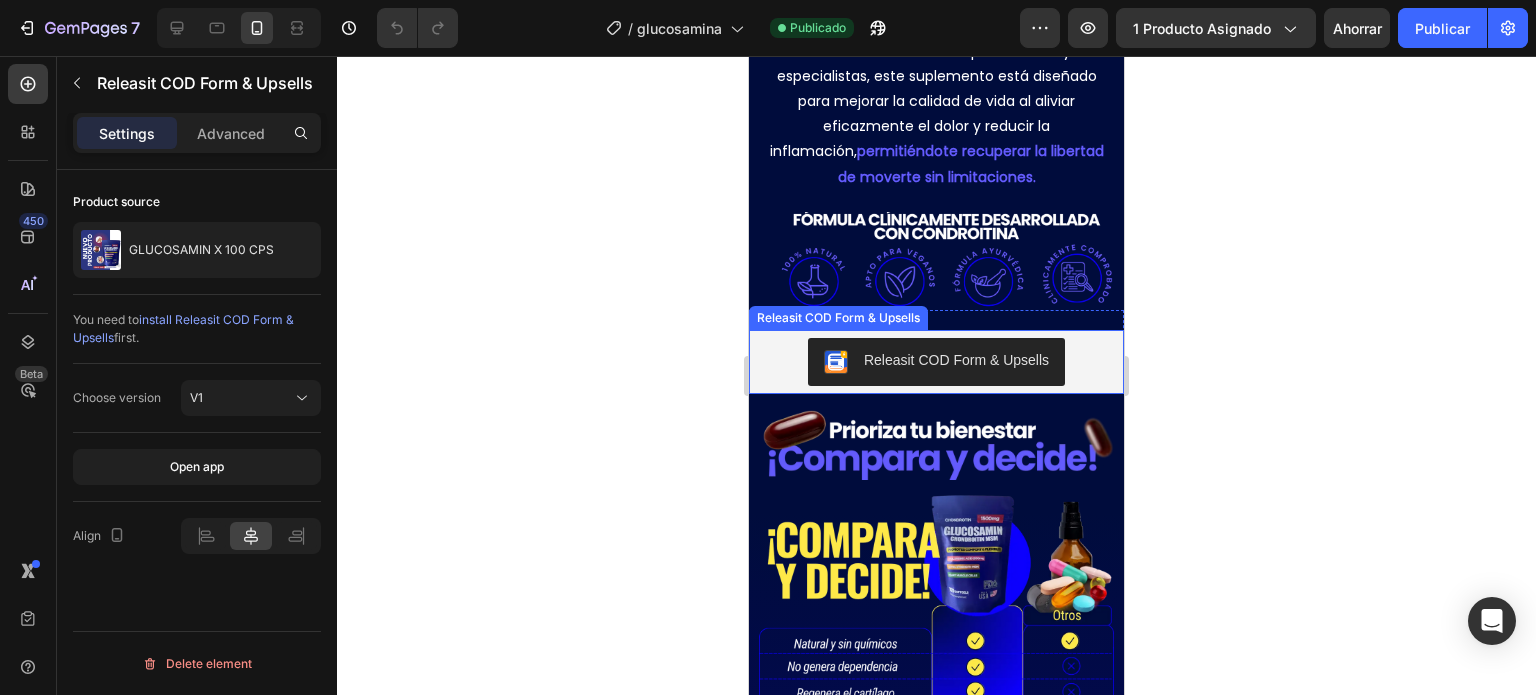 click on "Releasit COD Form & Upsells" at bounding box center (936, 362) 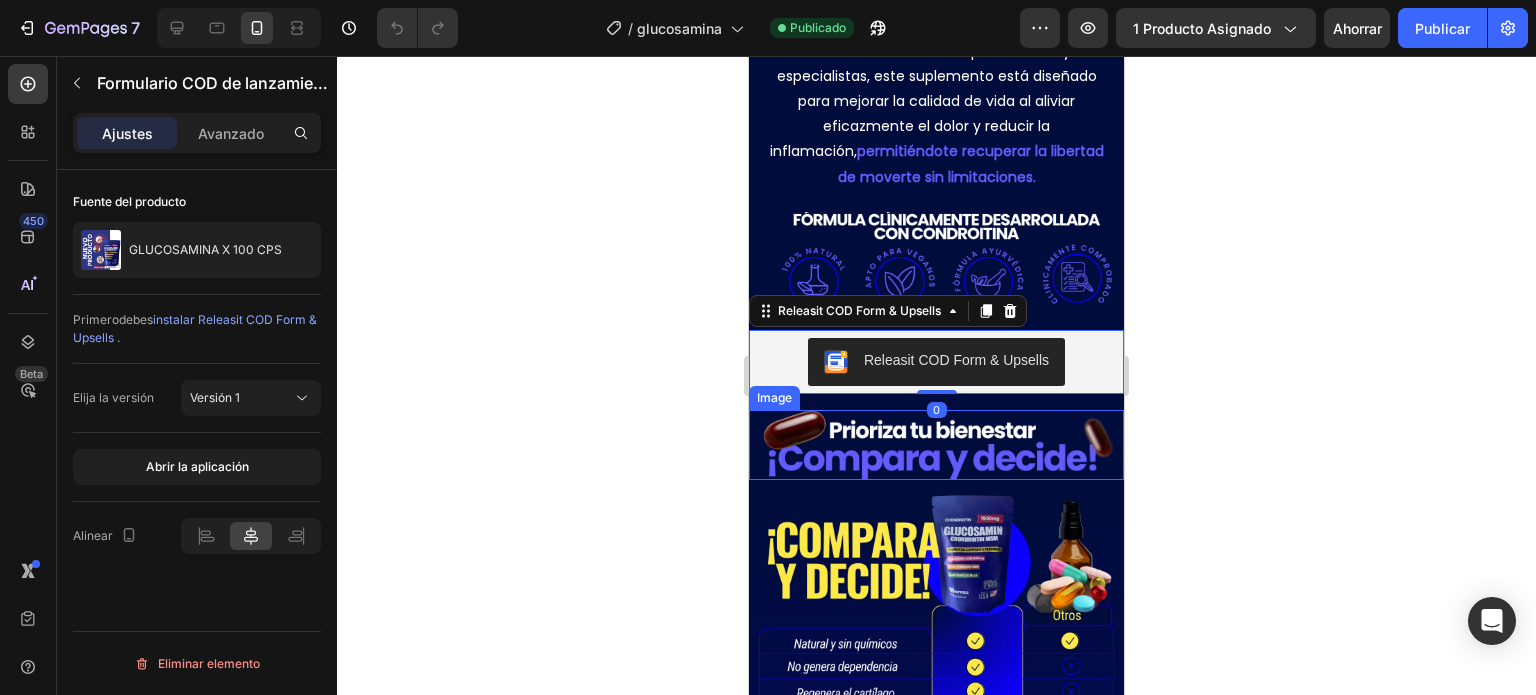 click at bounding box center (936, 445) 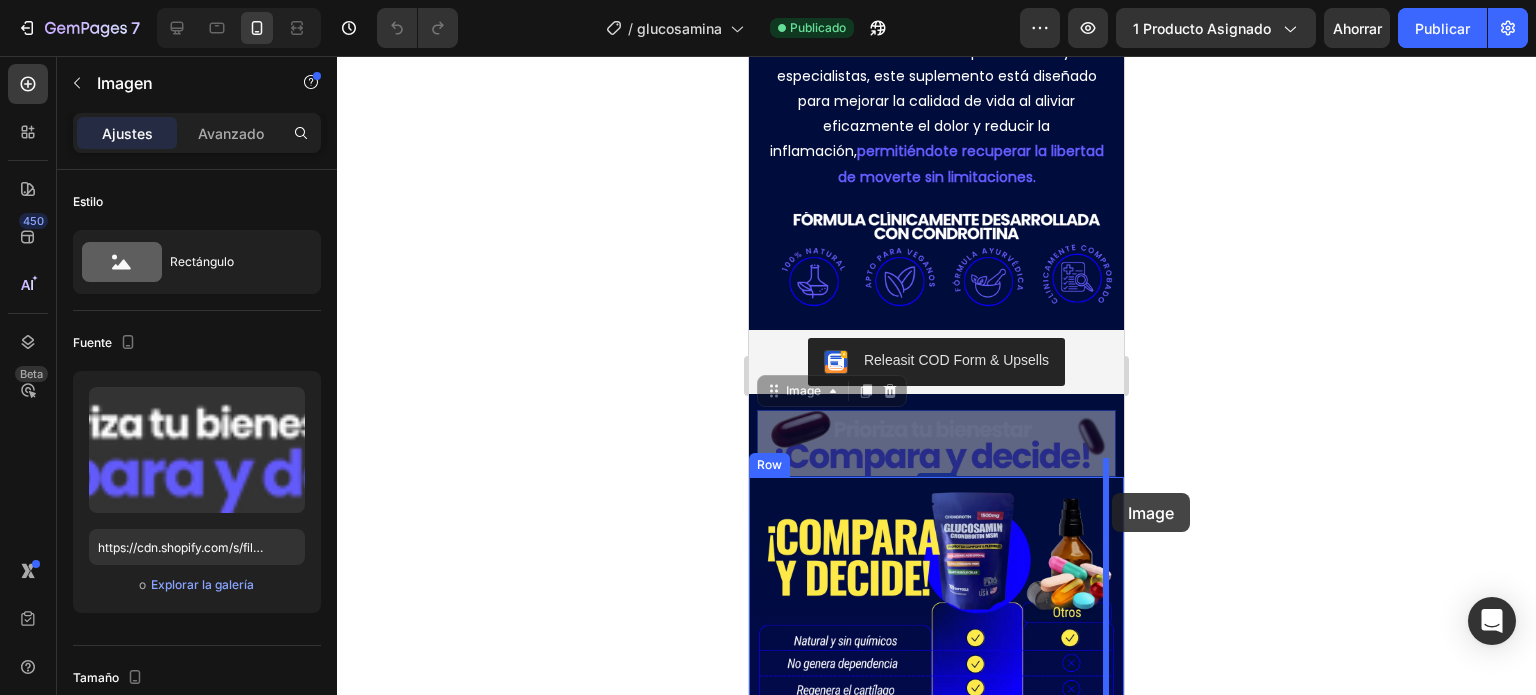 drag, startPoint x: 1108, startPoint y: 454, endPoint x: 1112, endPoint y: 499, distance: 45.17743 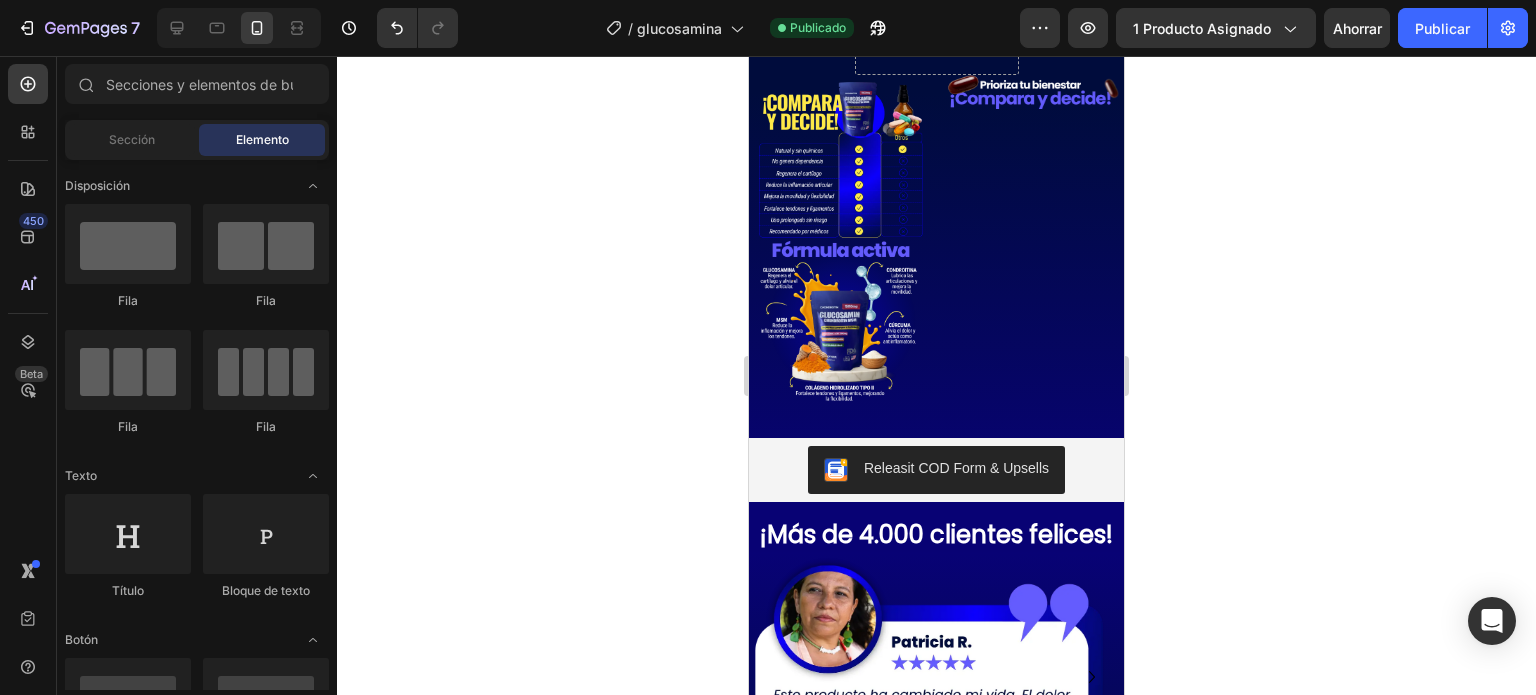 scroll, scrollTop: 2653, scrollLeft: 0, axis: vertical 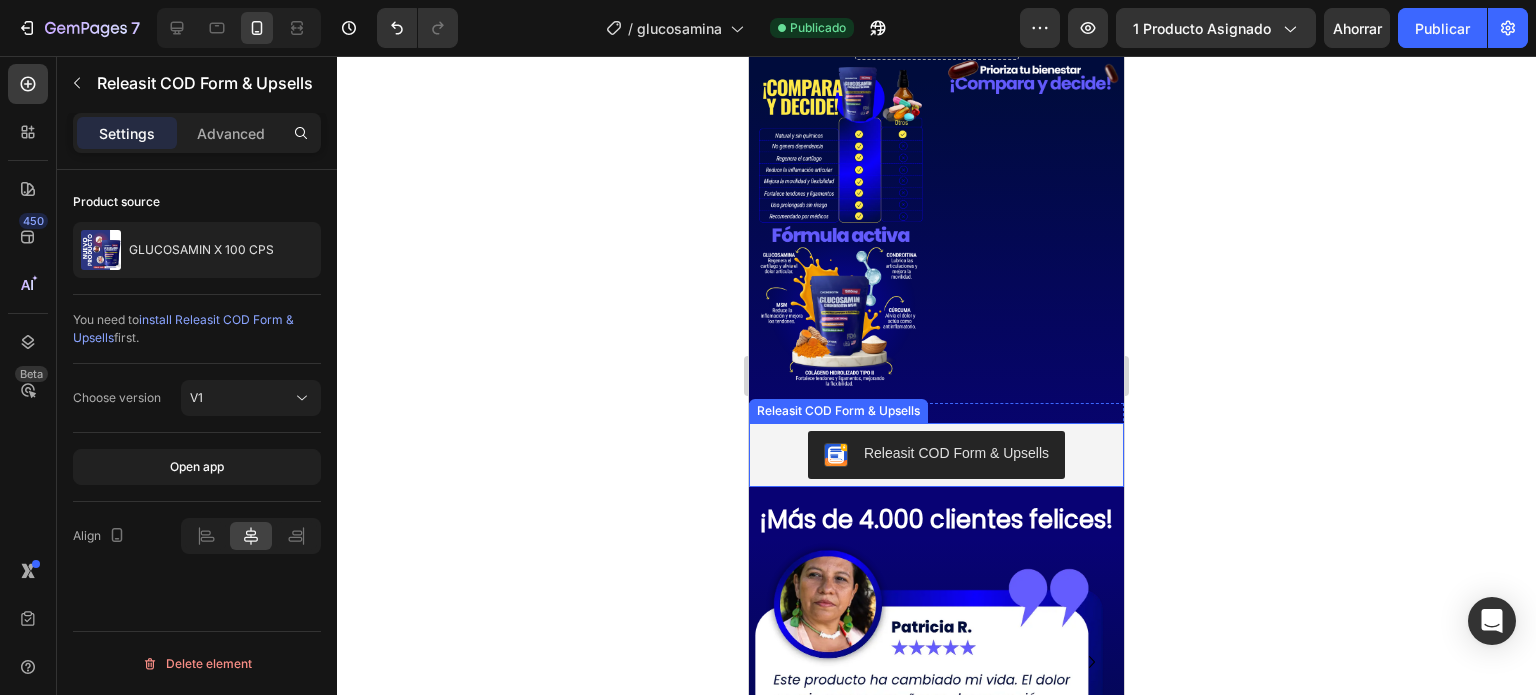 click on "Releasit COD Form & Upsells" at bounding box center [936, 455] 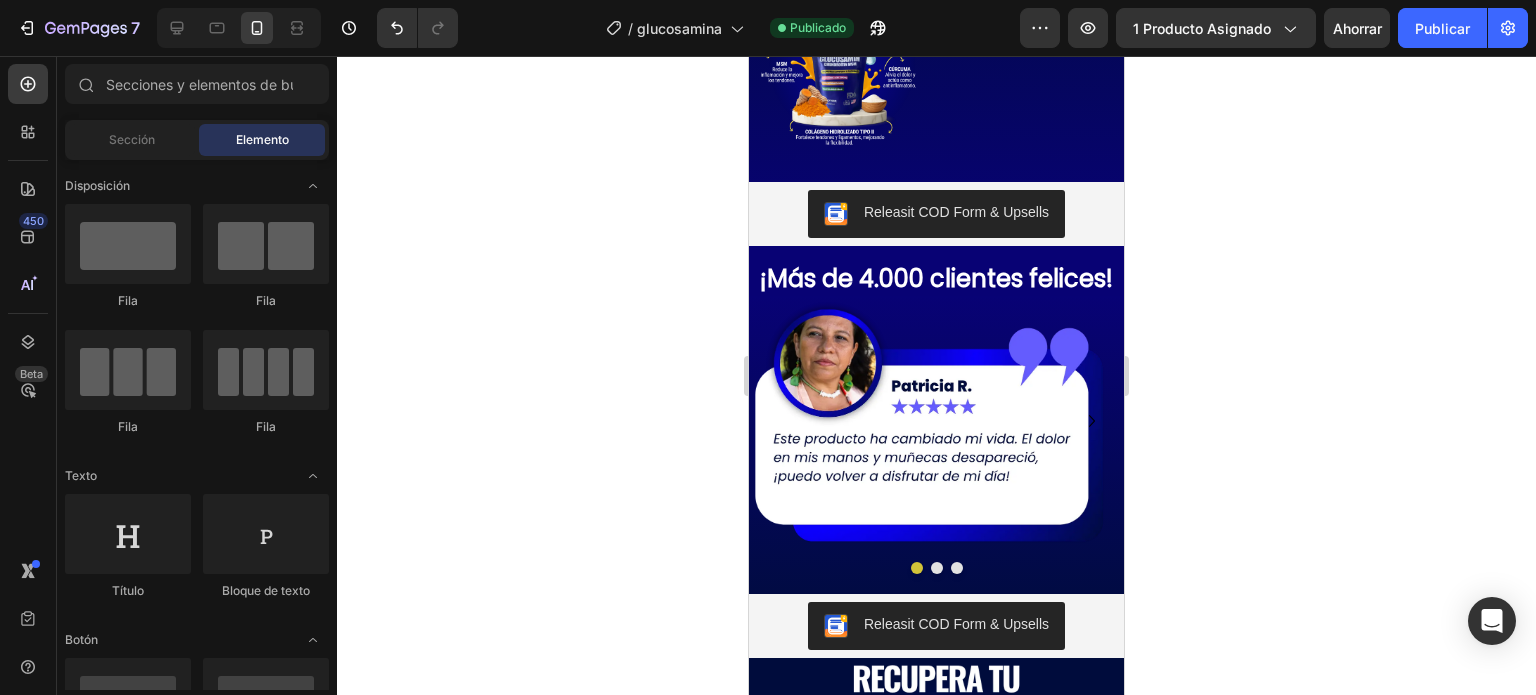 scroll, scrollTop: 2919, scrollLeft: 0, axis: vertical 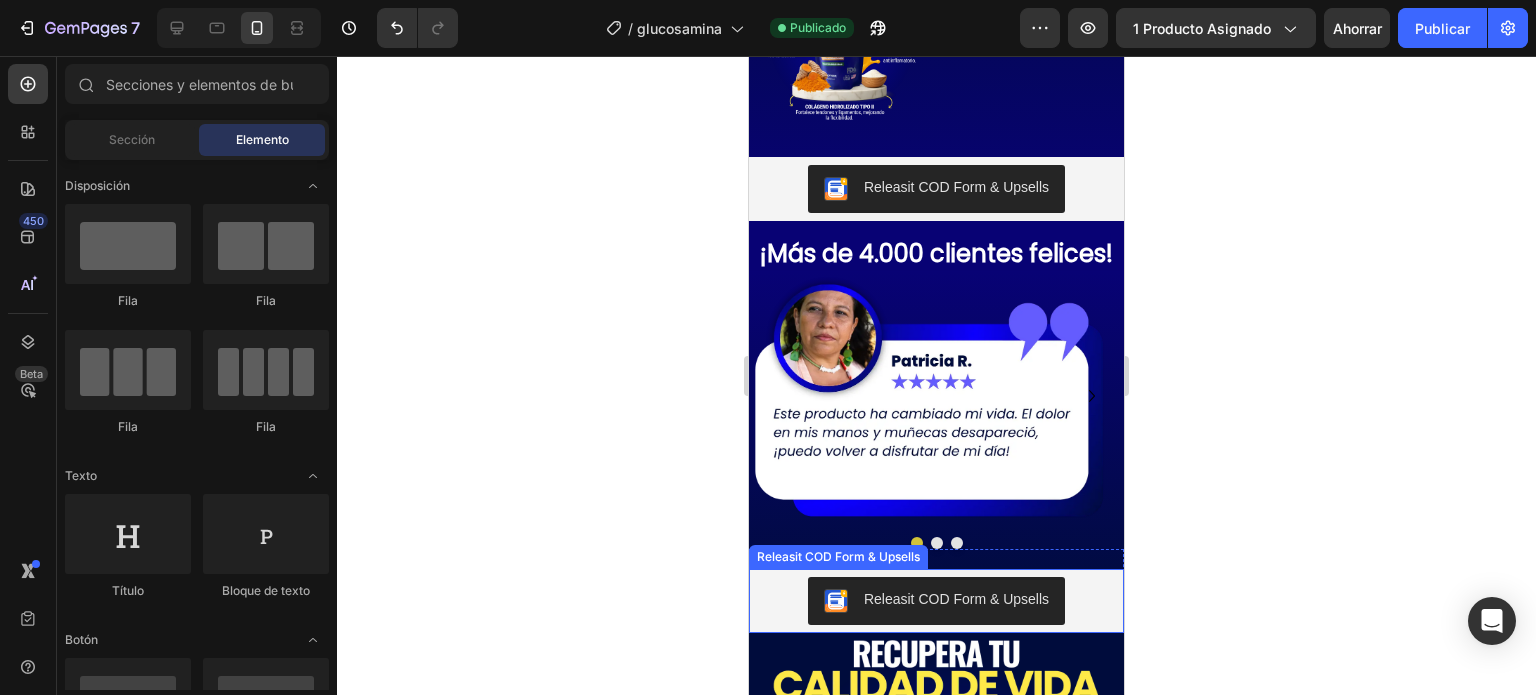 click on "Releasit COD Form & Upsells" at bounding box center [936, 601] 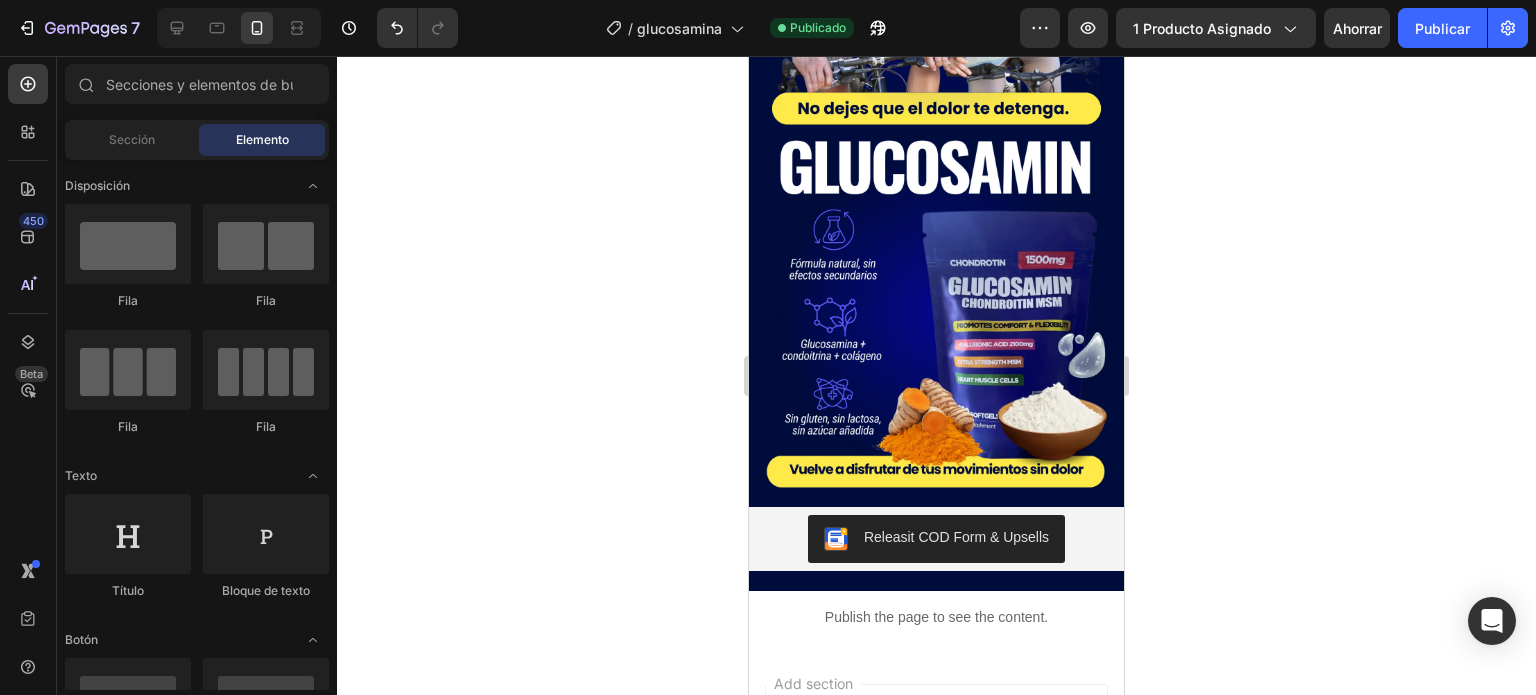 scroll, scrollTop: 3792, scrollLeft: 0, axis: vertical 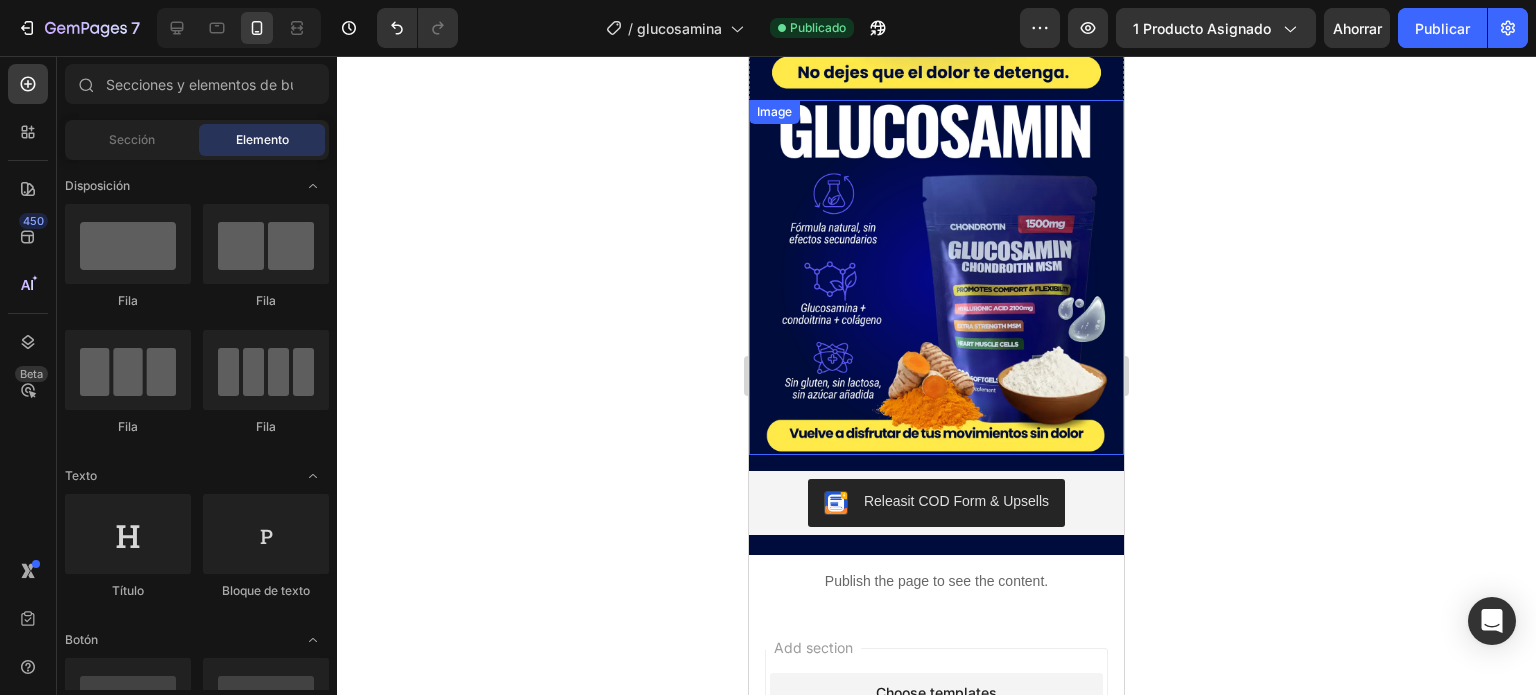 click at bounding box center [936, 277] 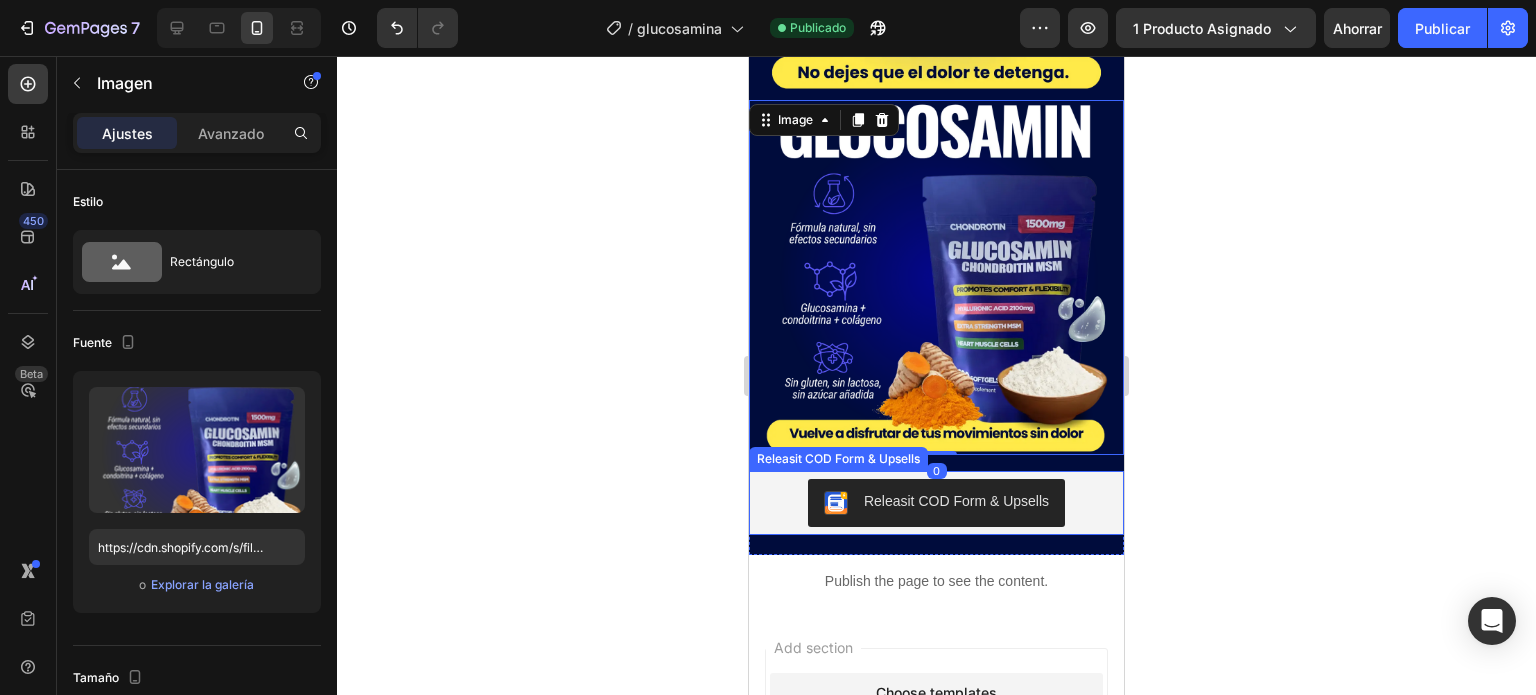 click on "Releasit COD Form & Upsells" at bounding box center (936, 503) 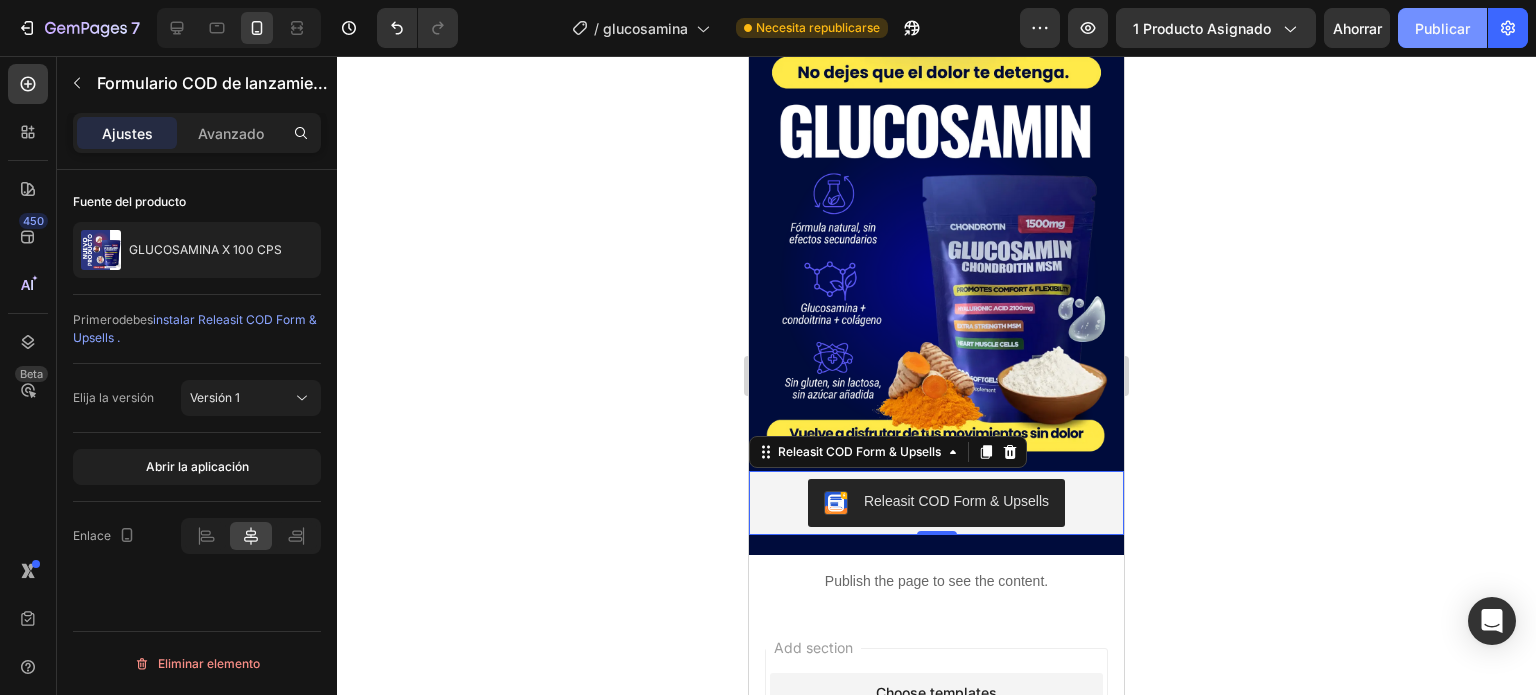 click on "Publicar" at bounding box center (1442, 28) 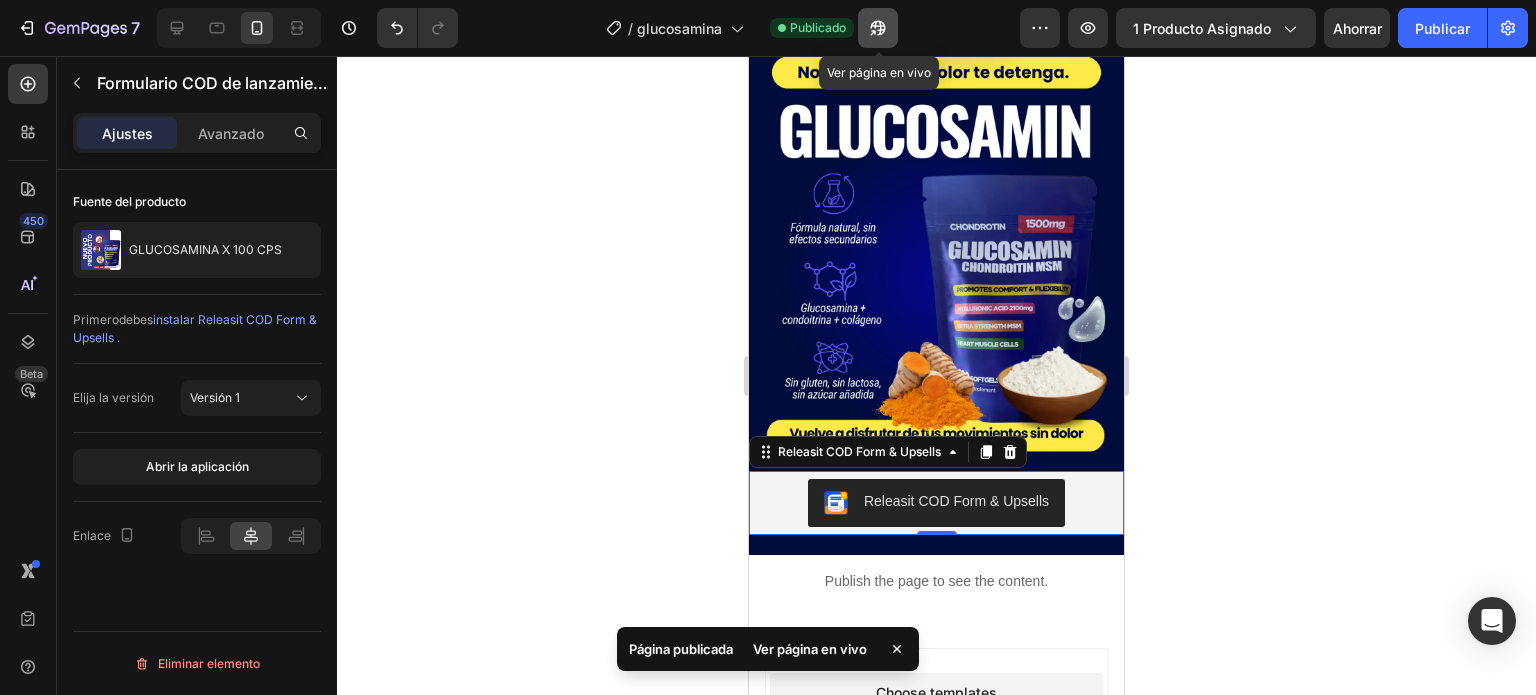 click 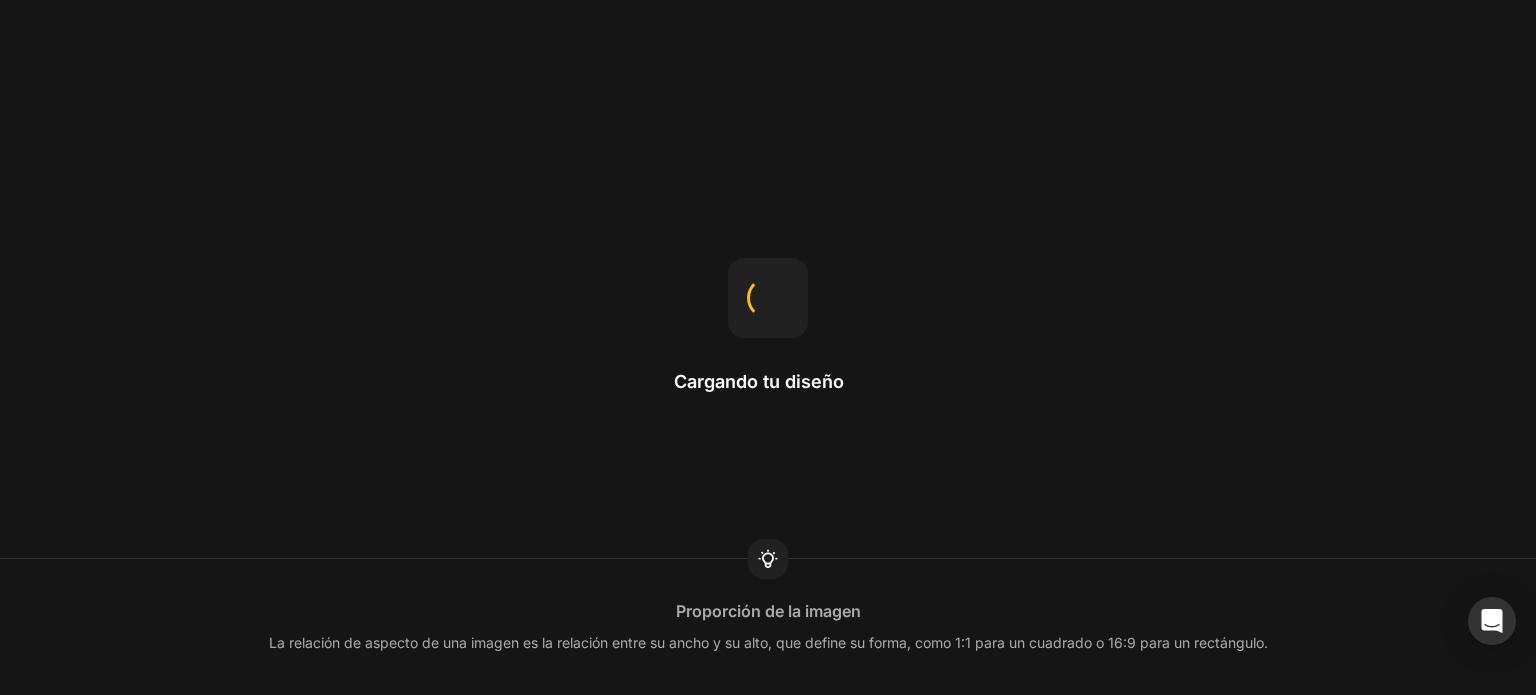 scroll, scrollTop: 0, scrollLeft: 0, axis: both 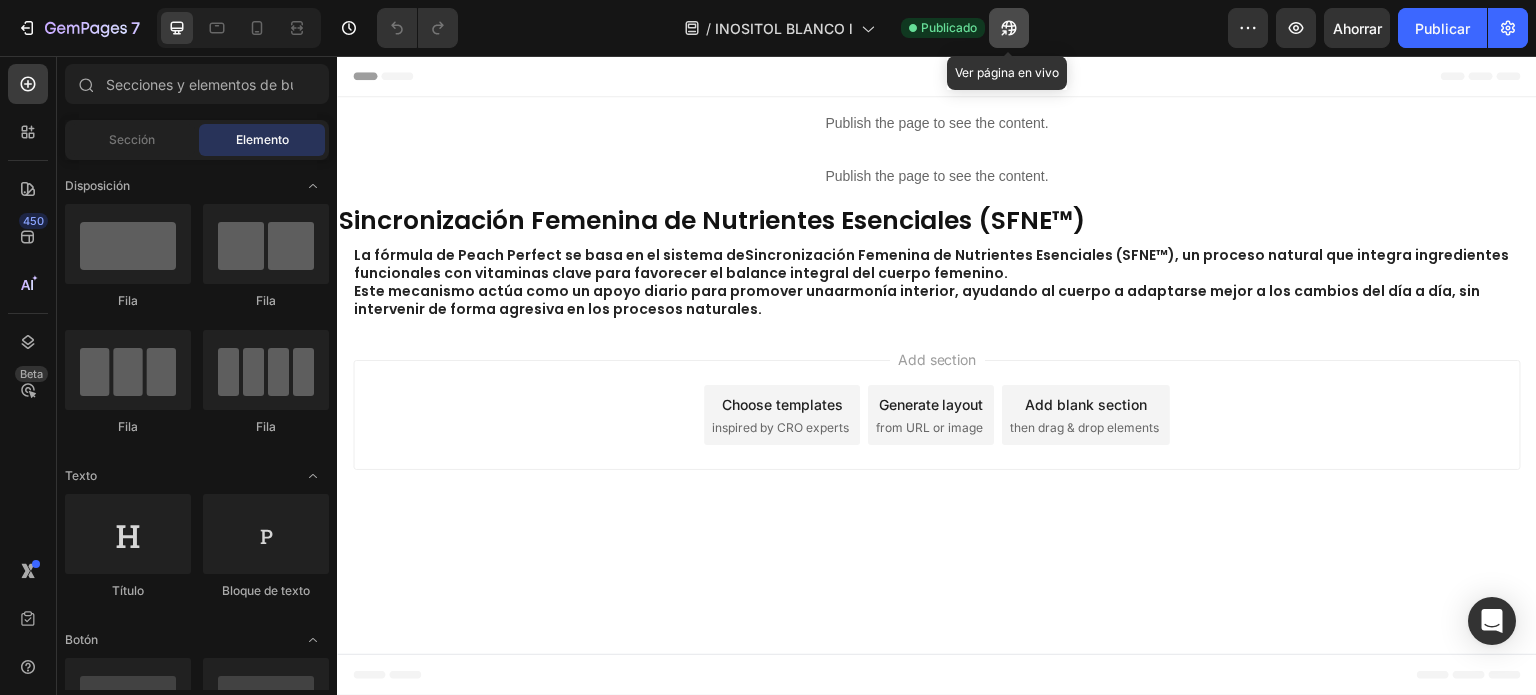 click 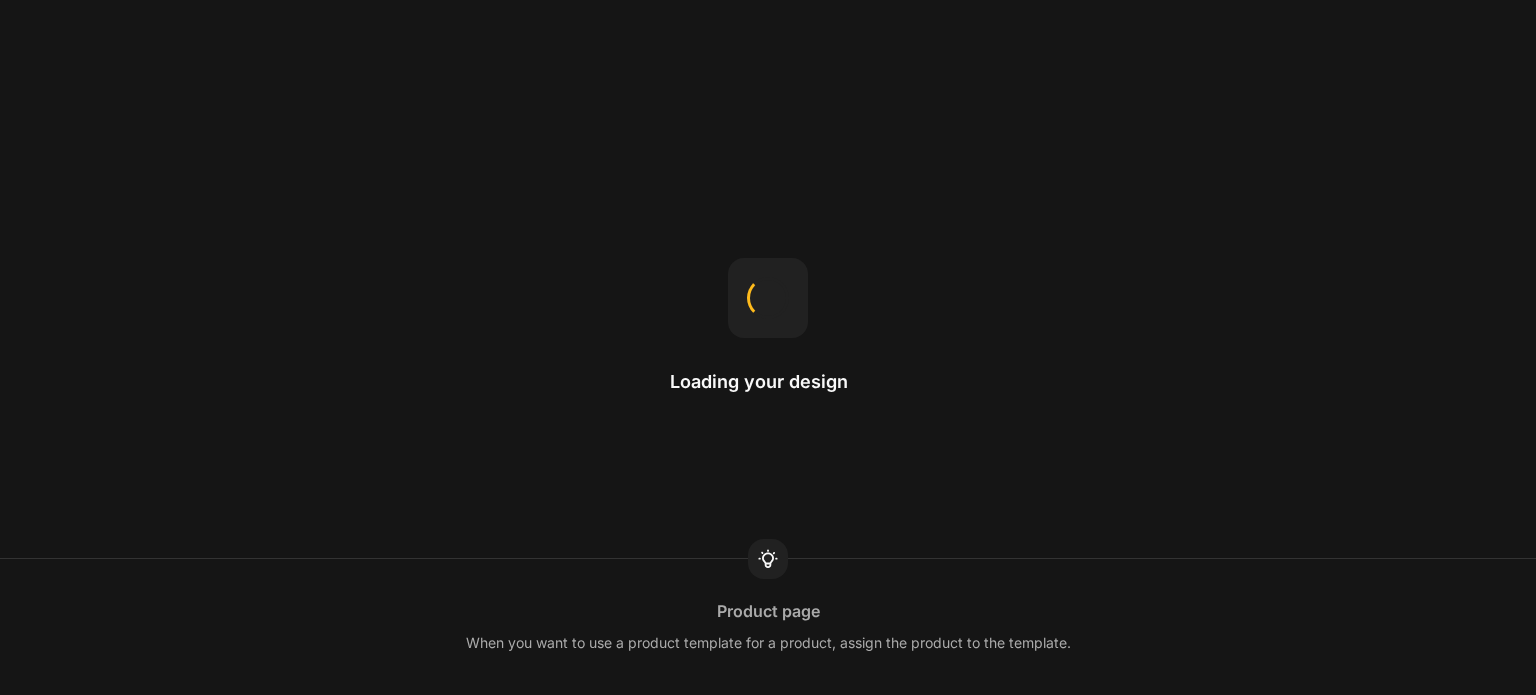 scroll, scrollTop: 0, scrollLeft: 0, axis: both 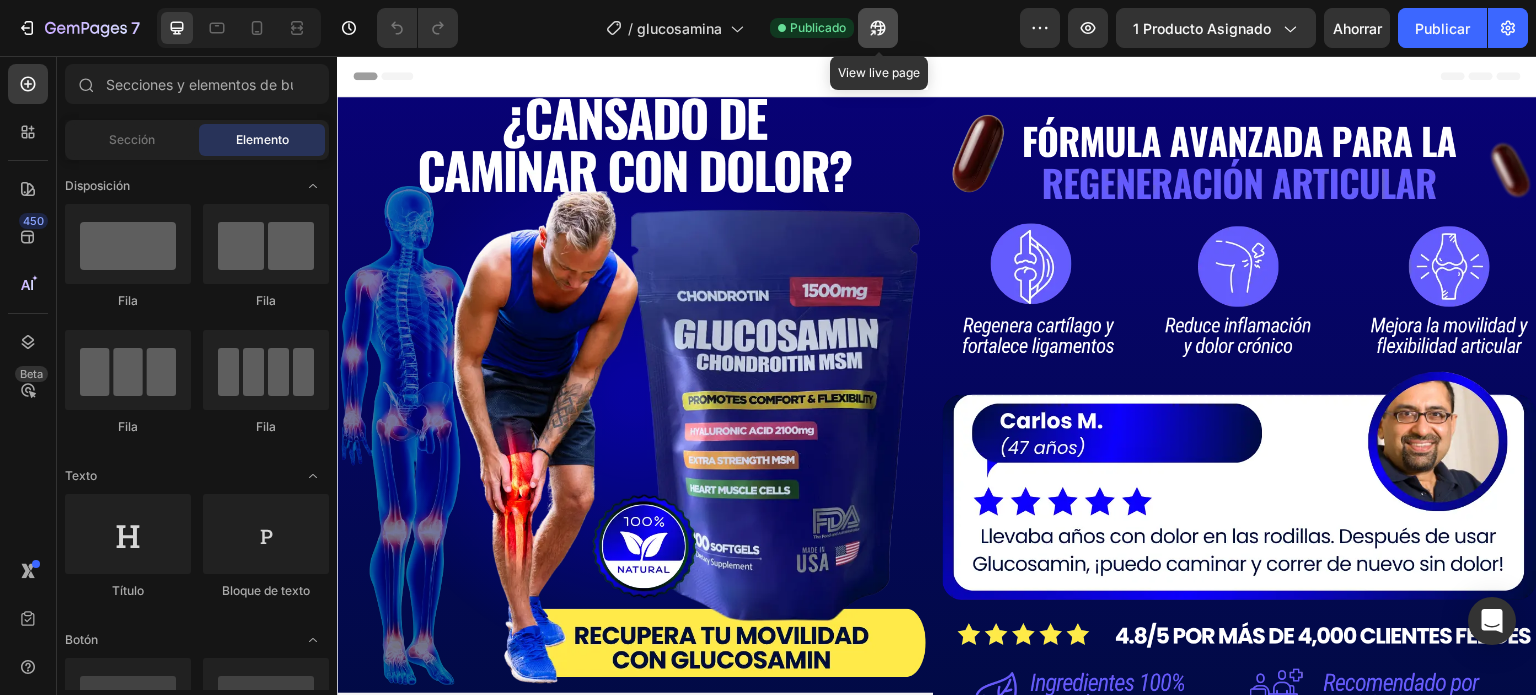 click 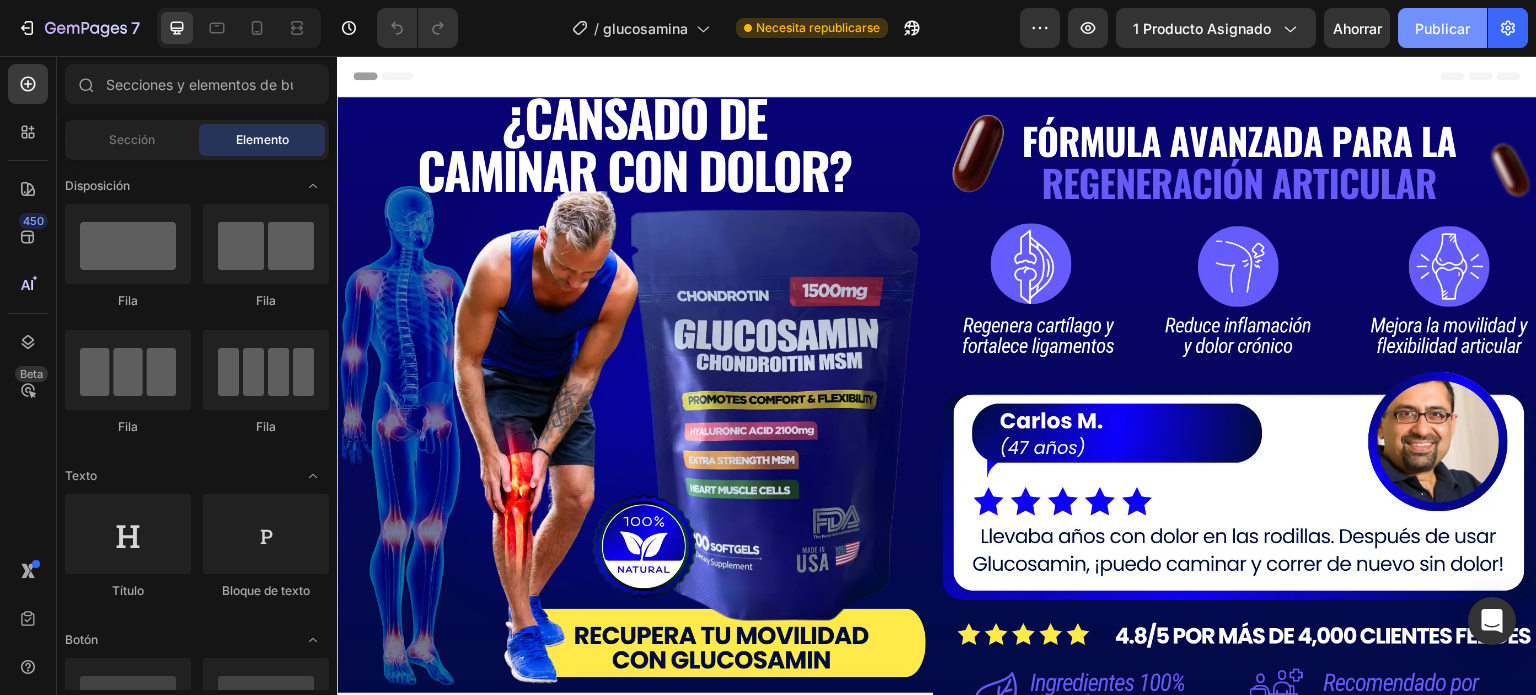 click on "Publicar" at bounding box center (1442, 28) 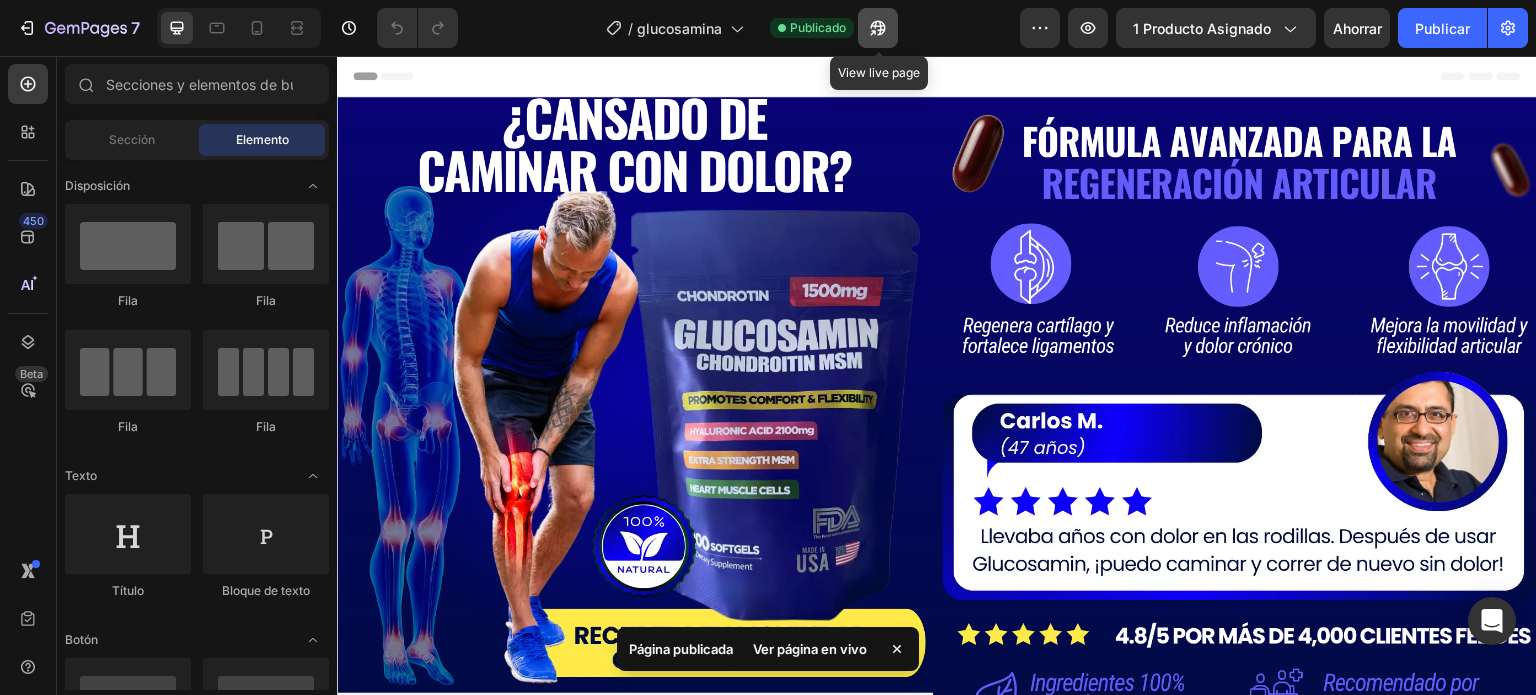 click 